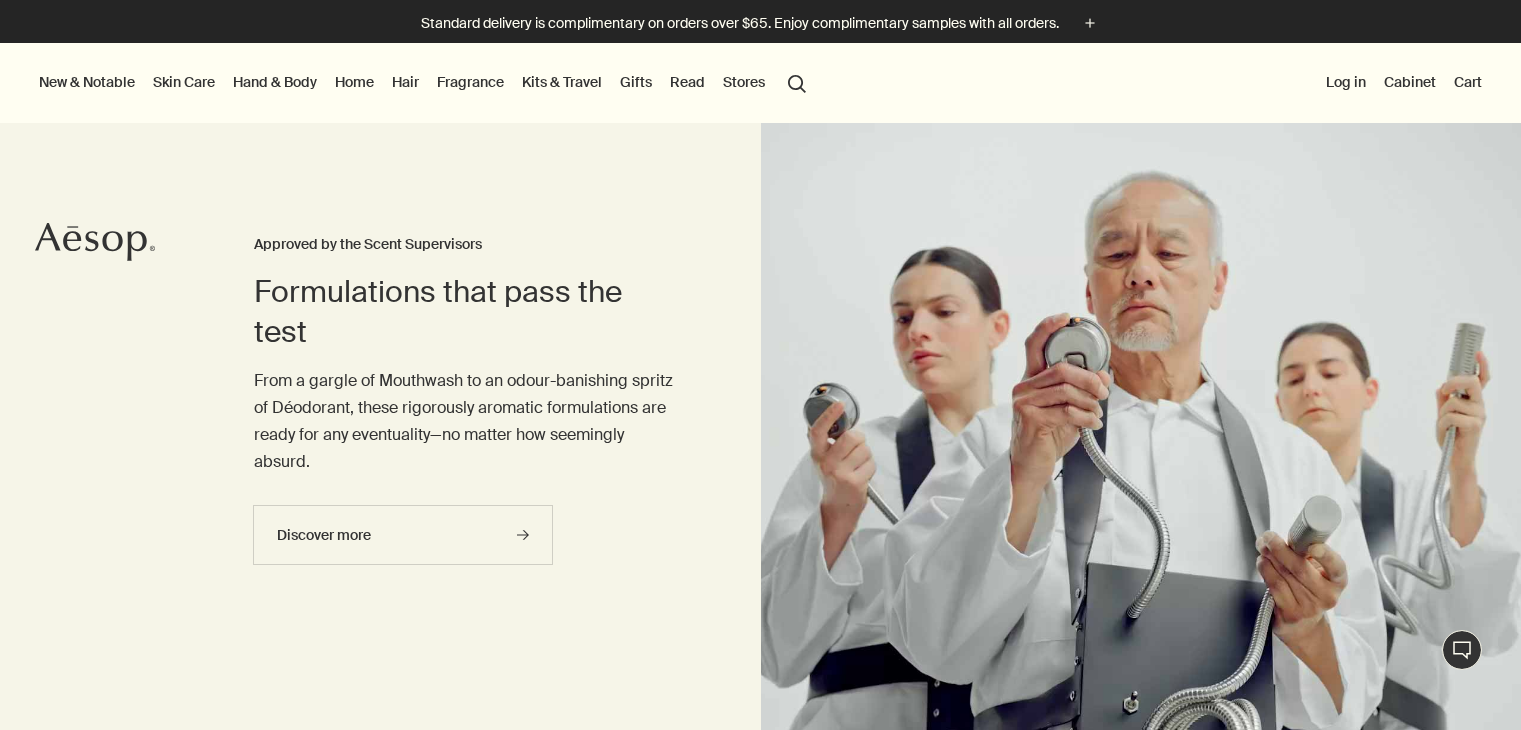 scroll, scrollTop: 0, scrollLeft: 0, axis: both 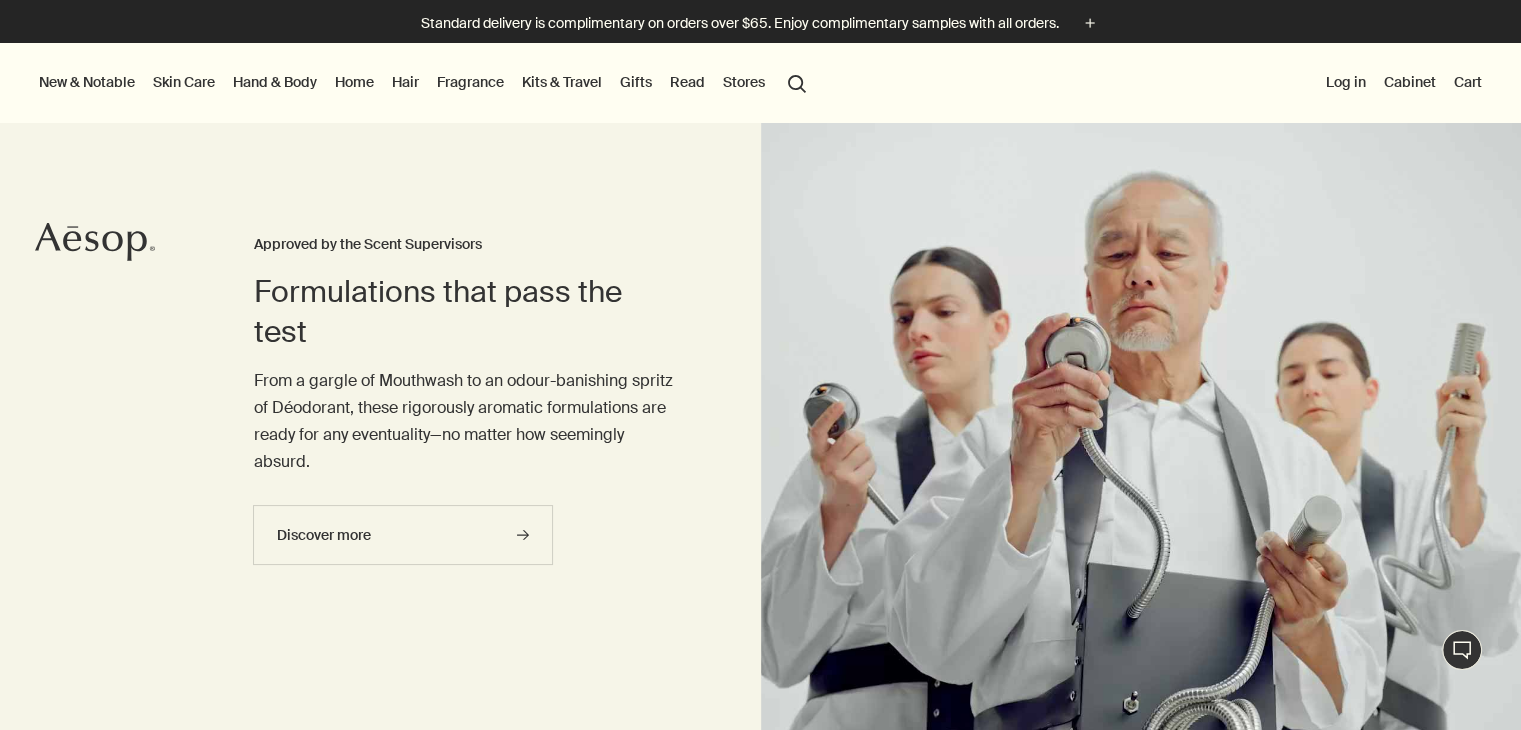 click on "Skin Care" at bounding box center [184, 82] 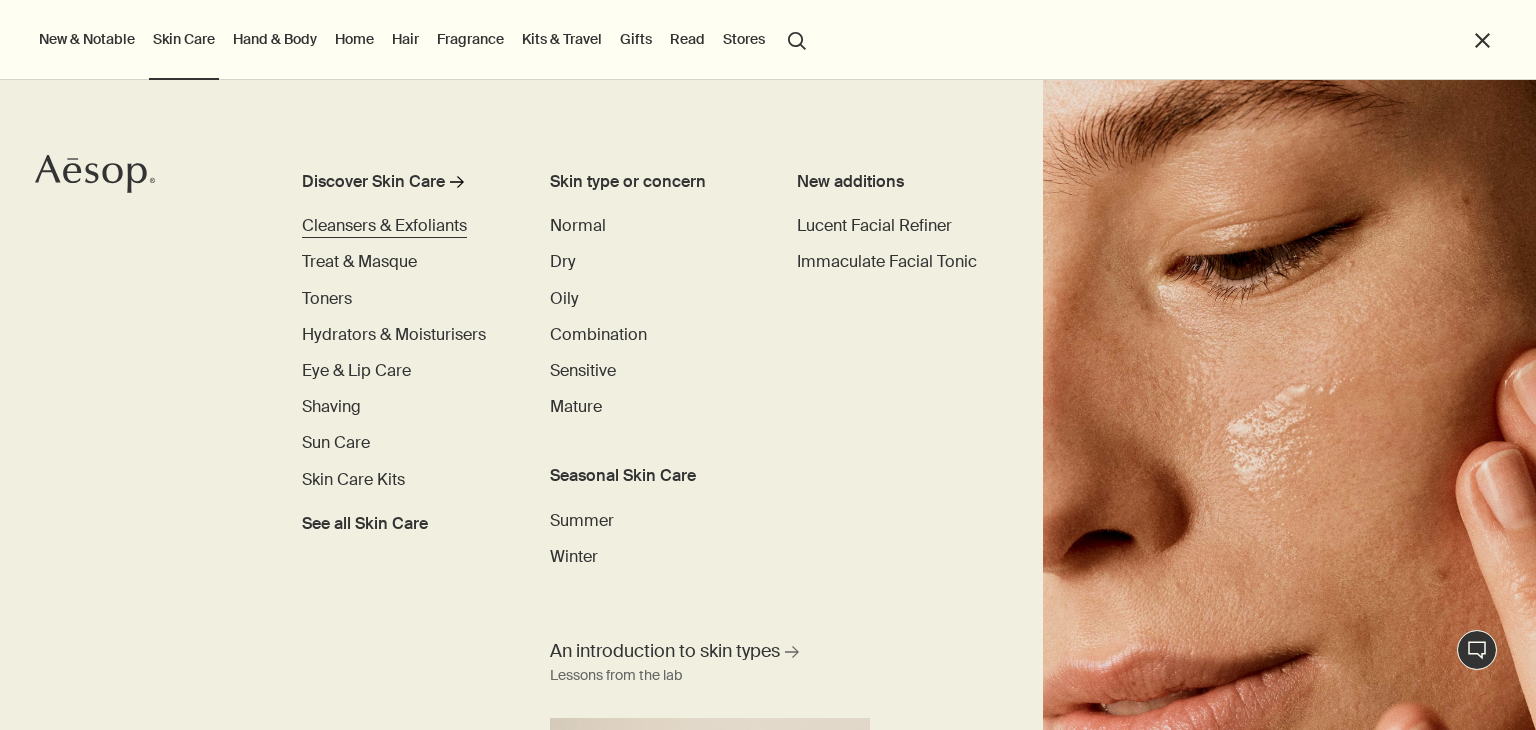 click on "Cleansers & Exfoliants" at bounding box center (384, 225) 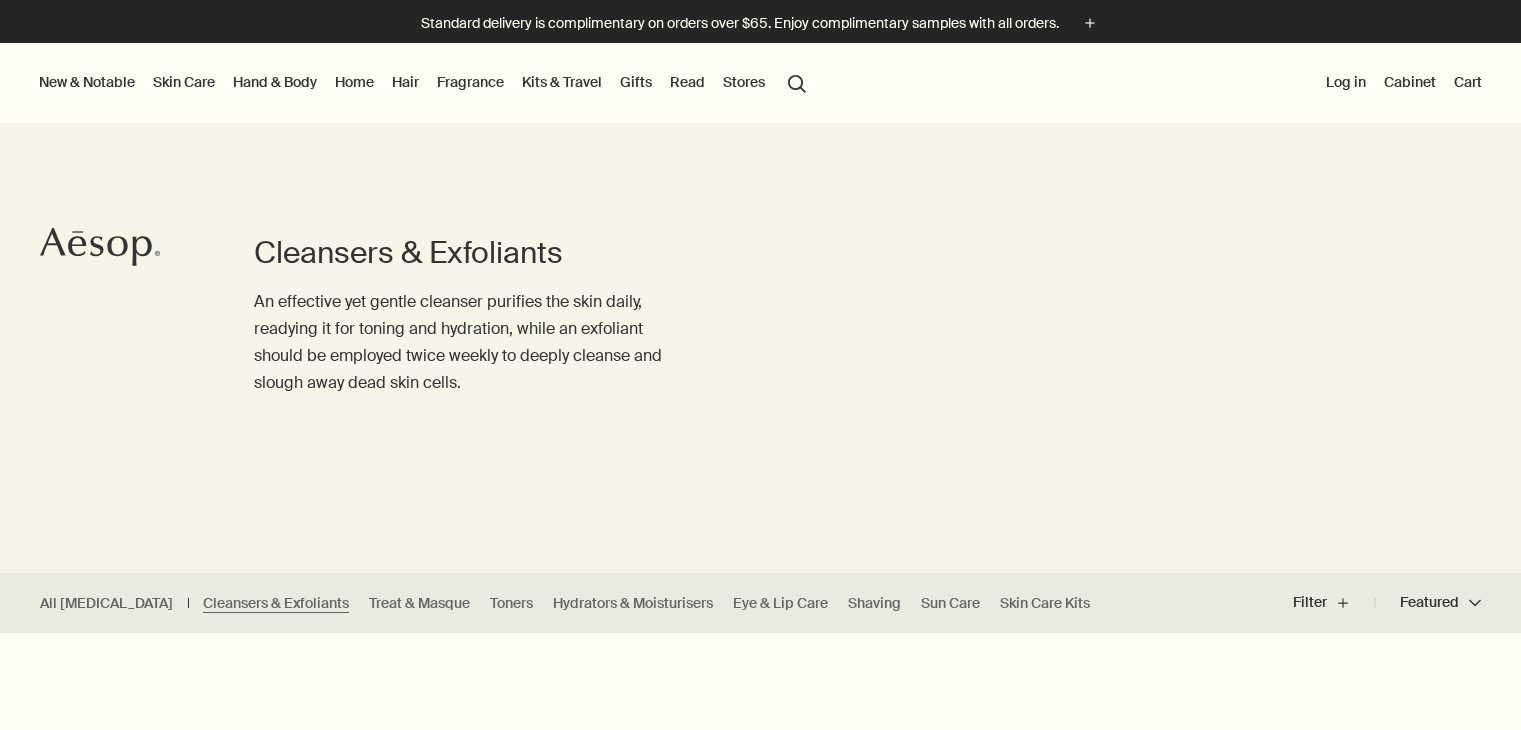 scroll, scrollTop: 0, scrollLeft: 0, axis: both 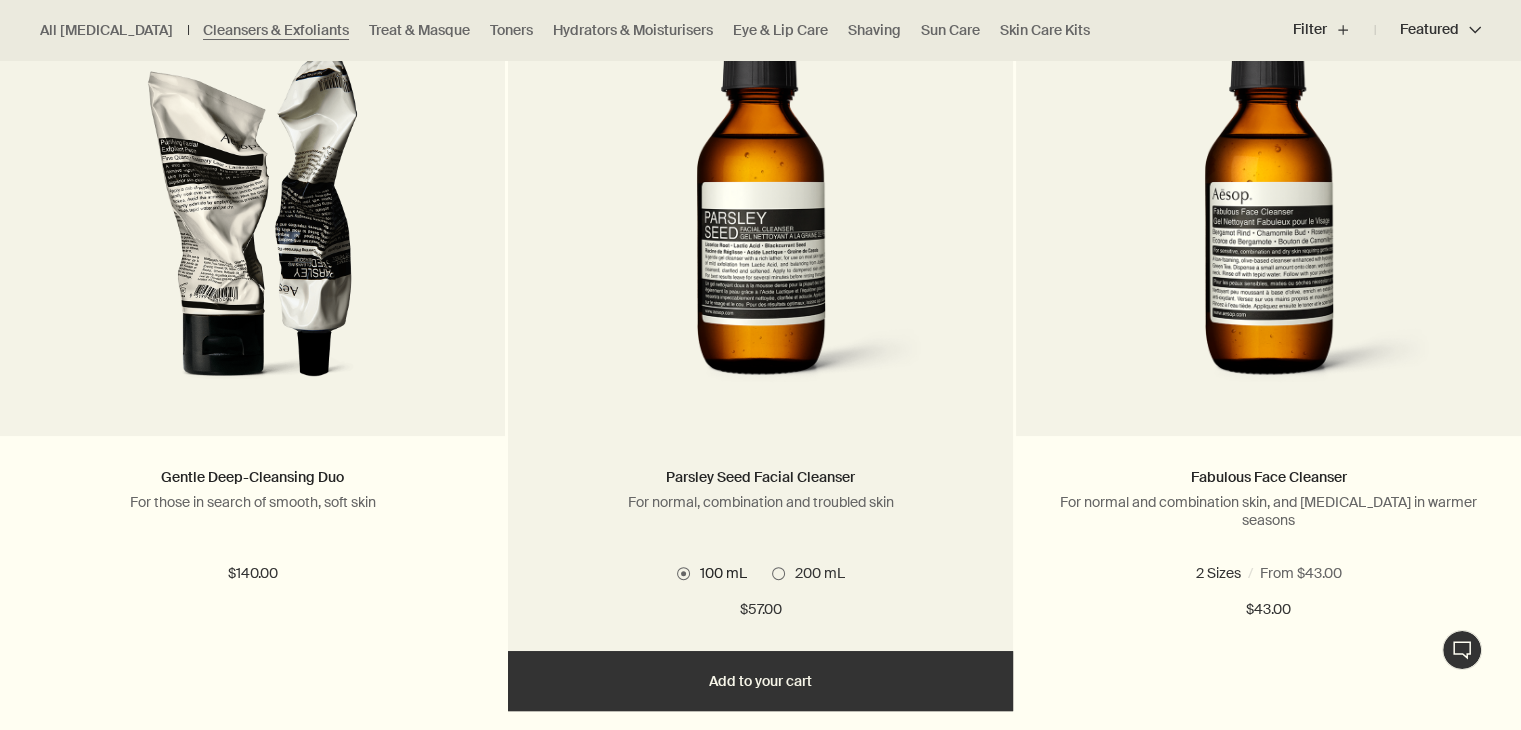 click on "Add Add to your cart" at bounding box center (760, 681) 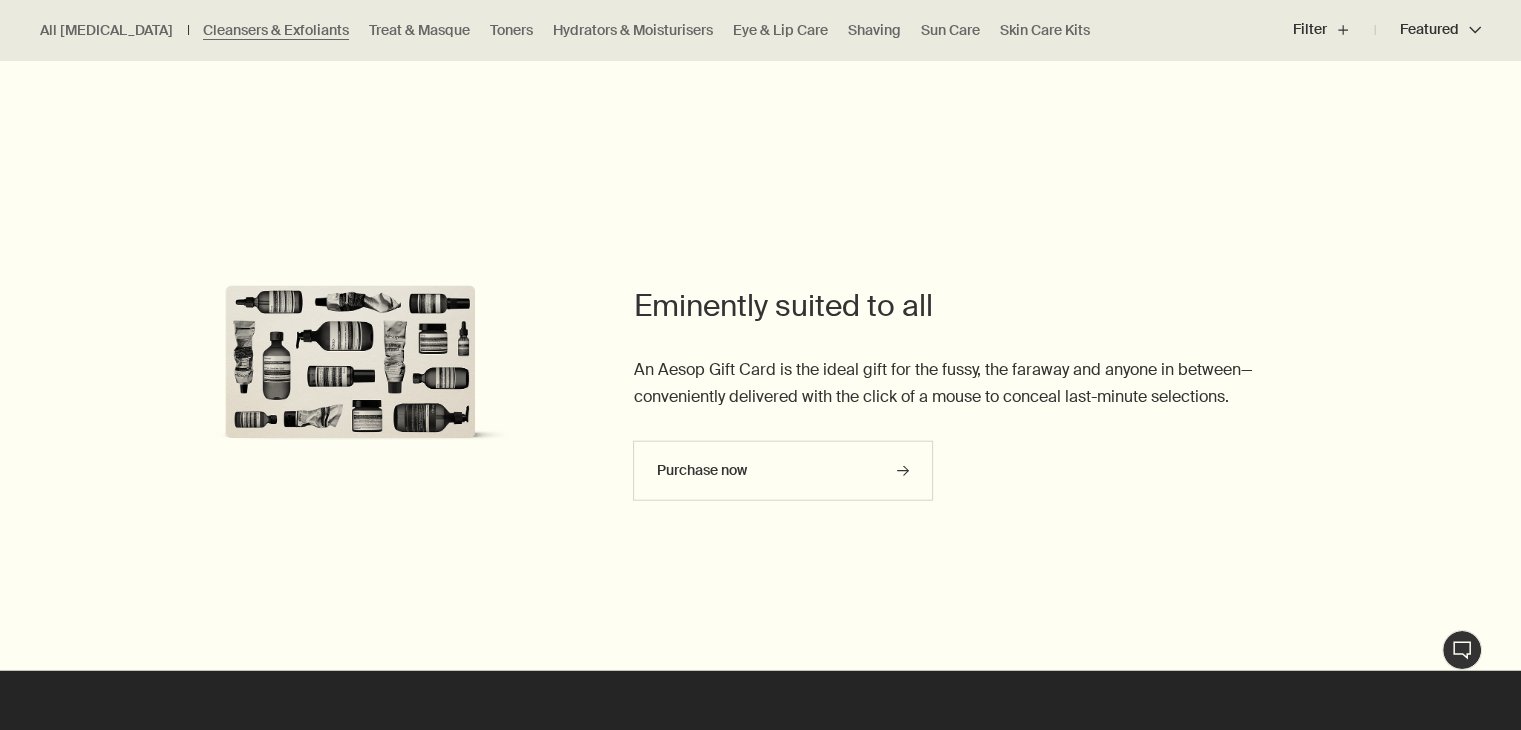 scroll, scrollTop: 4912, scrollLeft: 0, axis: vertical 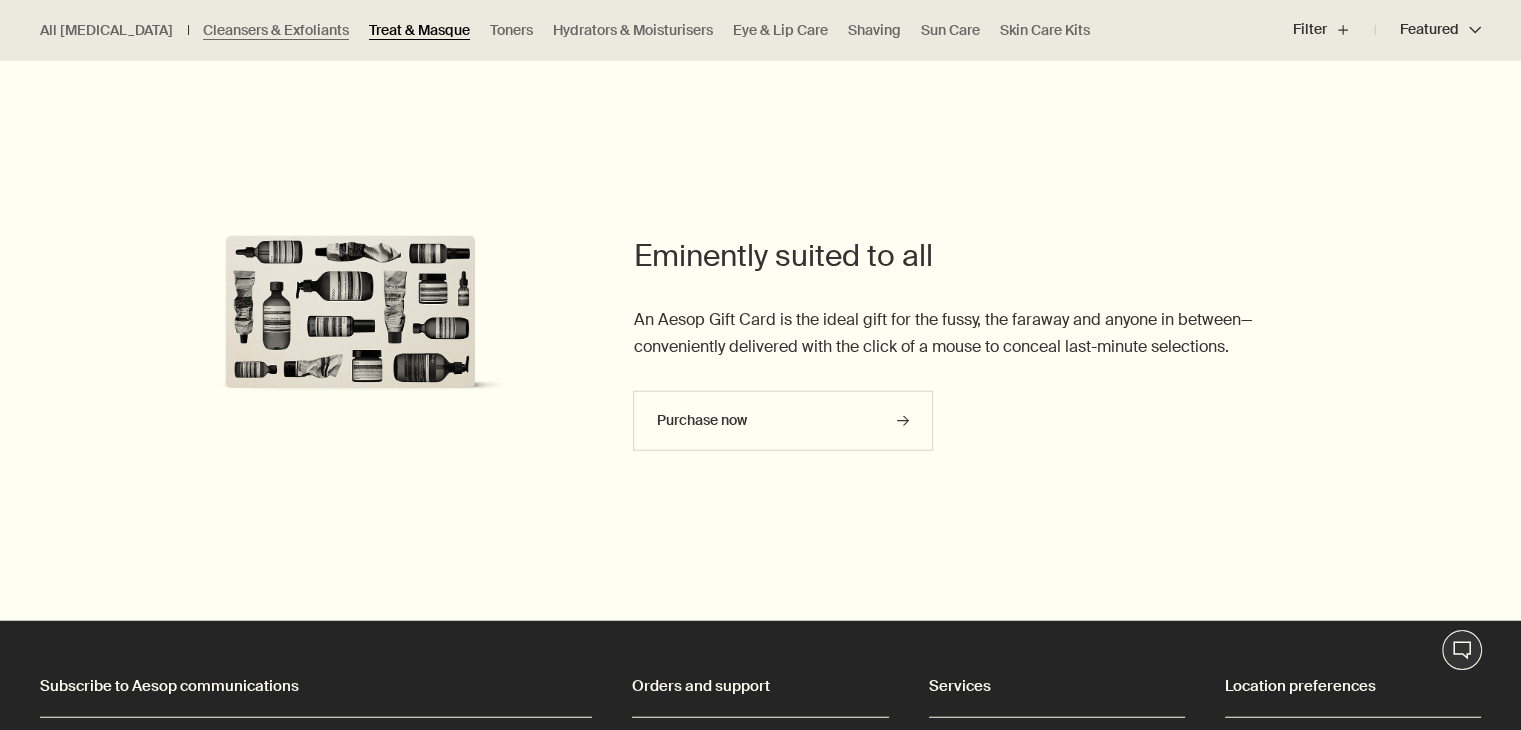 click on "Treat & Masque" at bounding box center (419, 30) 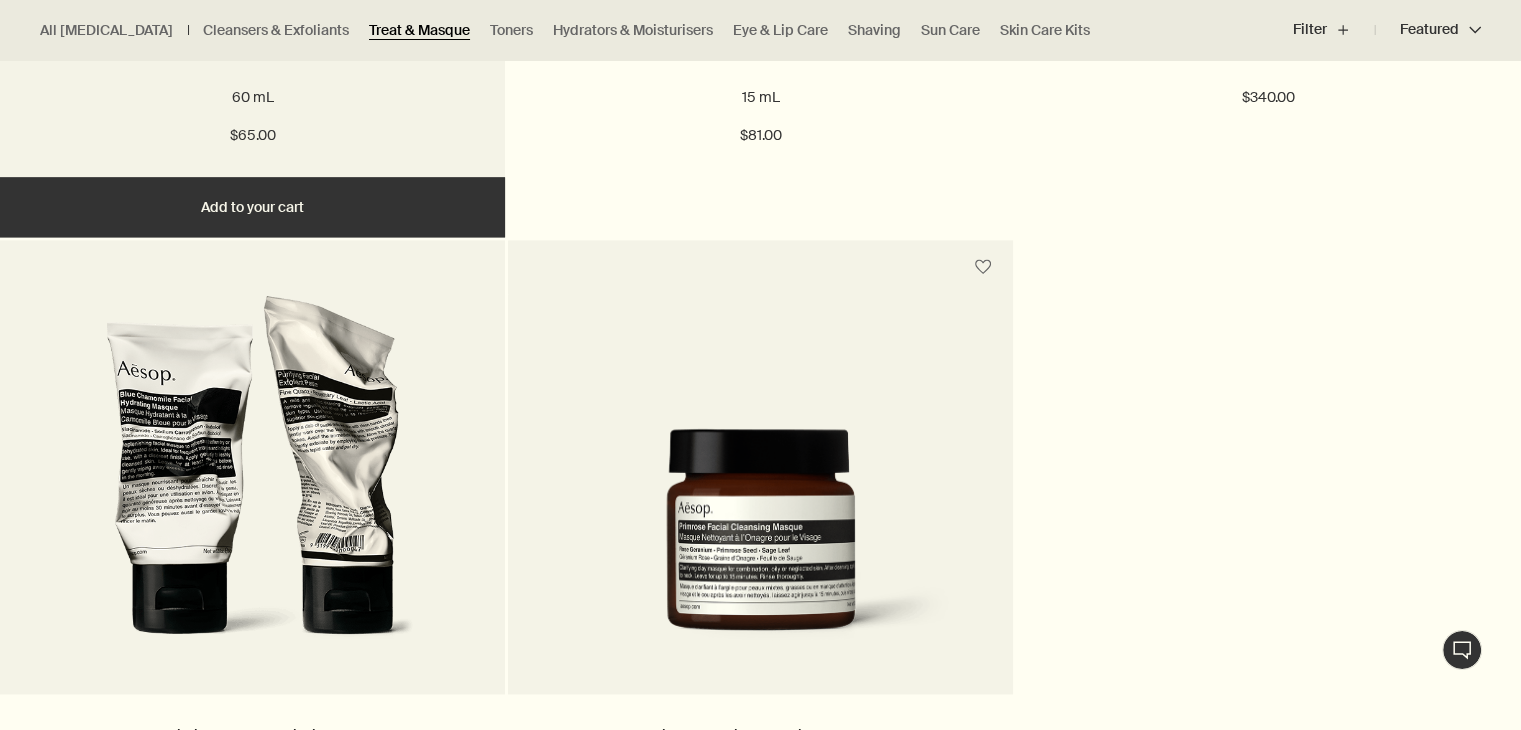 scroll, scrollTop: 2604, scrollLeft: 0, axis: vertical 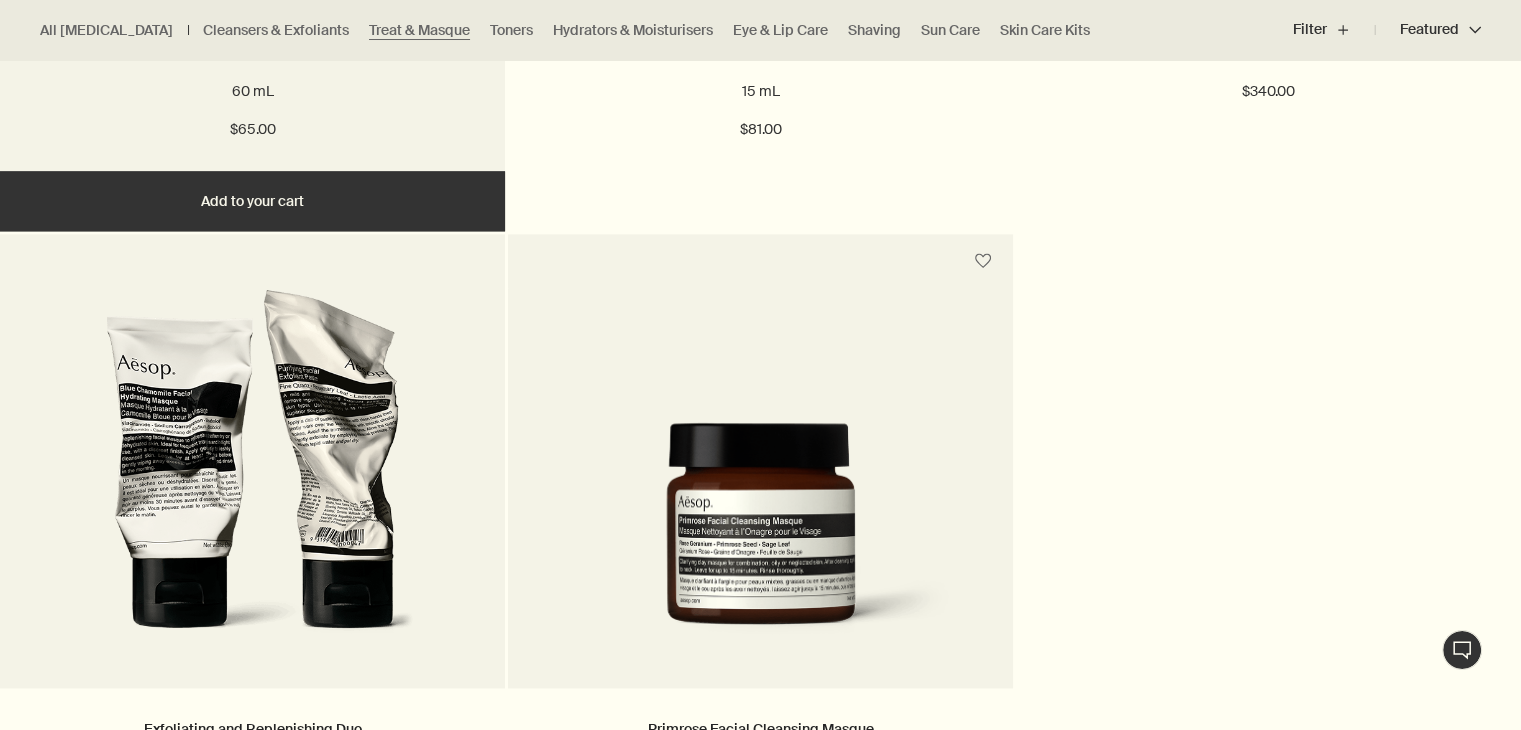 click on "Add Add to your cart" at bounding box center (252, 201) 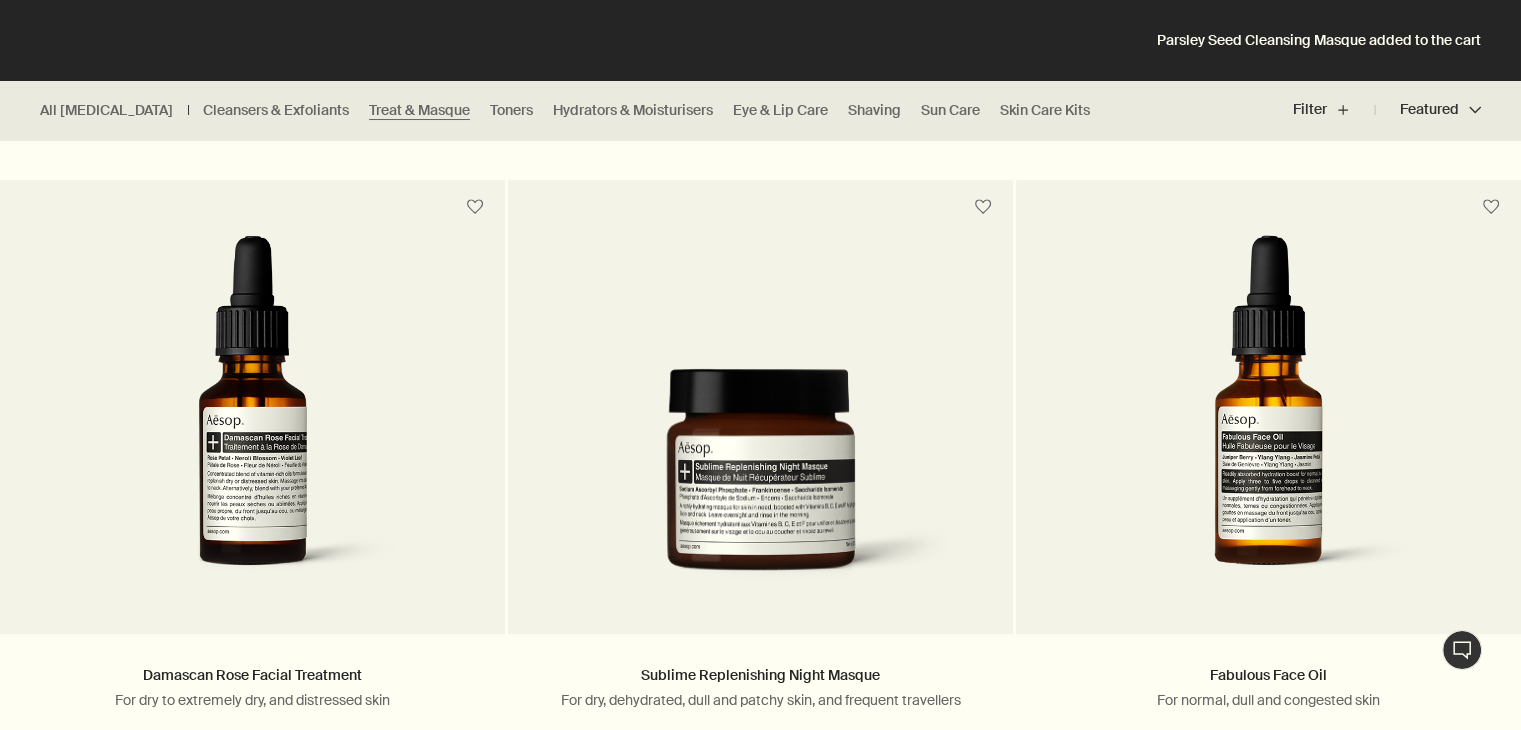 scroll, scrollTop: 1188, scrollLeft: 0, axis: vertical 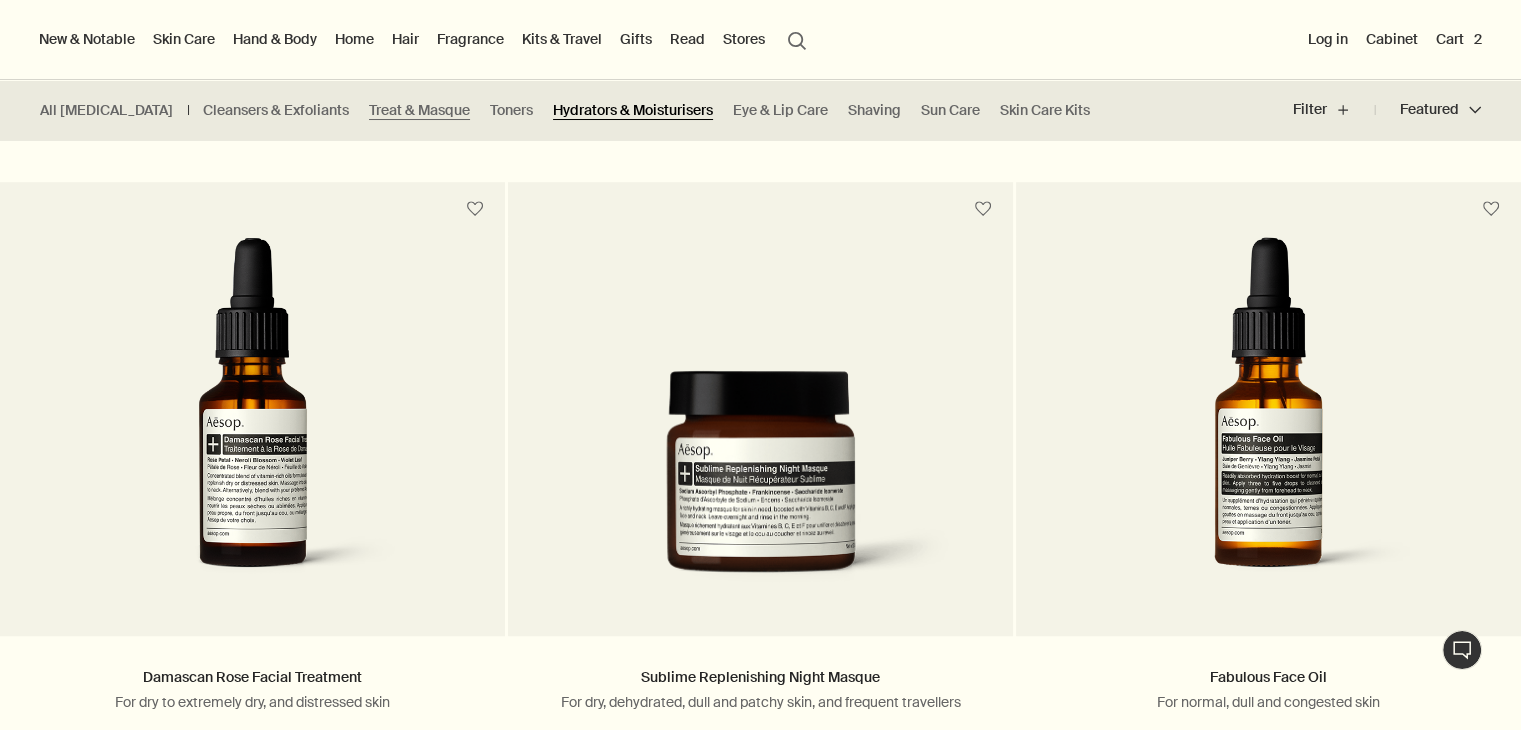 click on "Hydrators & Moisturisers" at bounding box center (633, 110) 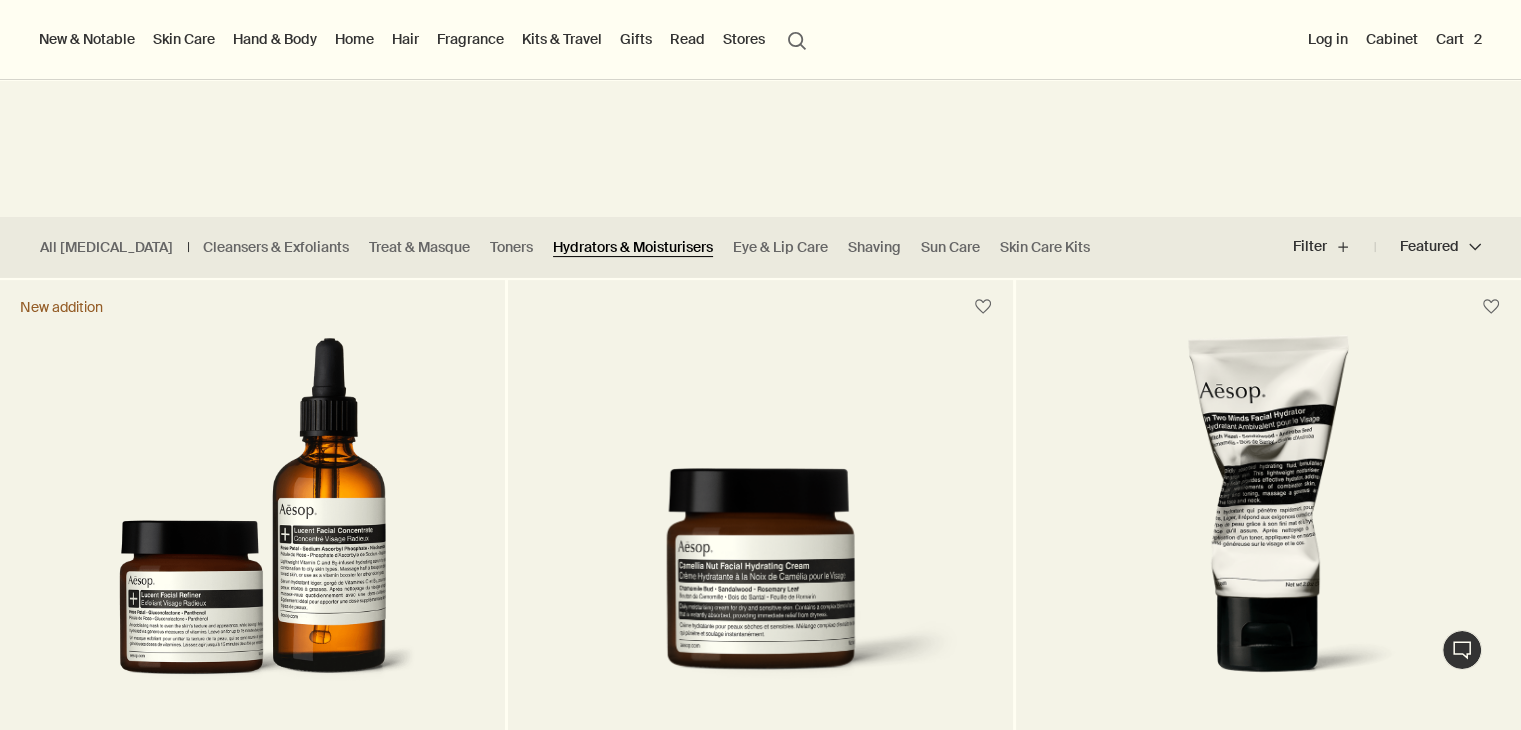 scroll, scrollTop: 348, scrollLeft: 0, axis: vertical 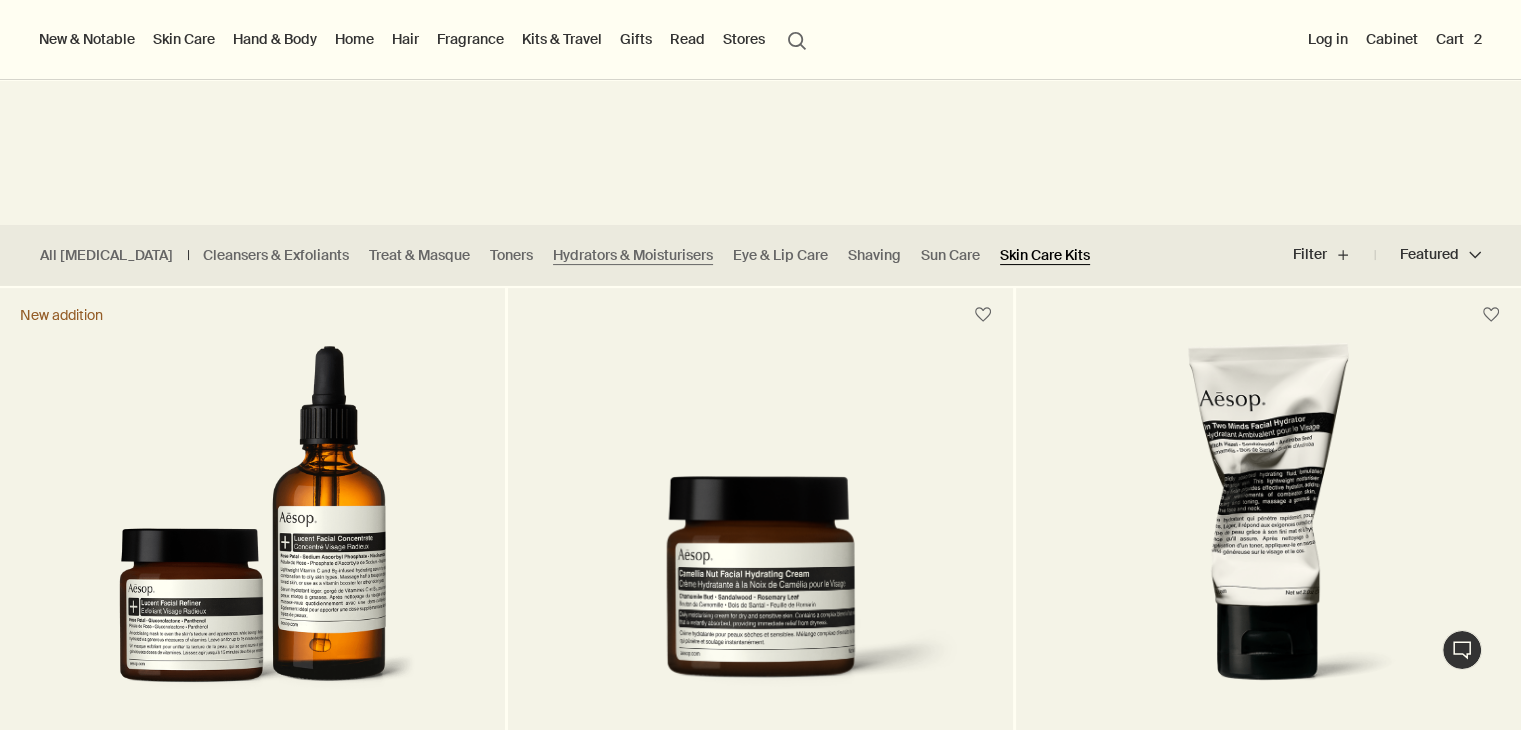 click on "Skin Care Kits" at bounding box center (1045, 255) 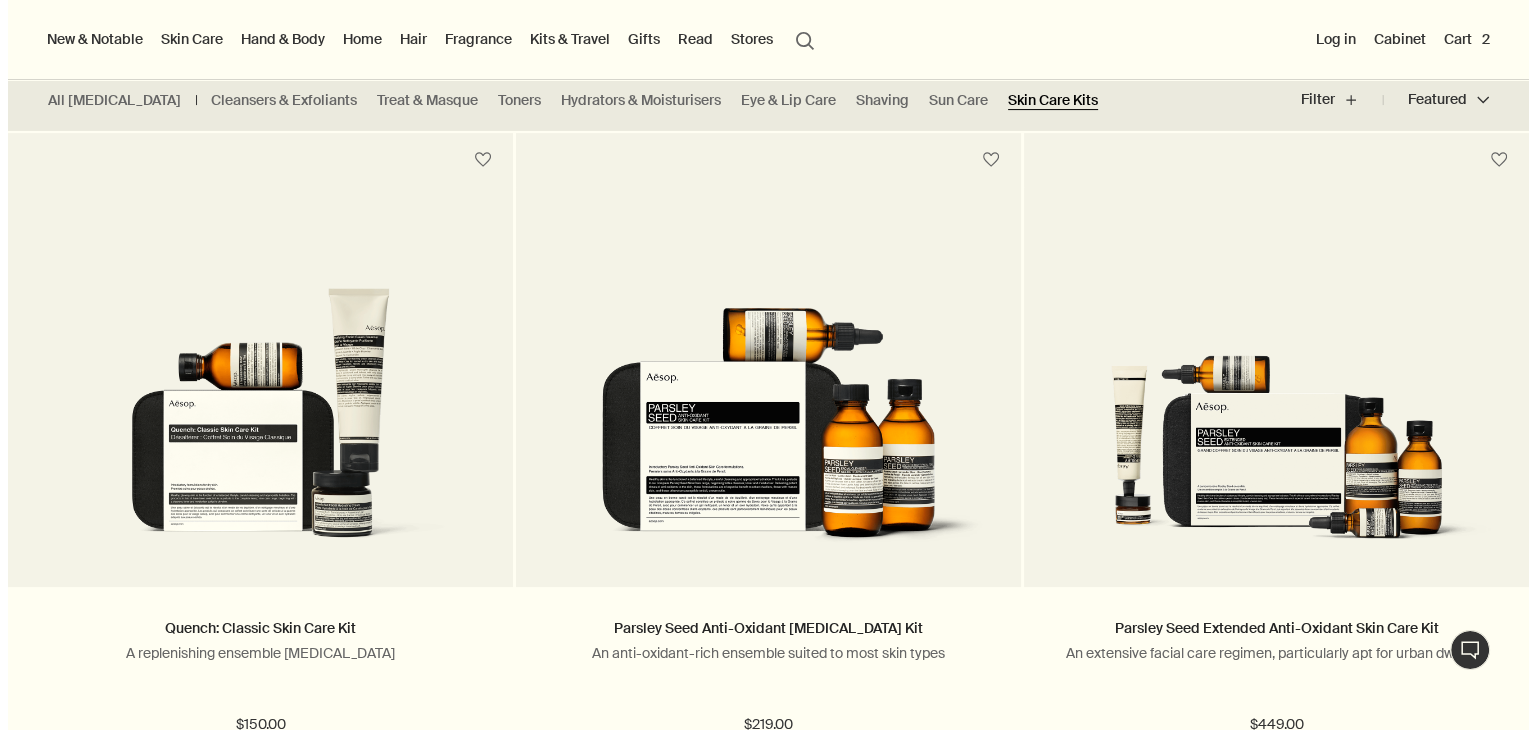 scroll, scrollTop: 502, scrollLeft: 0, axis: vertical 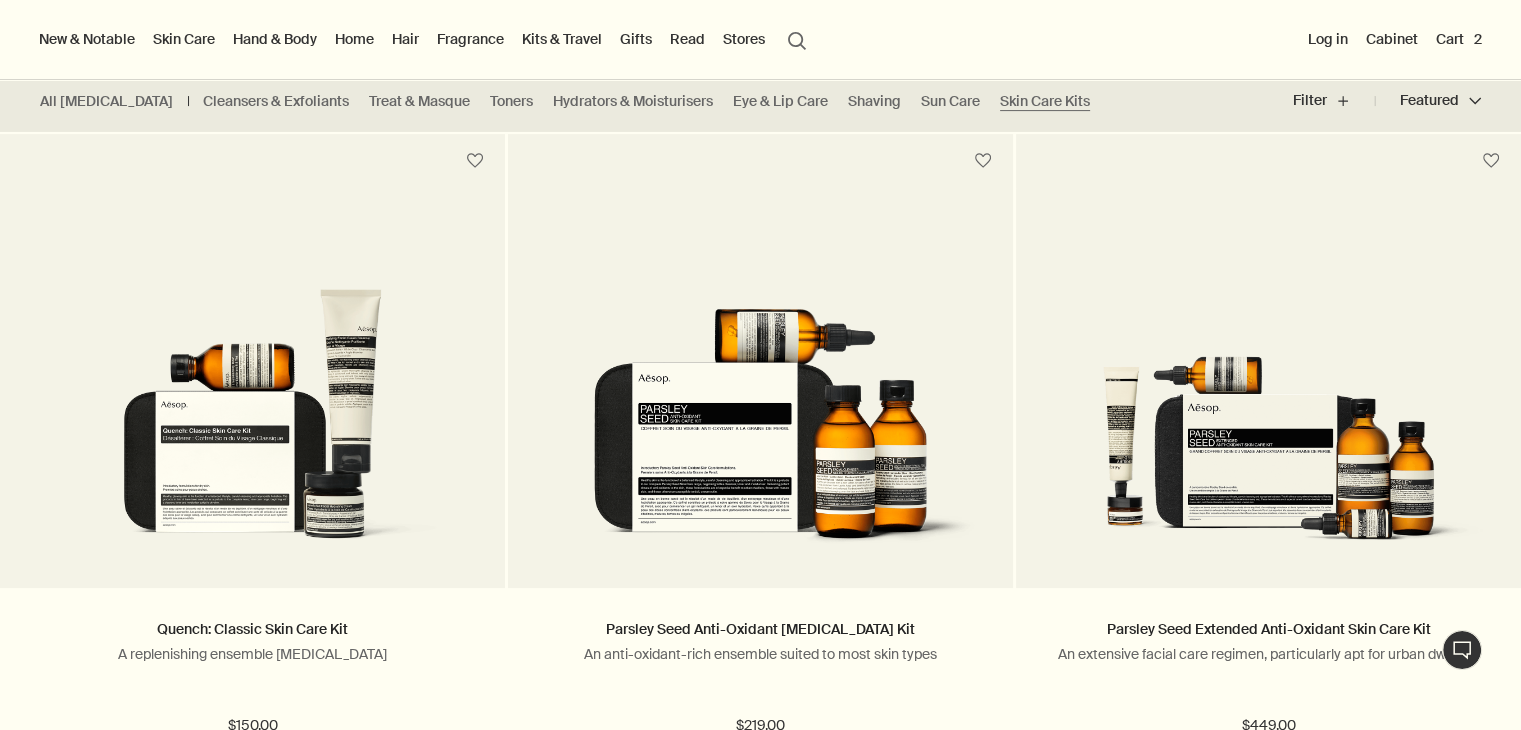 click on "Hand & Body" at bounding box center (275, 39) 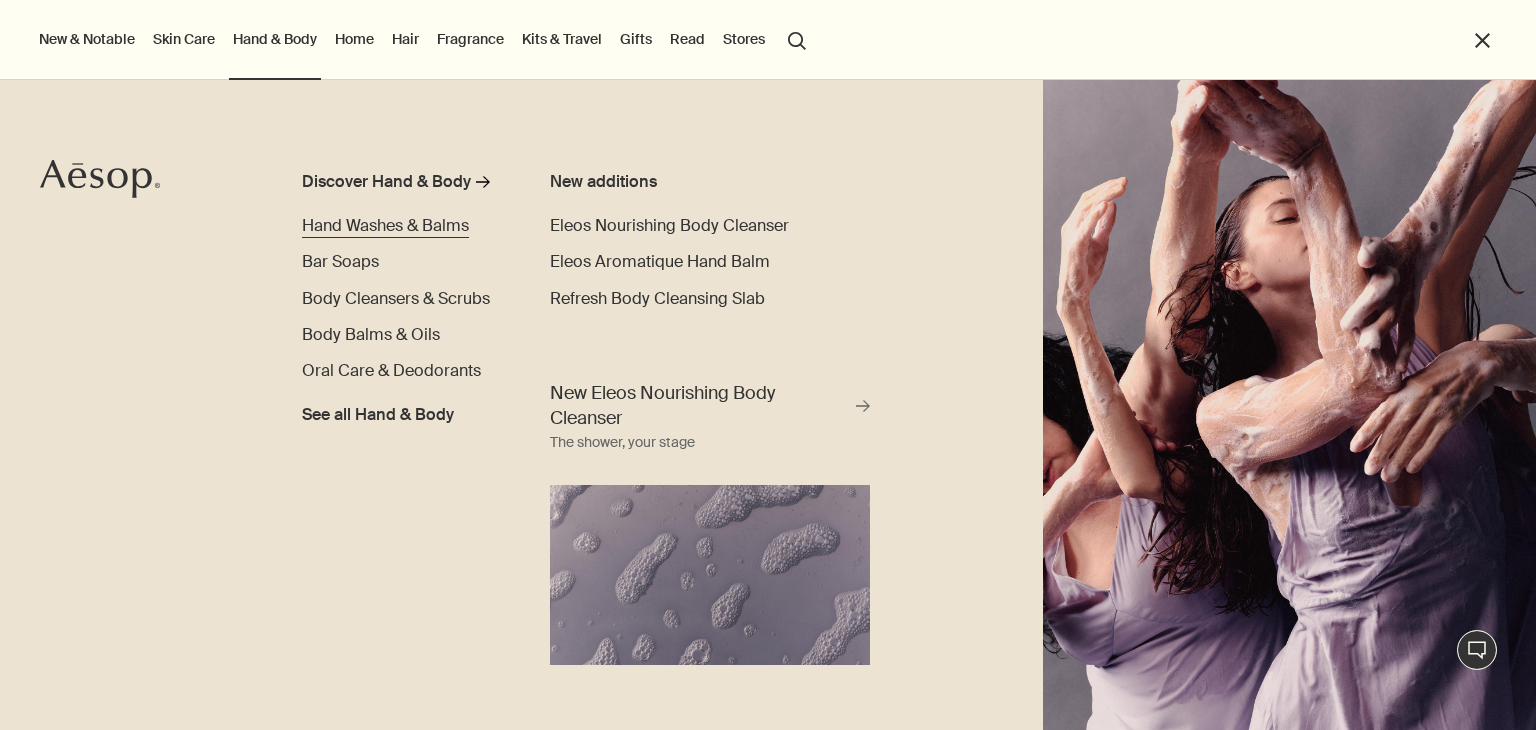 click on "Hand Washes & Balms" at bounding box center (385, 225) 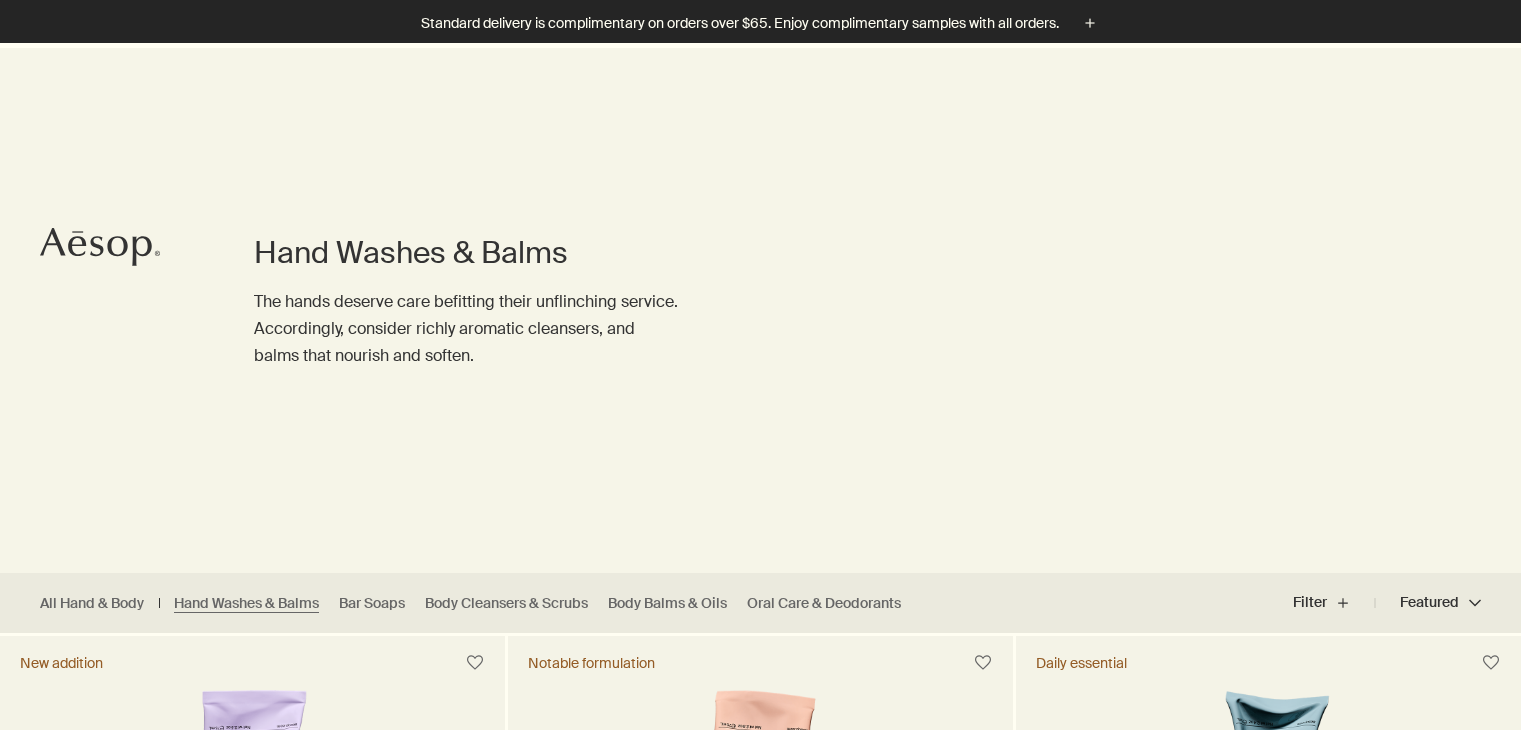 scroll, scrollTop: 292, scrollLeft: 0, axis: vertical 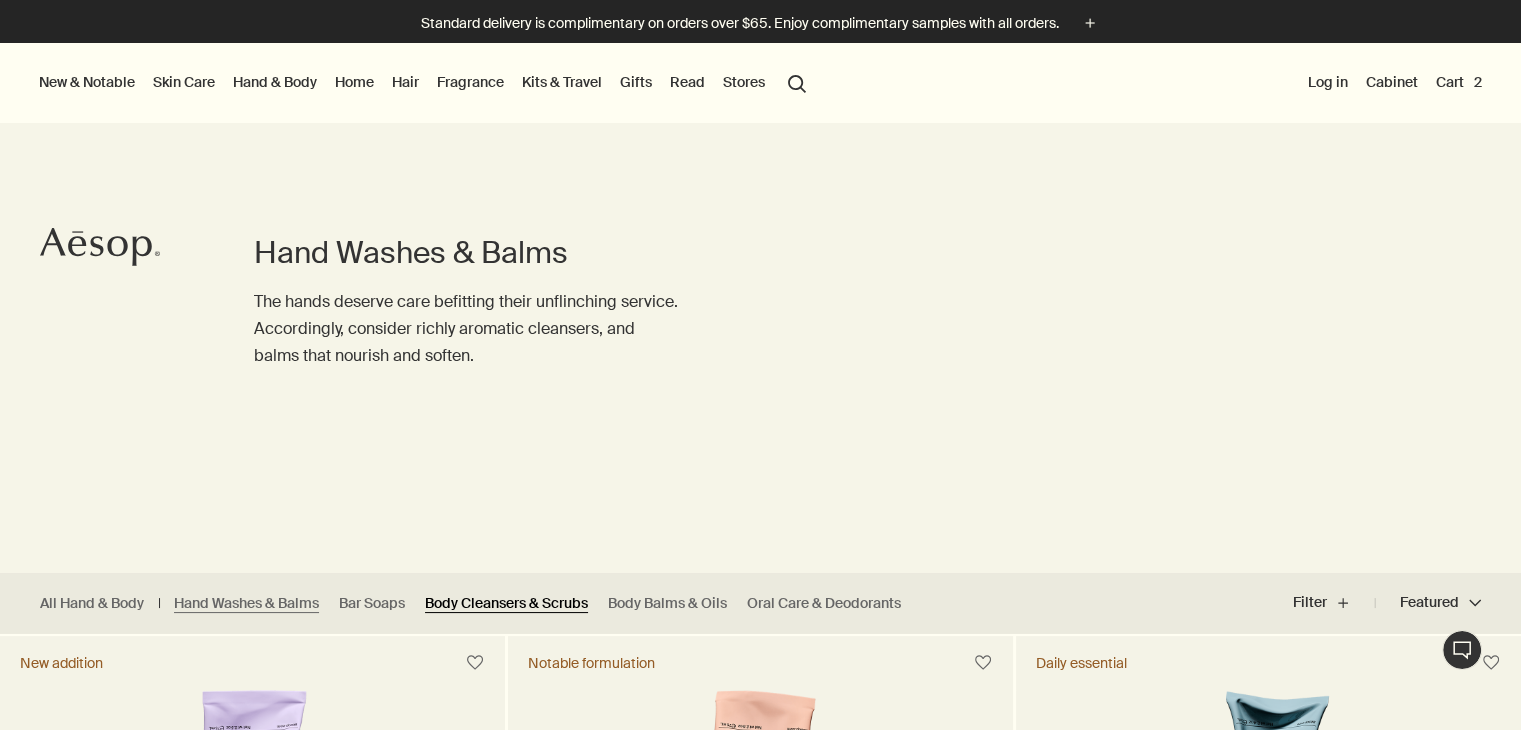 click on "Body Cleansers & Scrubs" at bounding box center (506, 603) 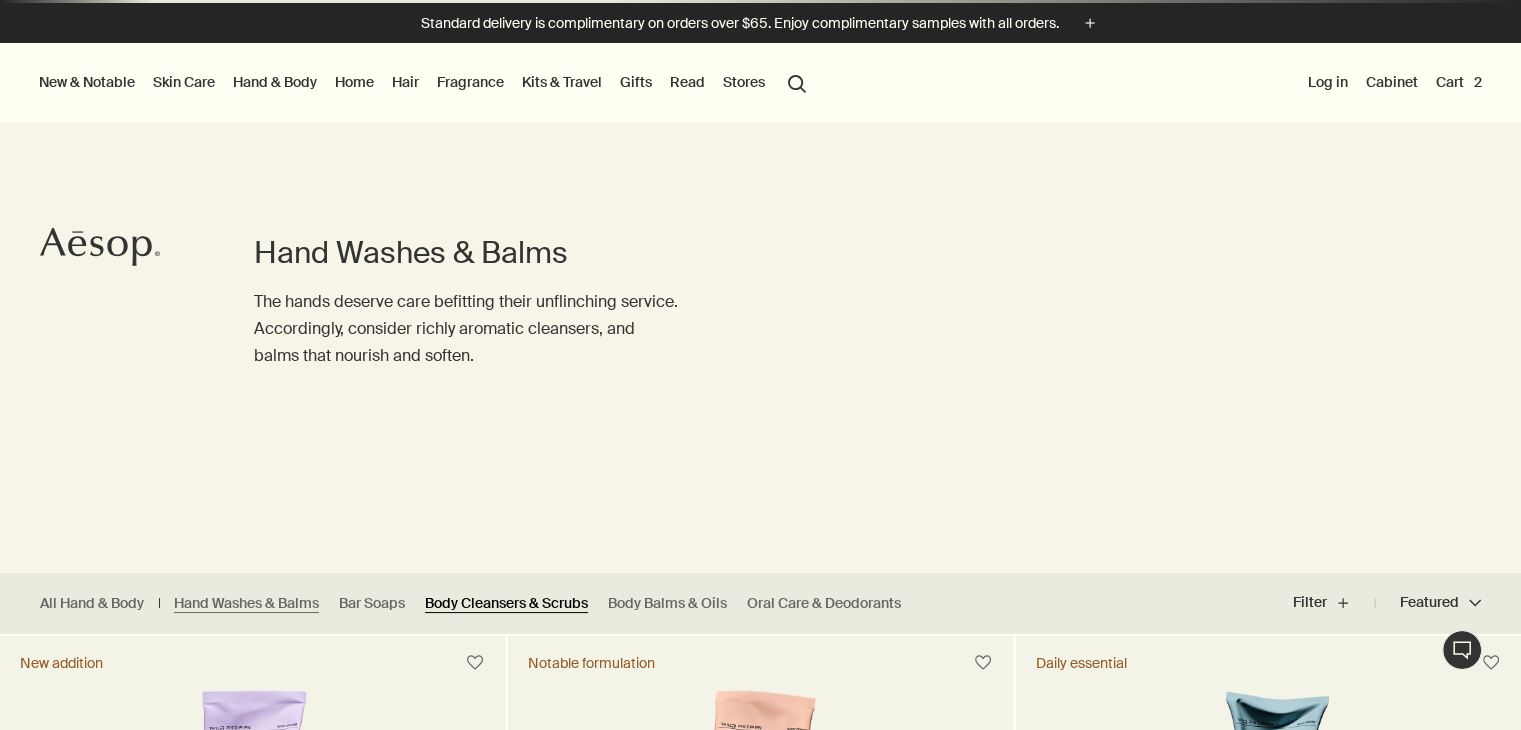 scroll, scrollTop: 40, scrollLeft: 0, axis: vertical 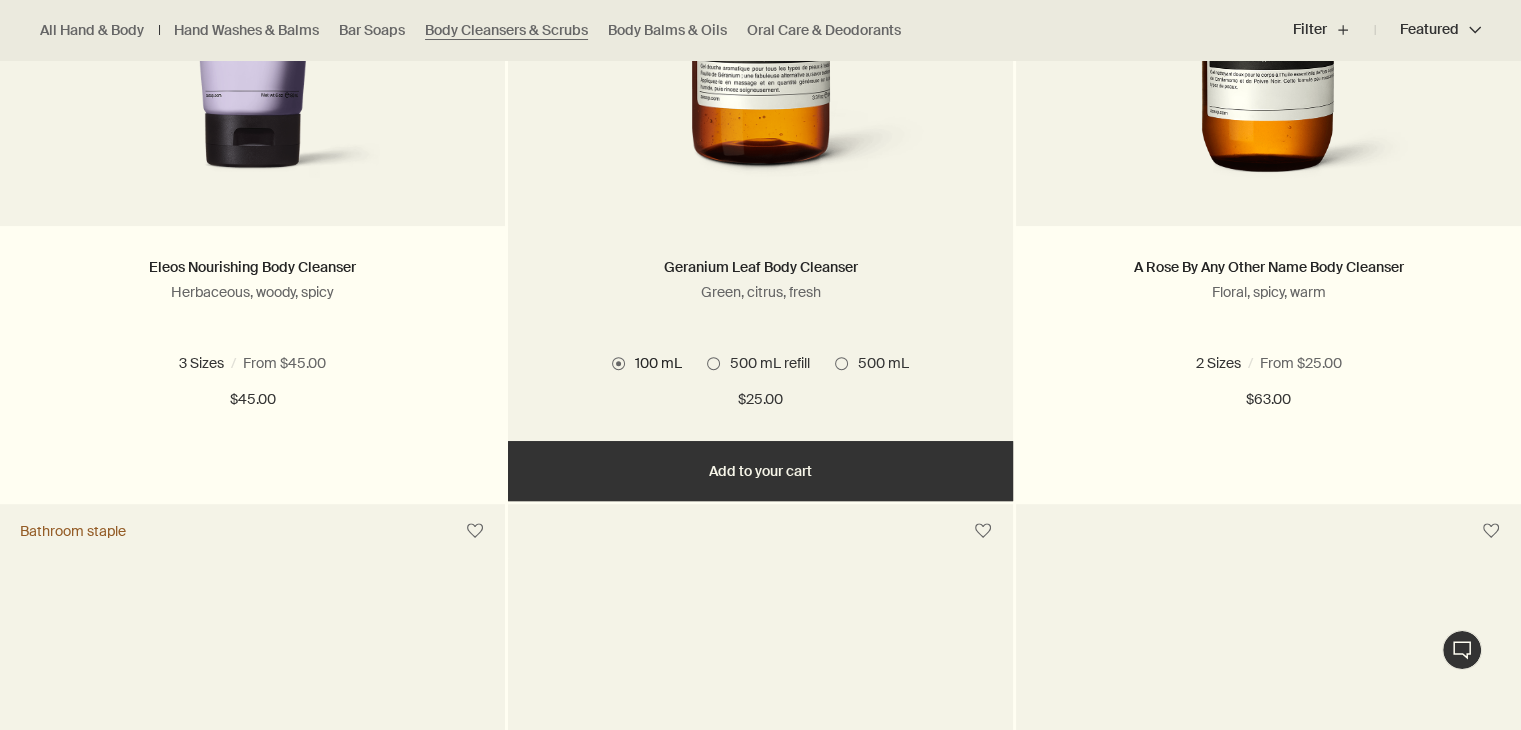 click at bounding box center (841, 363) 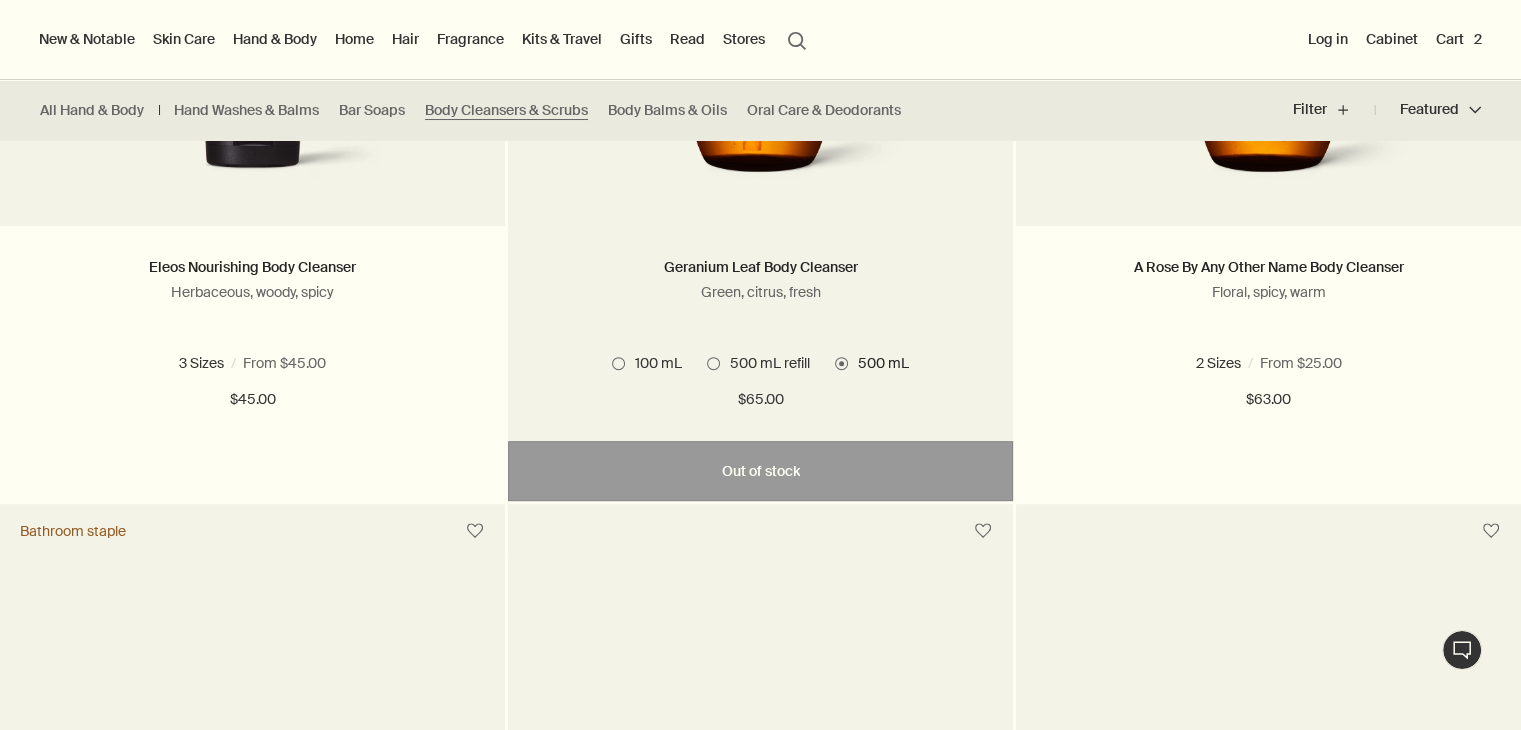 scroll, scrollTop: 683, scrollLeft: 0, axis: vertical 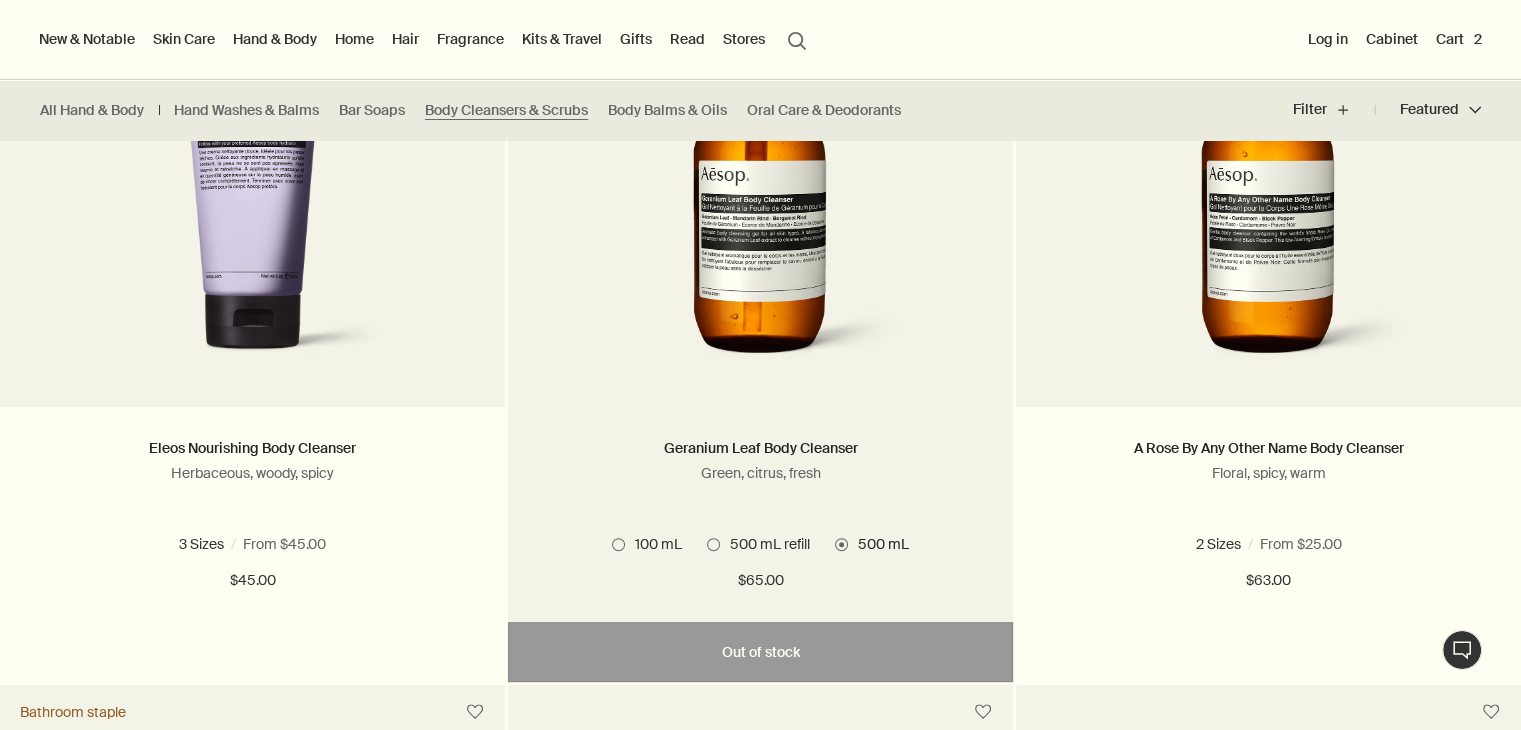 click on "500 mL refill" at bounding box center (765, 544) 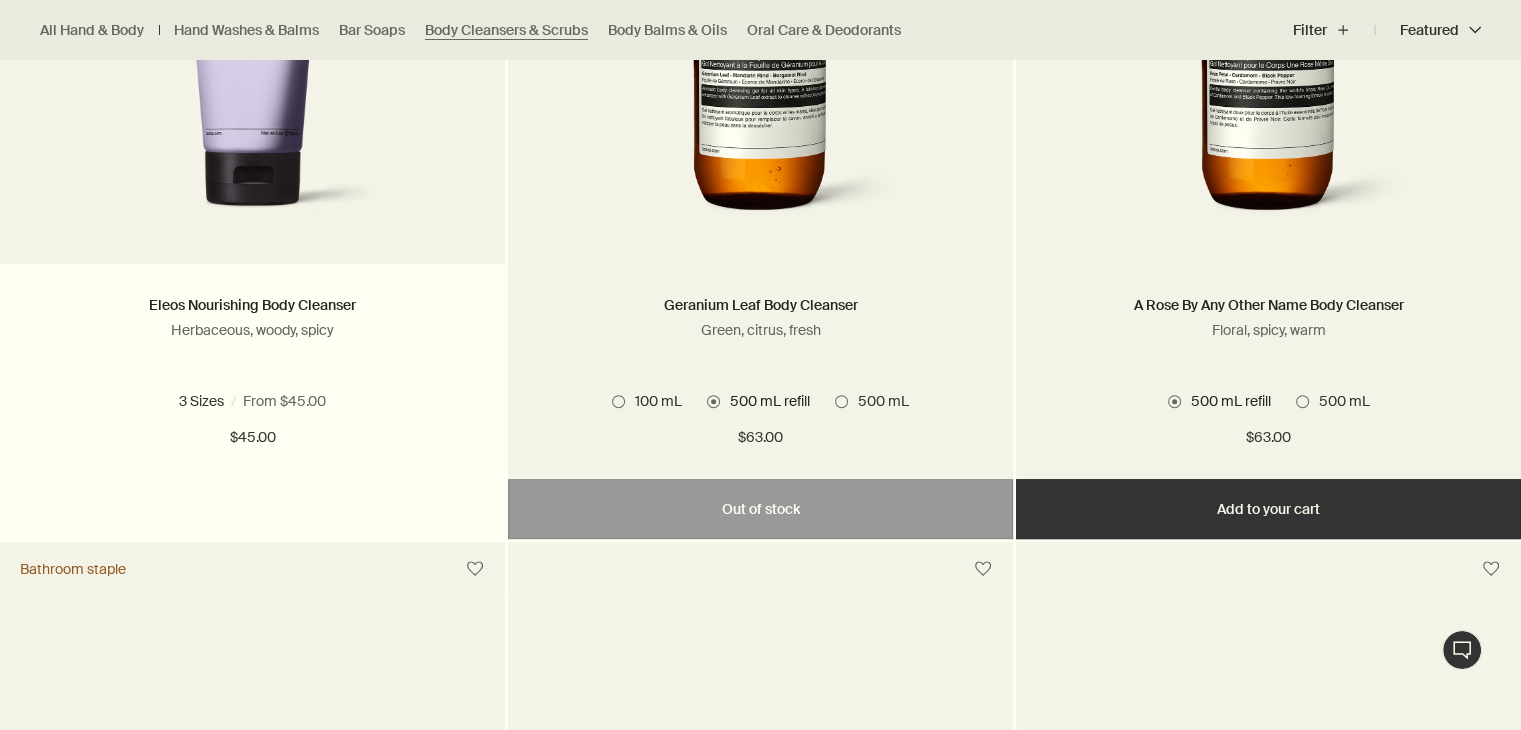 scroll, scrollTop: 827, scrollLeft: 0, axis: vertical 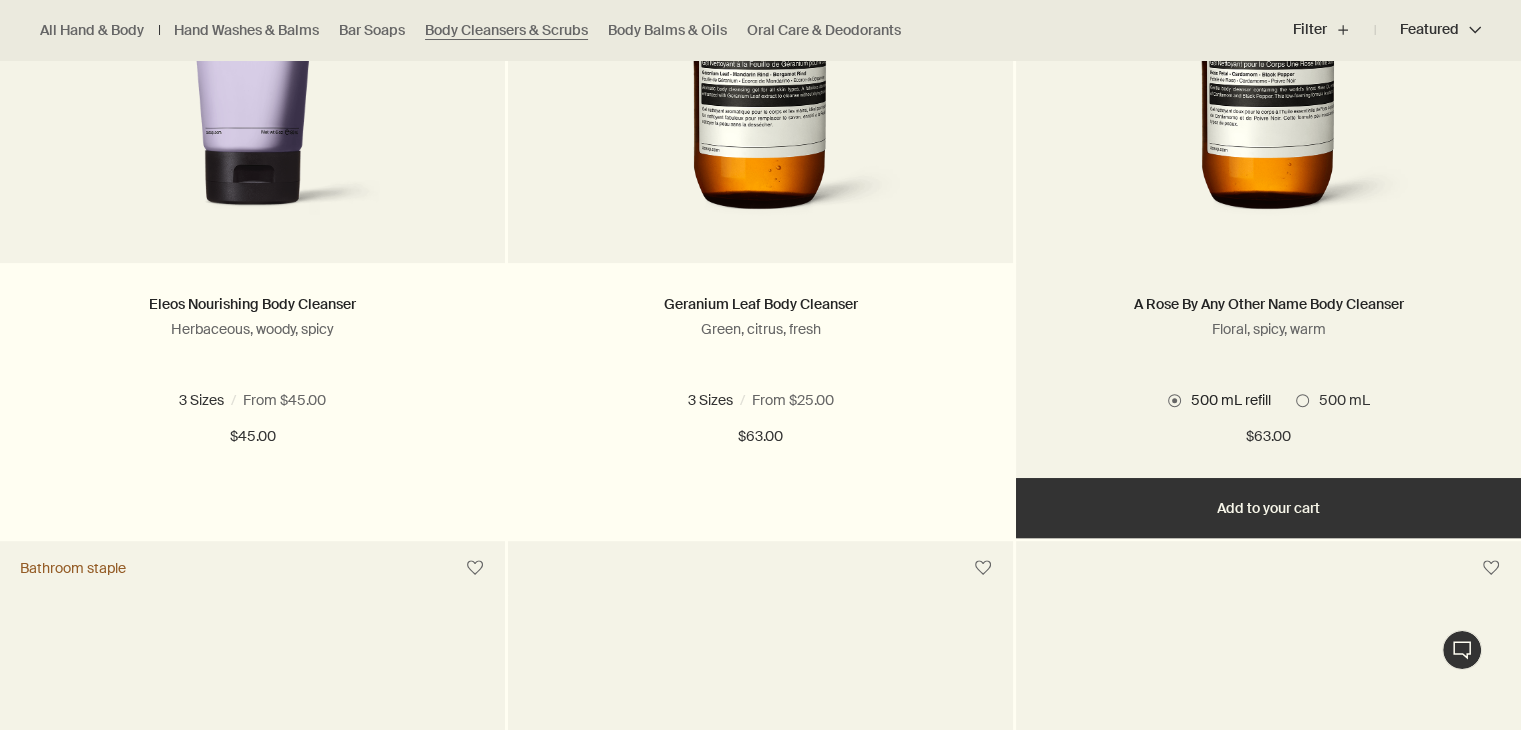 click at bounding box center (1302, 400) 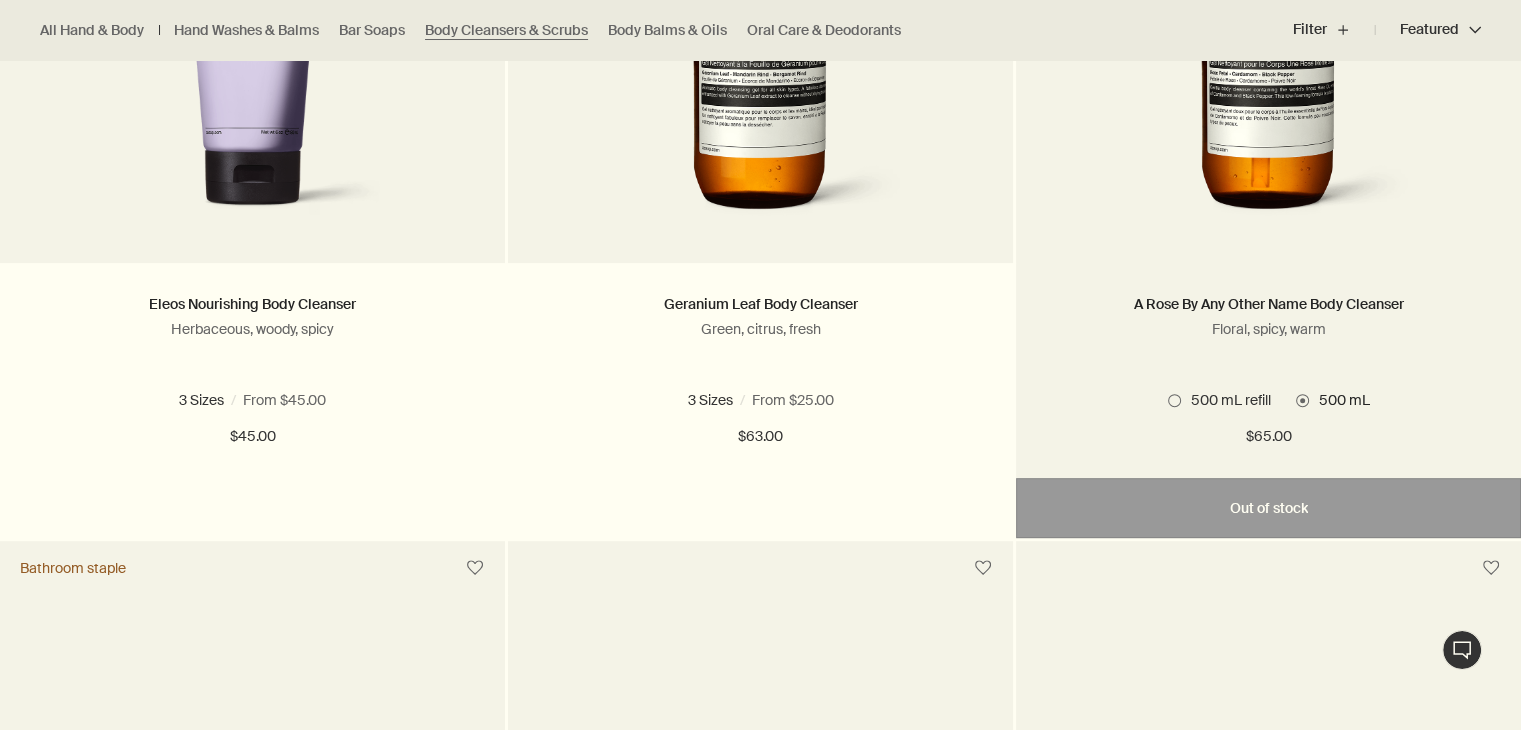 click at bounding box center [1174, 400] 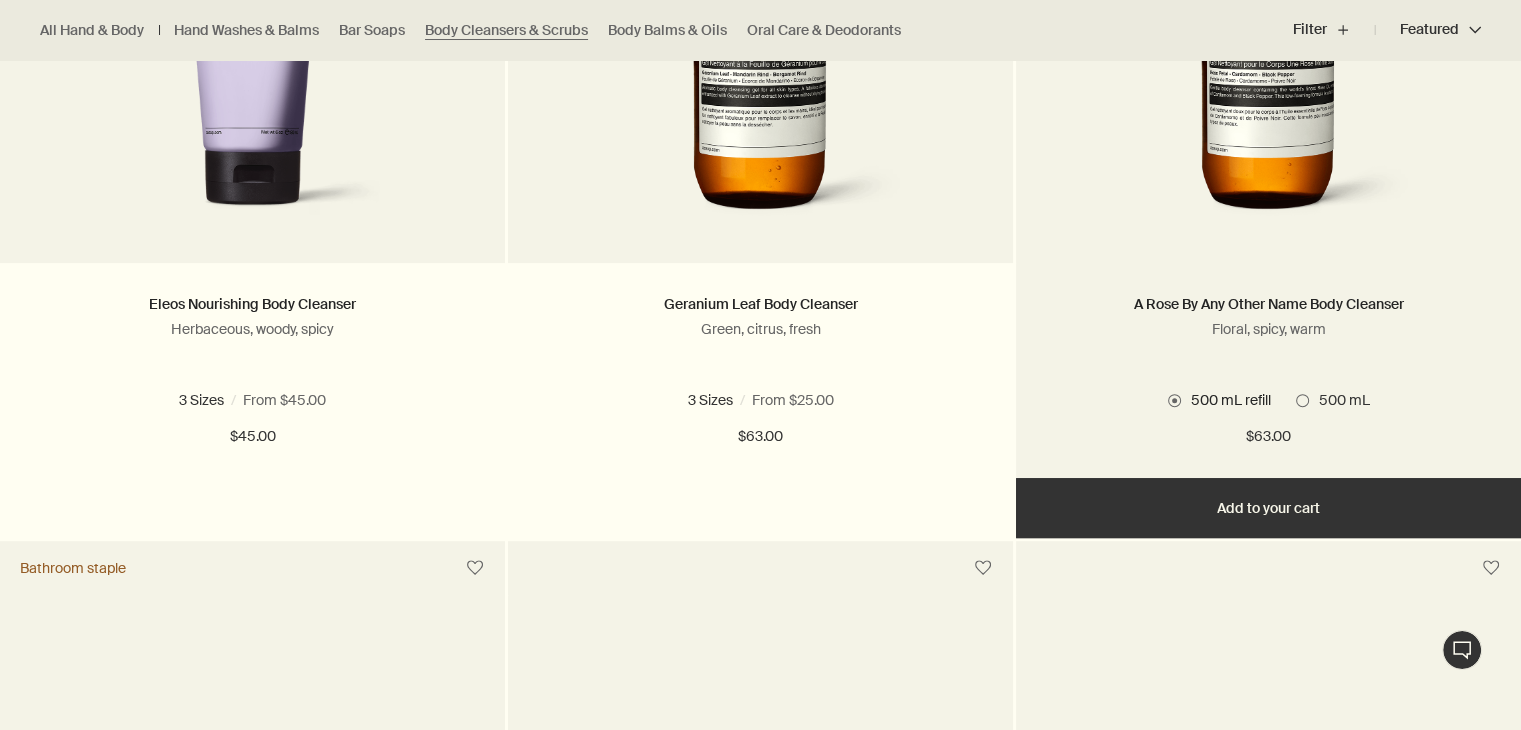 click on "Add Add to your cart" at bounding box center (1268, 508) 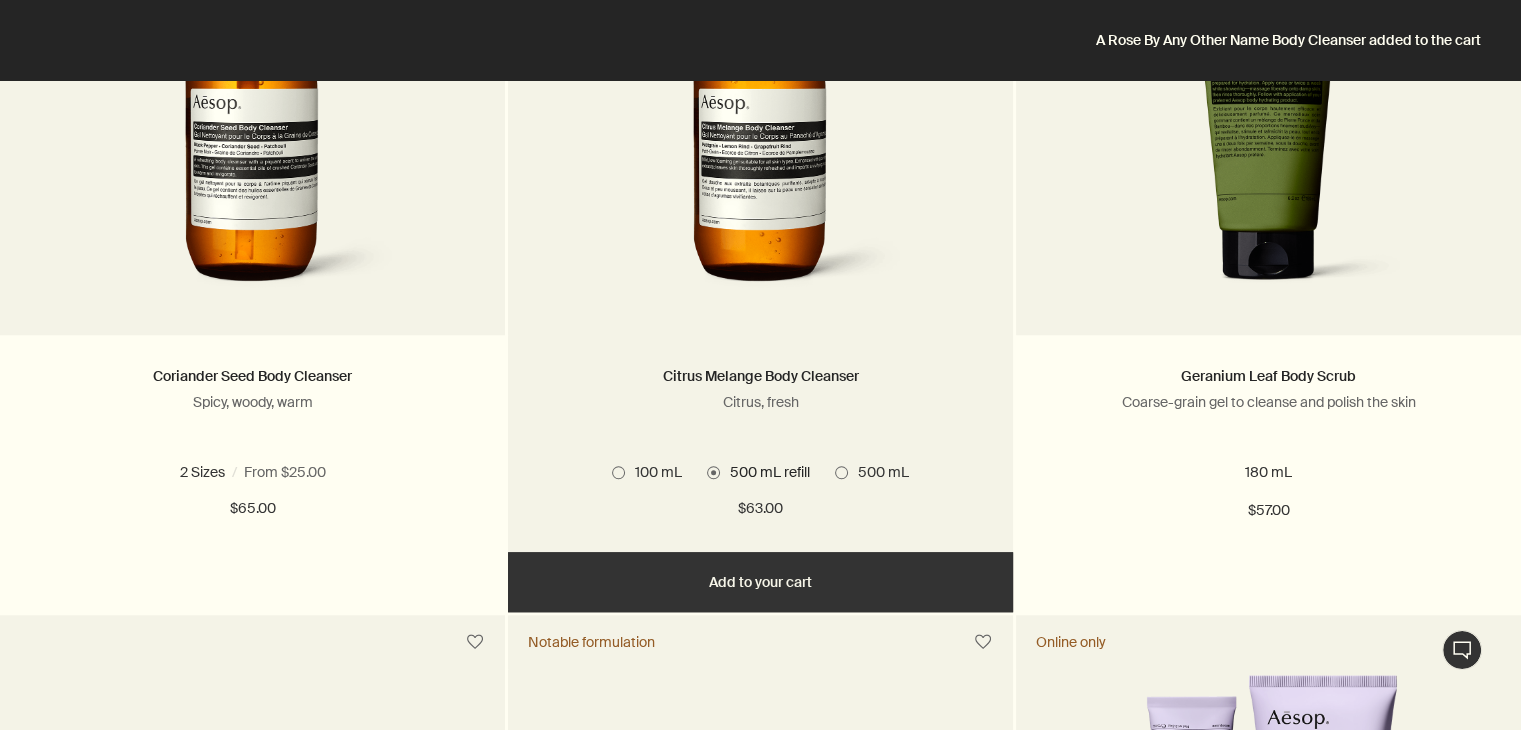 scroll, scrollTop: 1488, scrollLeft: 0, axis: vertical 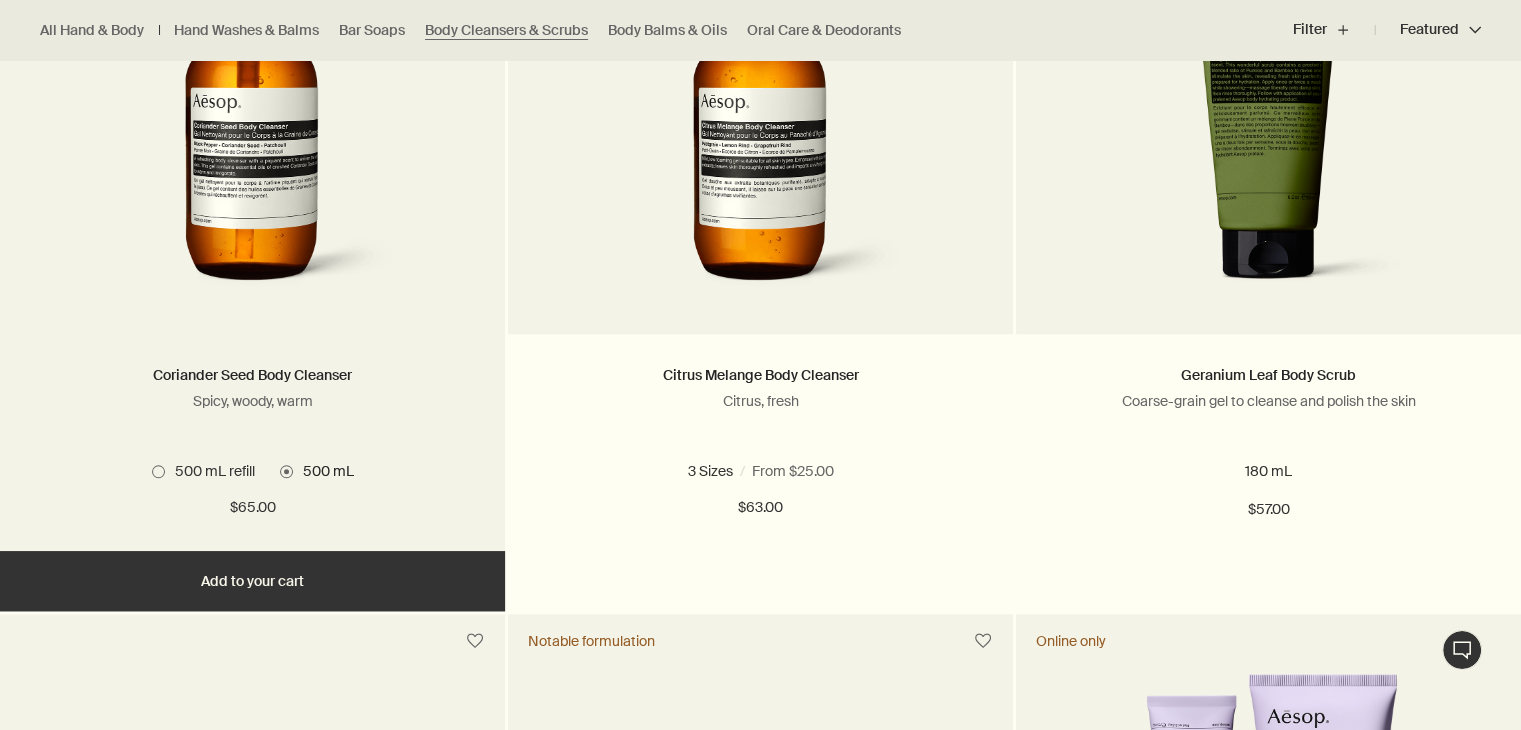 click on "Add Add to your cart" at bounding box center [252, 581] 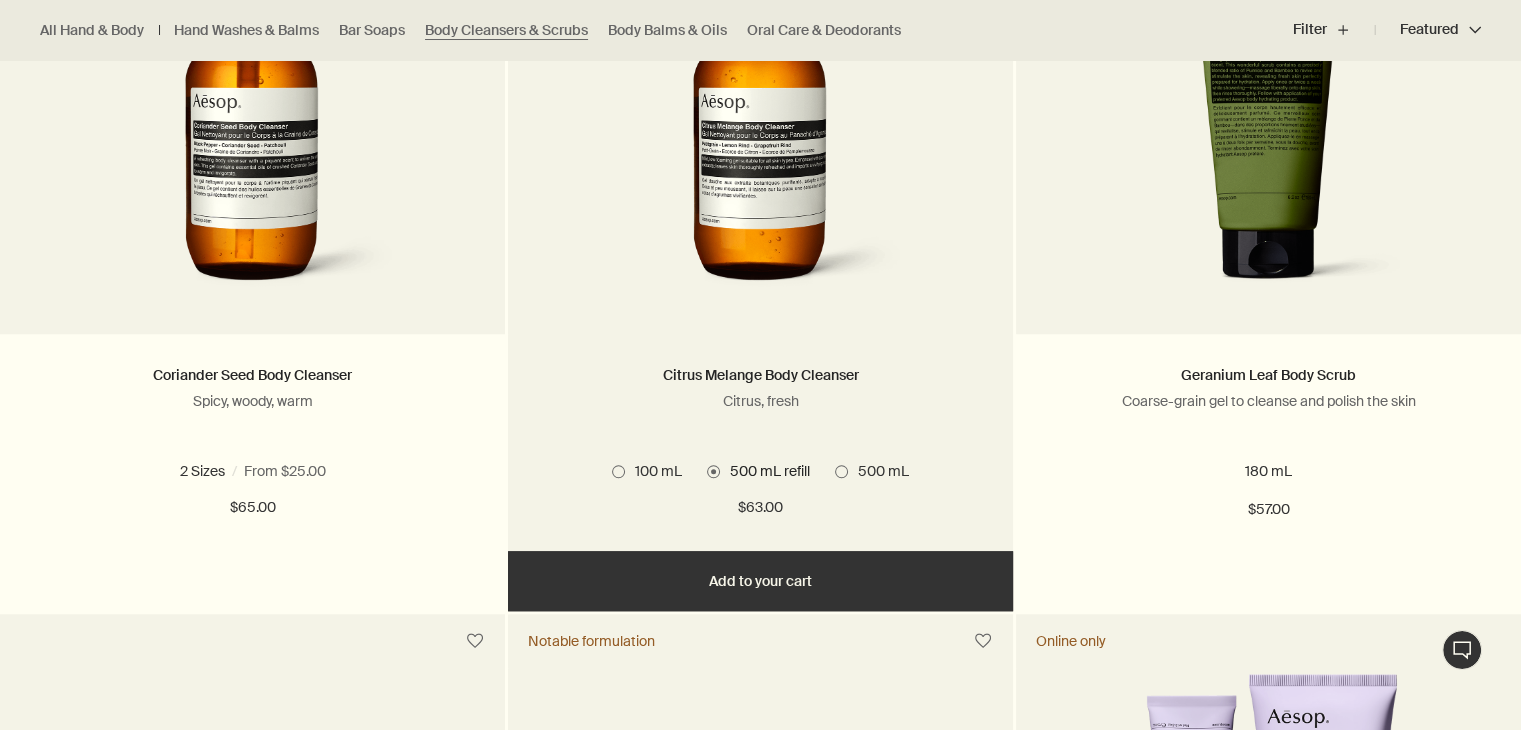 click on "Add Add to your cart" at bounding box center [760, 581] 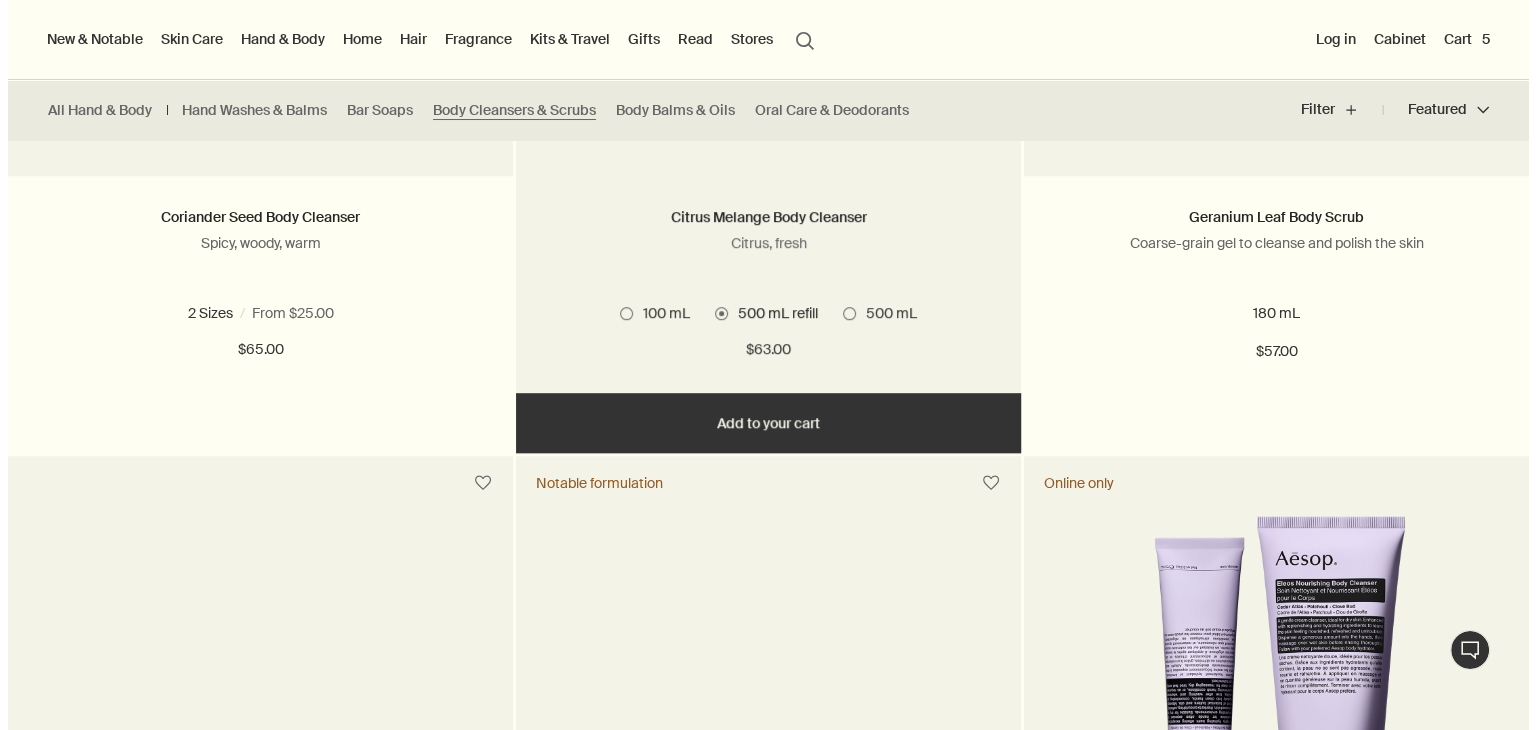 scroll, scrollTop: 1089, scrollLeft: 0, axis: vertical 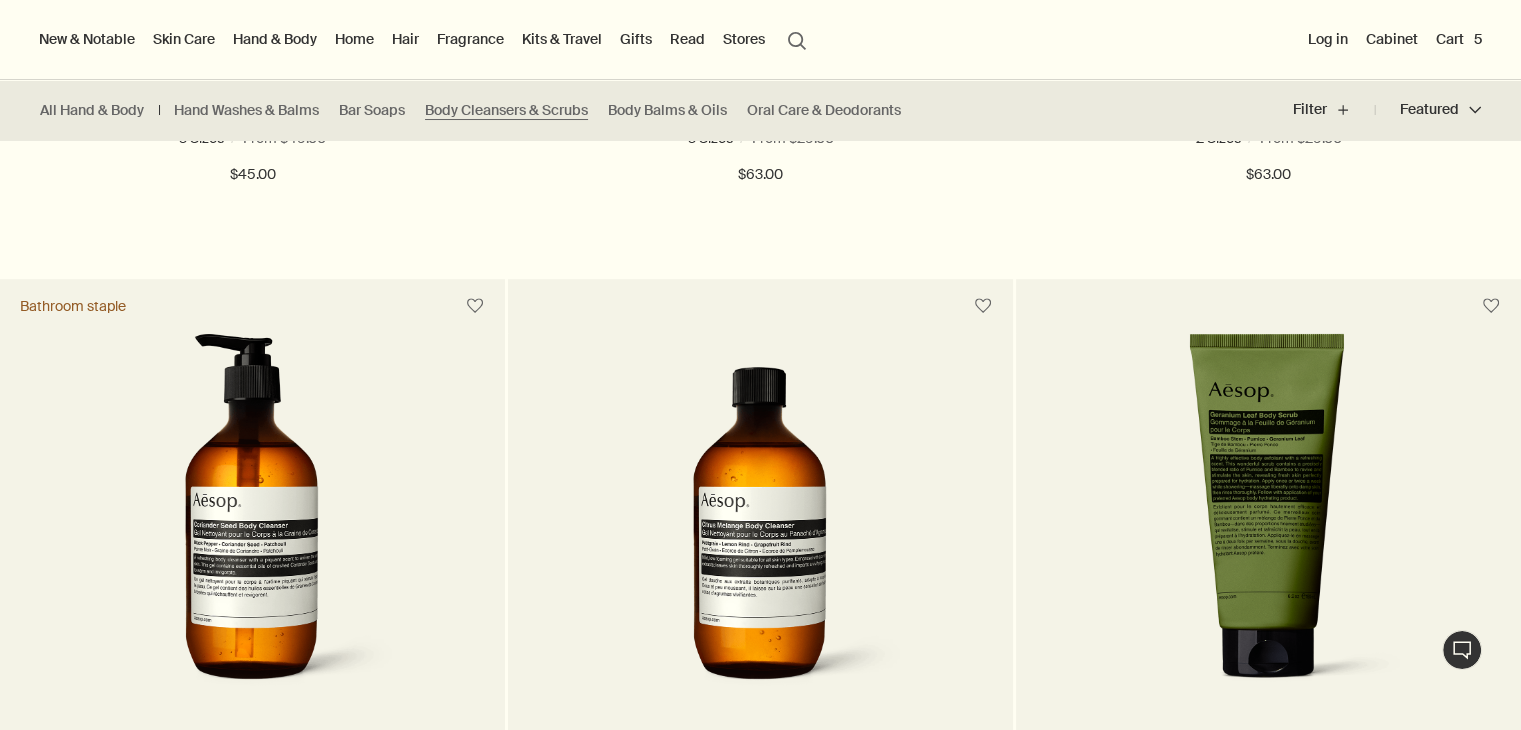 click on "Home" at bounding box center (354, 39) 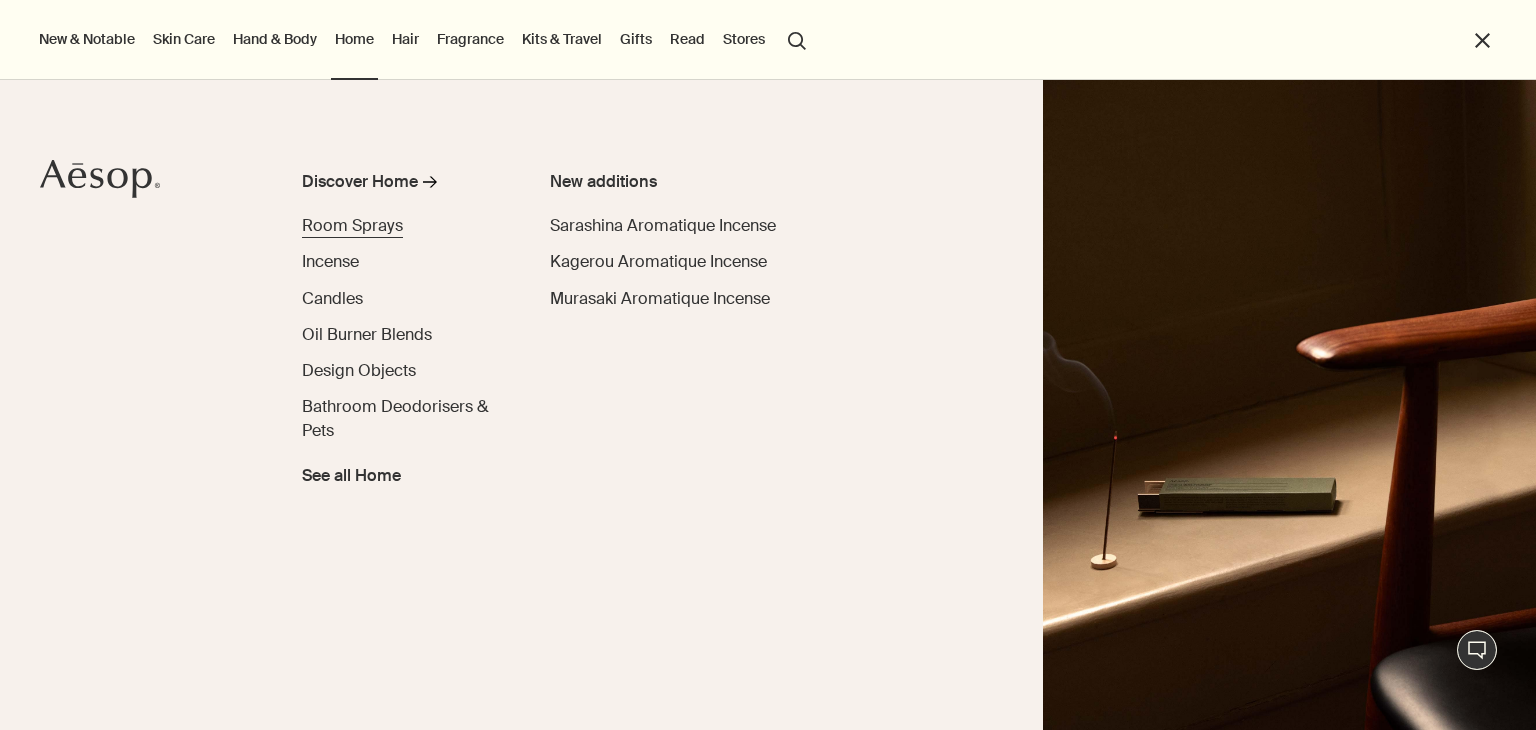click on "Room Sprays" at bounding box center (352, 225) 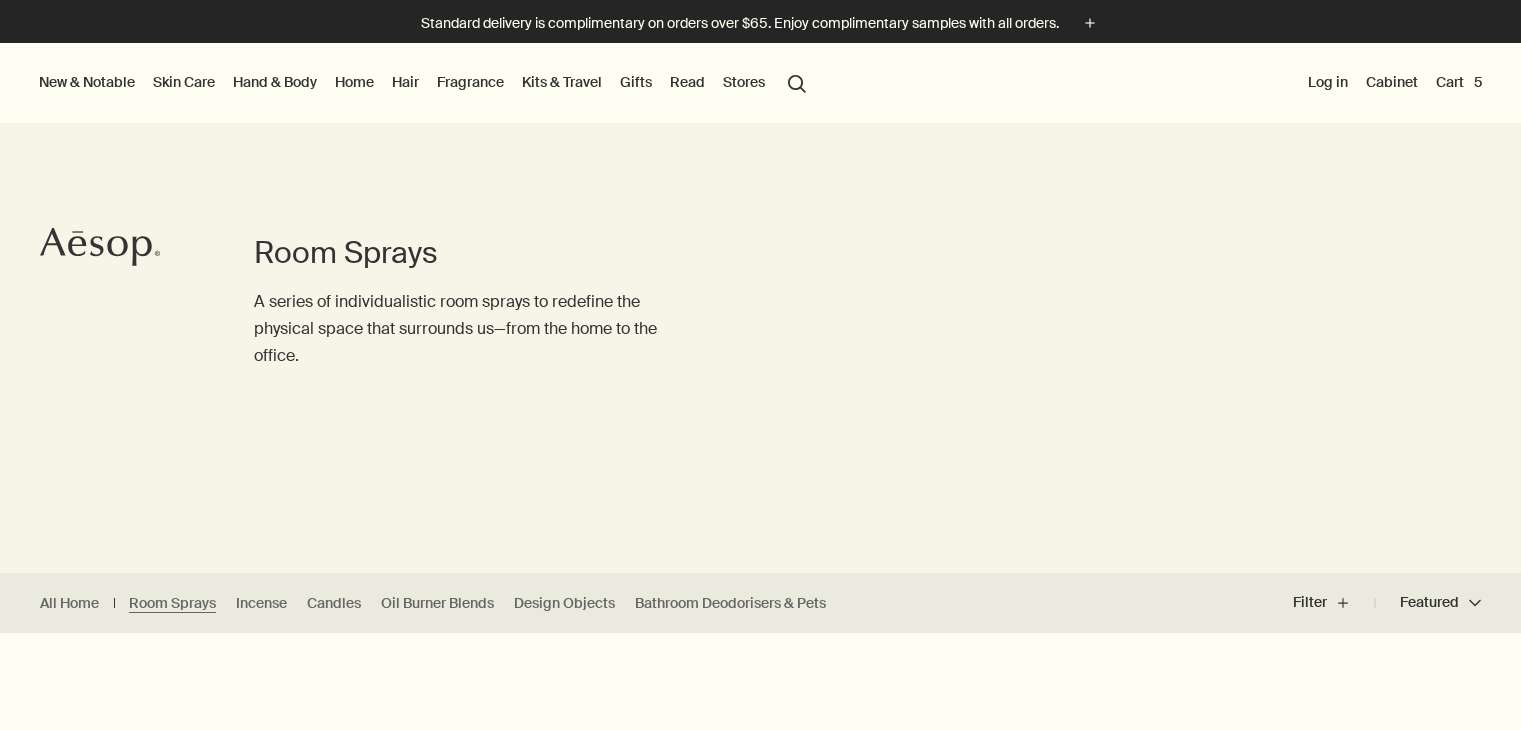 scroll, scrollTop: 0, scrollLeft: 0, axis: both 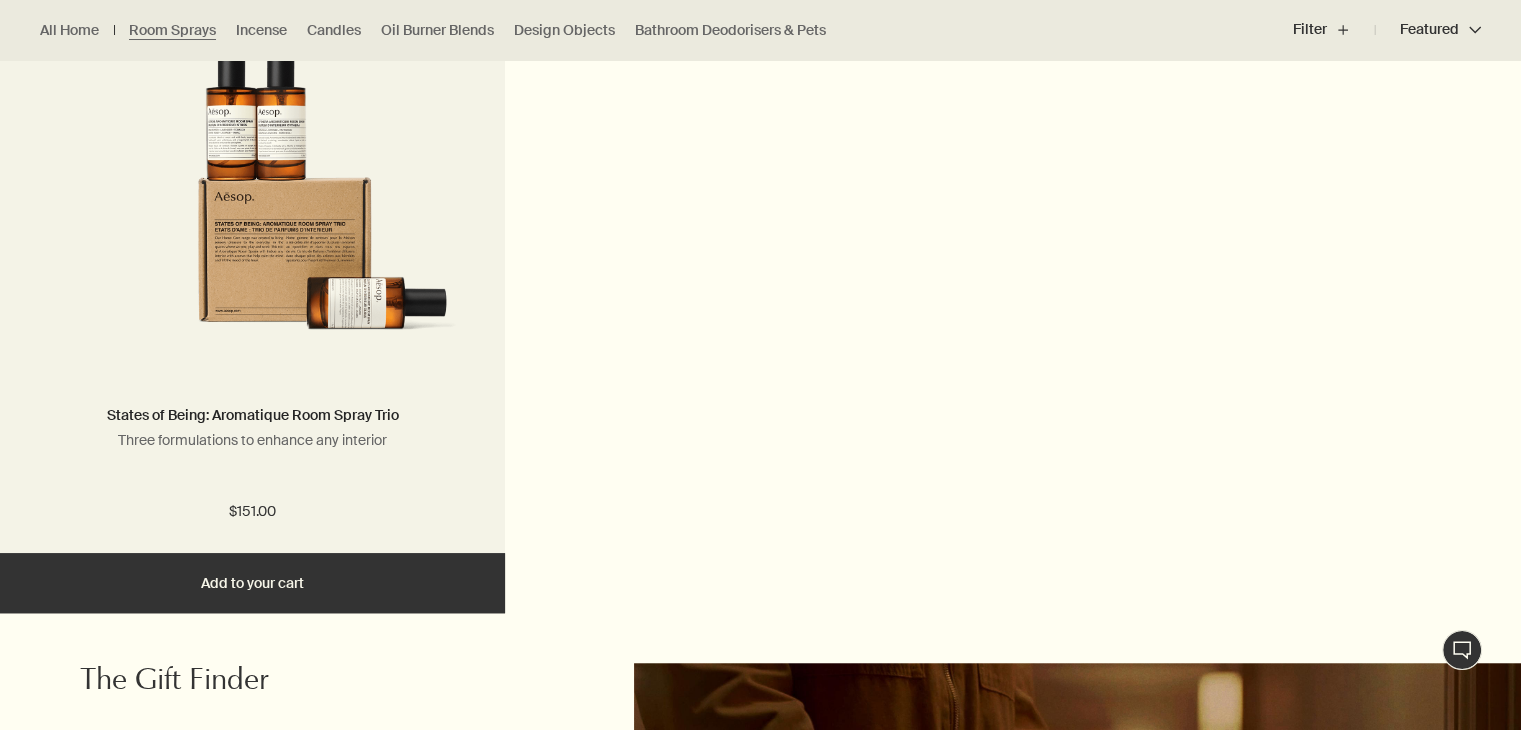 click on "Add Add to your cart" at bounding box center (252, 583) 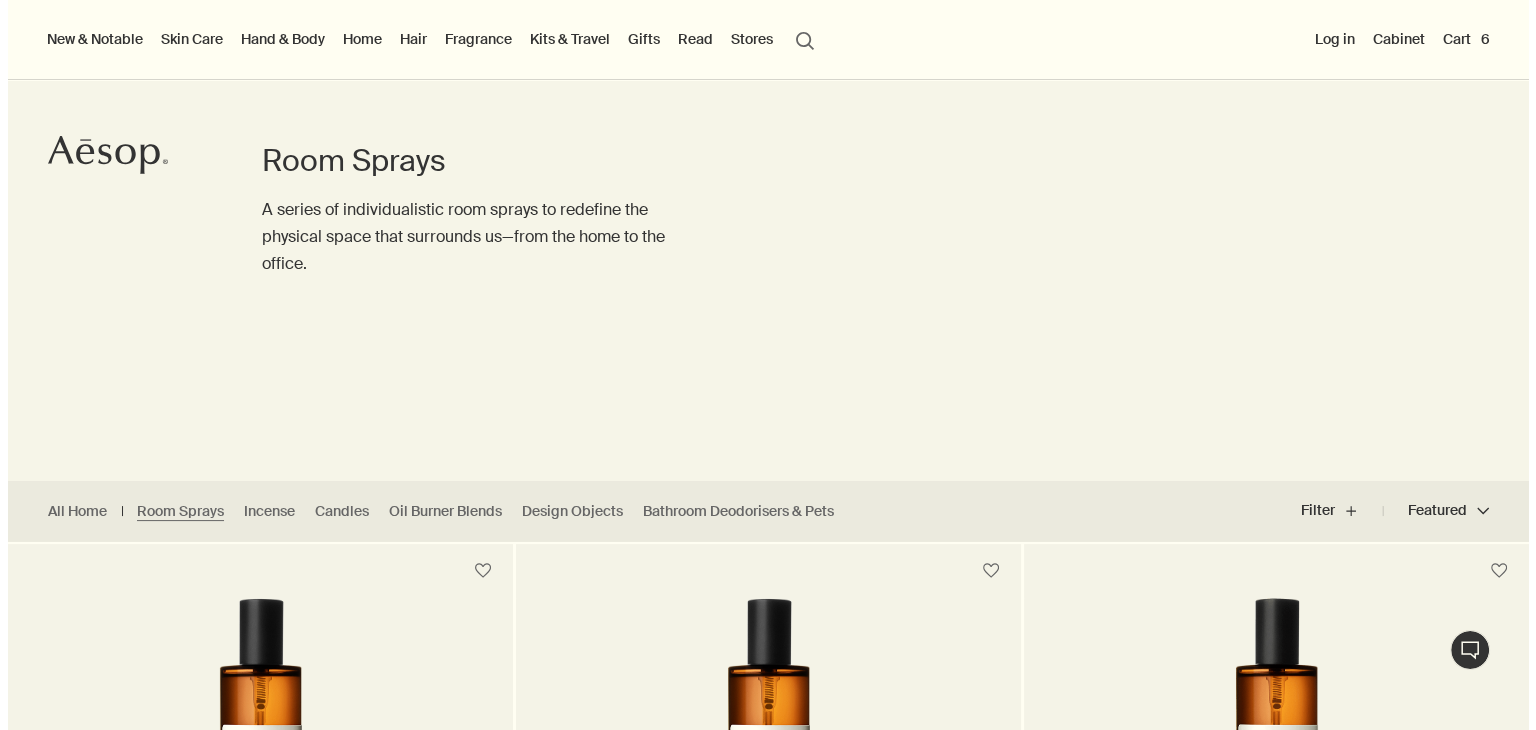 scroll, scrollTop: 0, scrollLeft: 0, axis: both 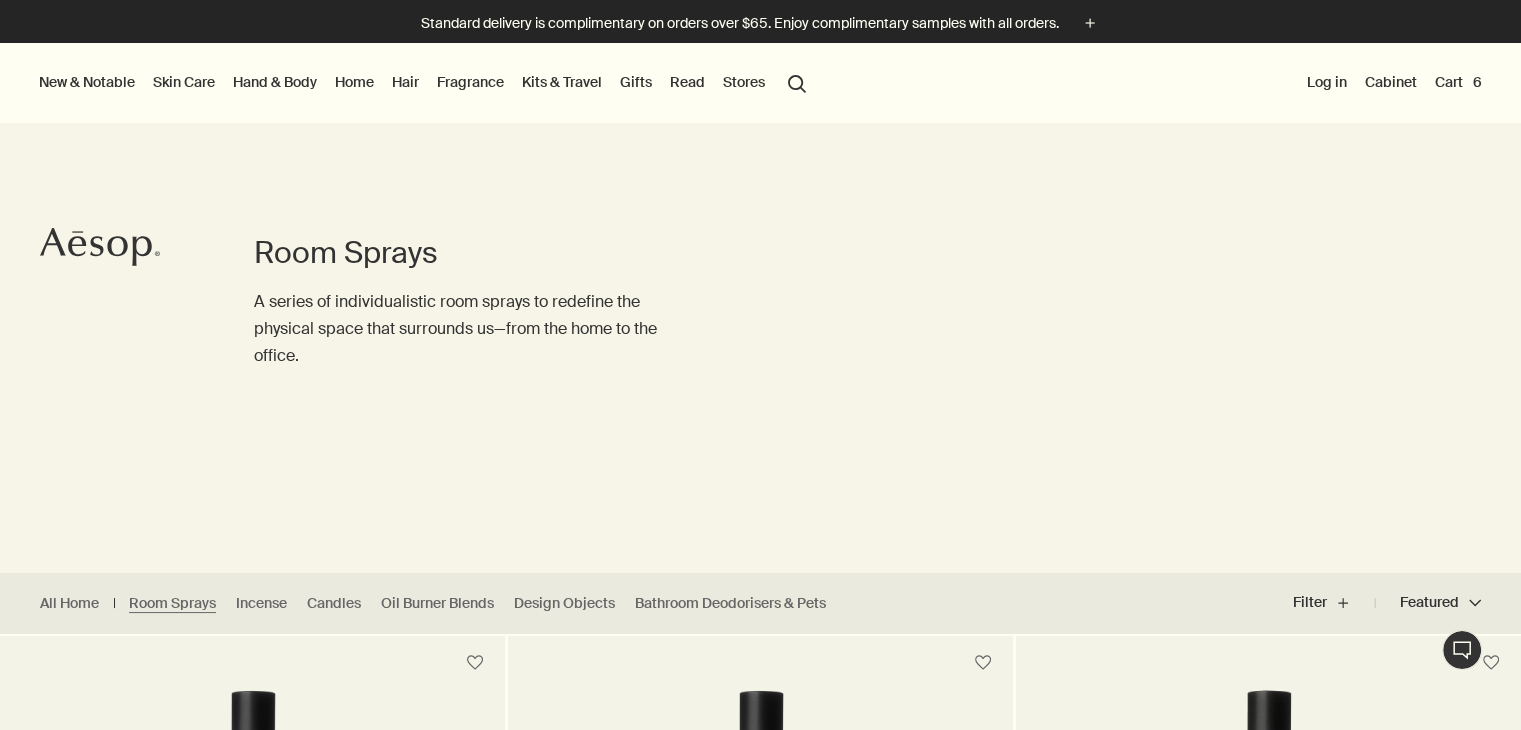 click on "Fragrance" at bounding box center (470, 82) 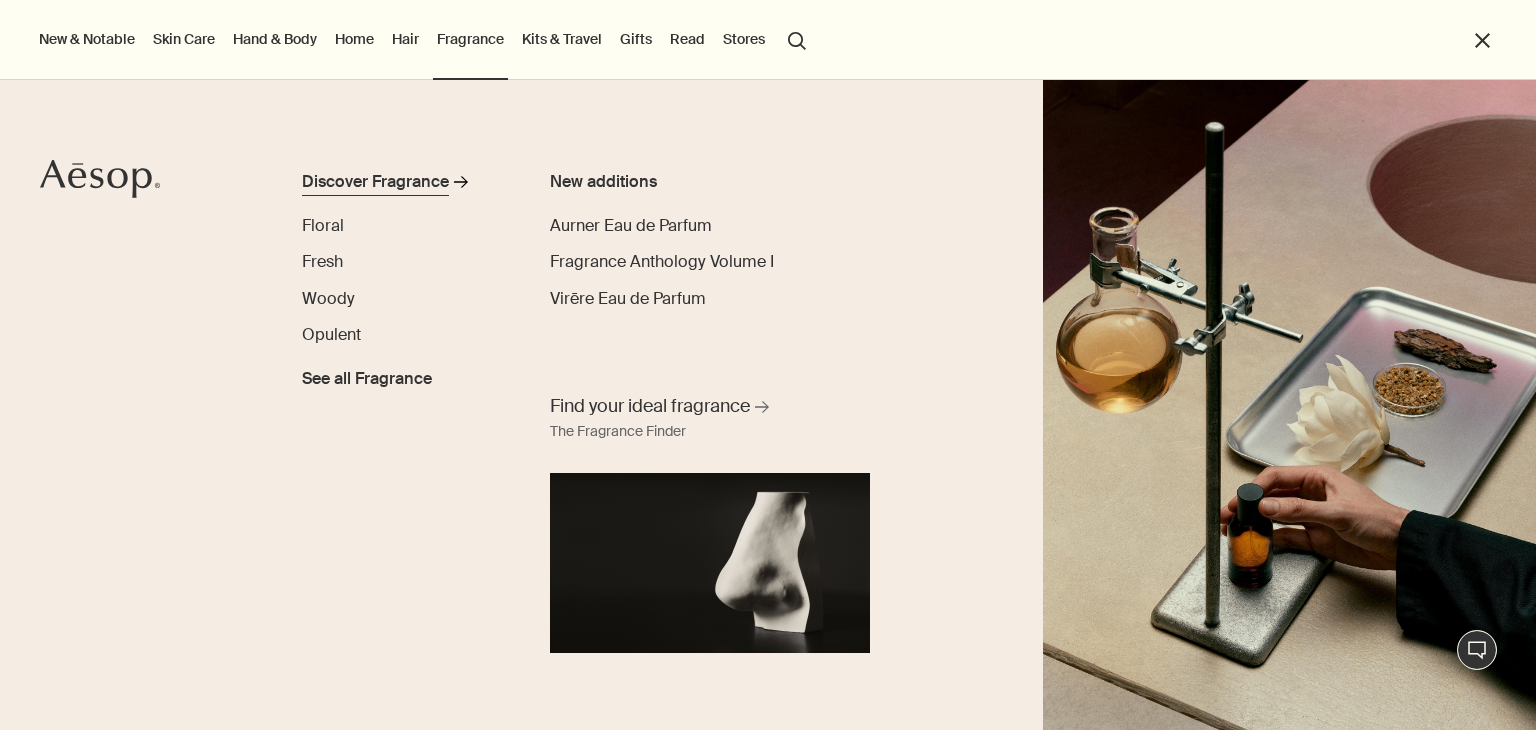 click on "Discover Fragrance" at bounding box center (375, 182) 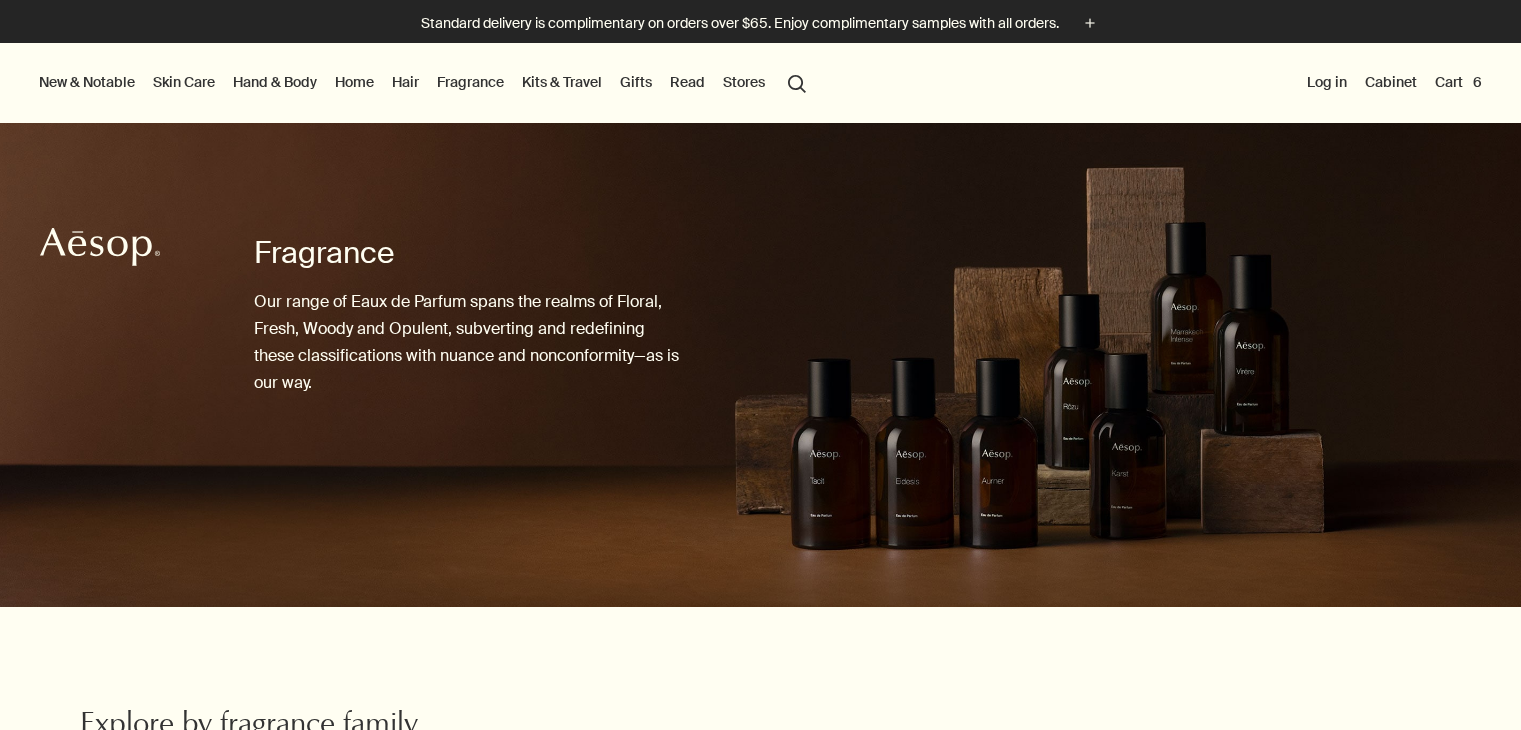 scroll, scrollTop: 0, scrollLeft: 0, axis: both 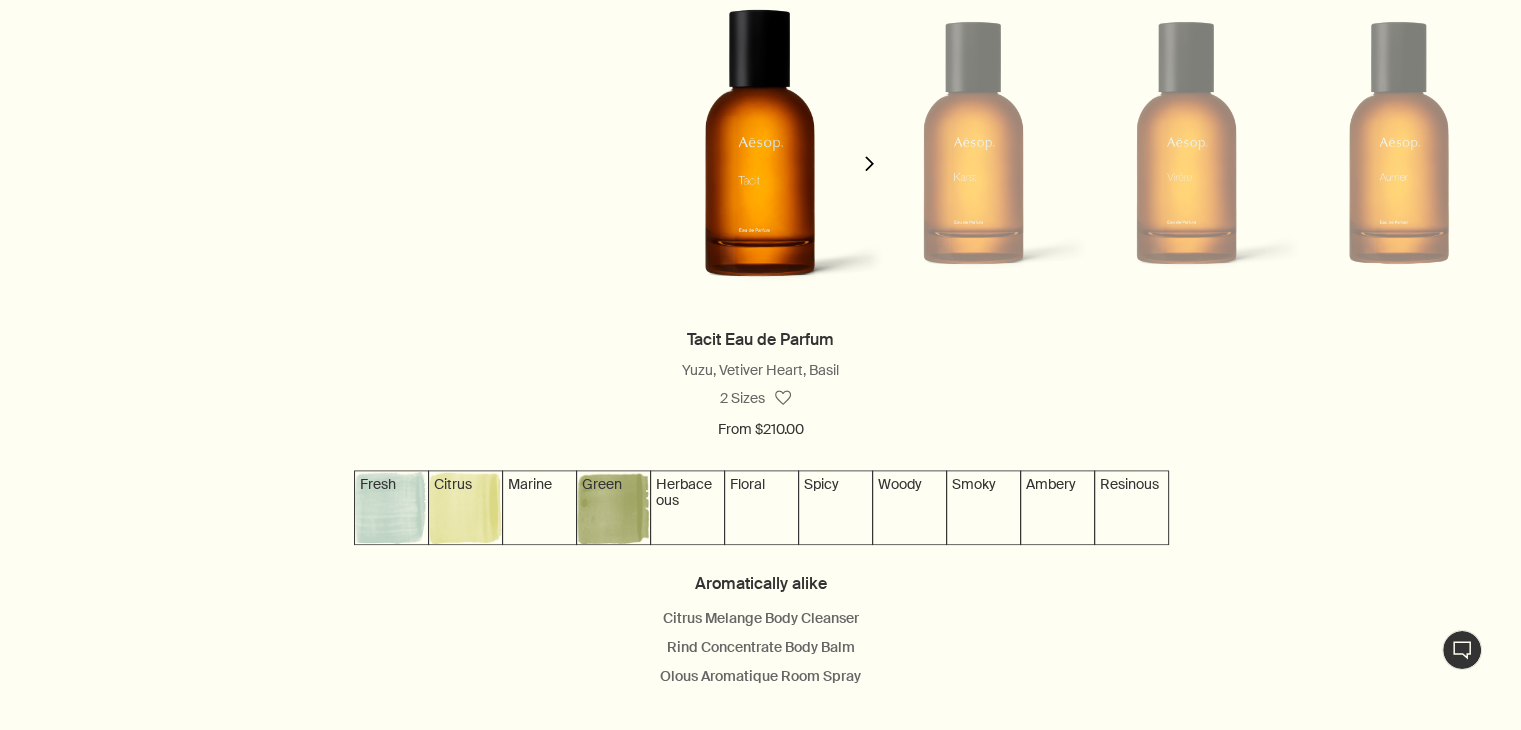 click at bounding box center [1399, 143] 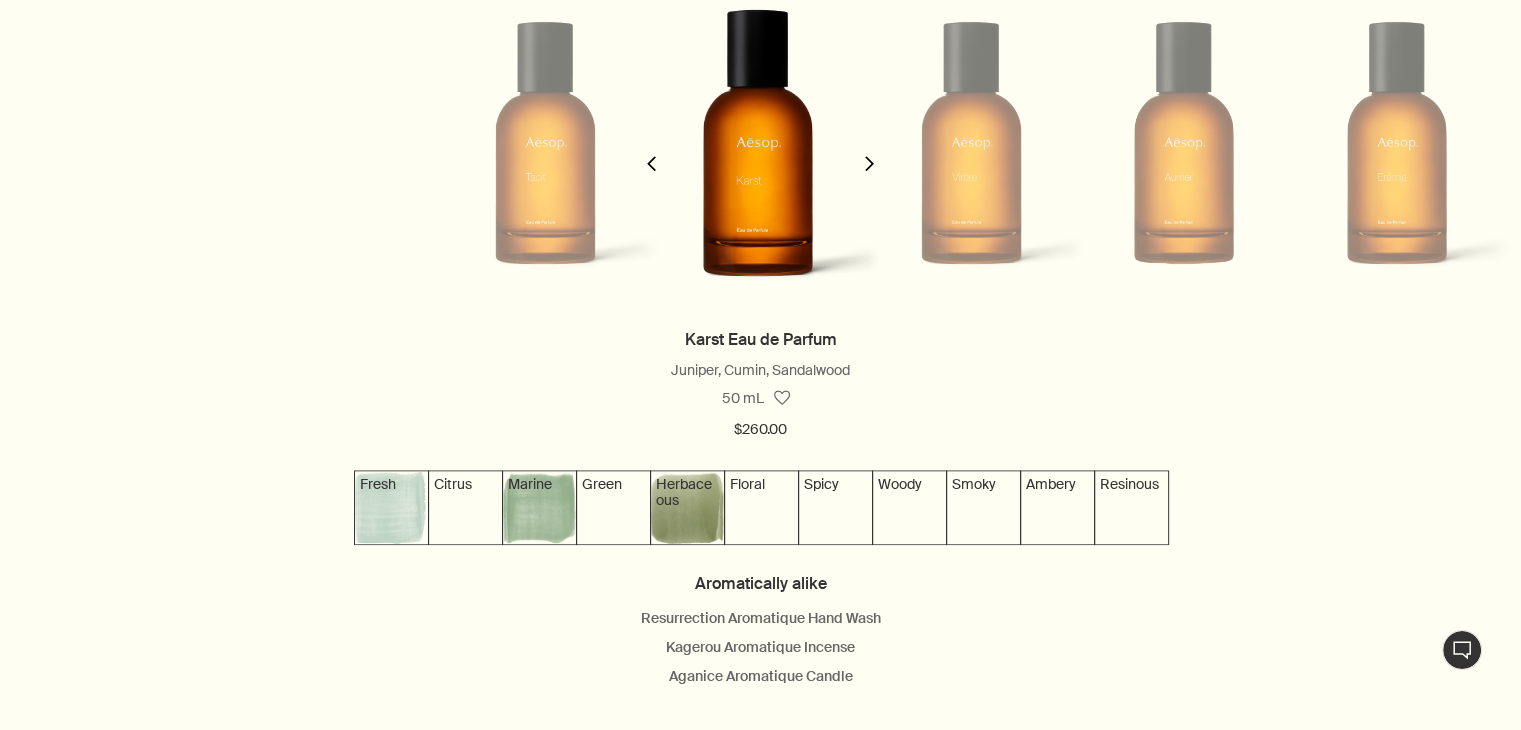 click on "chevron" 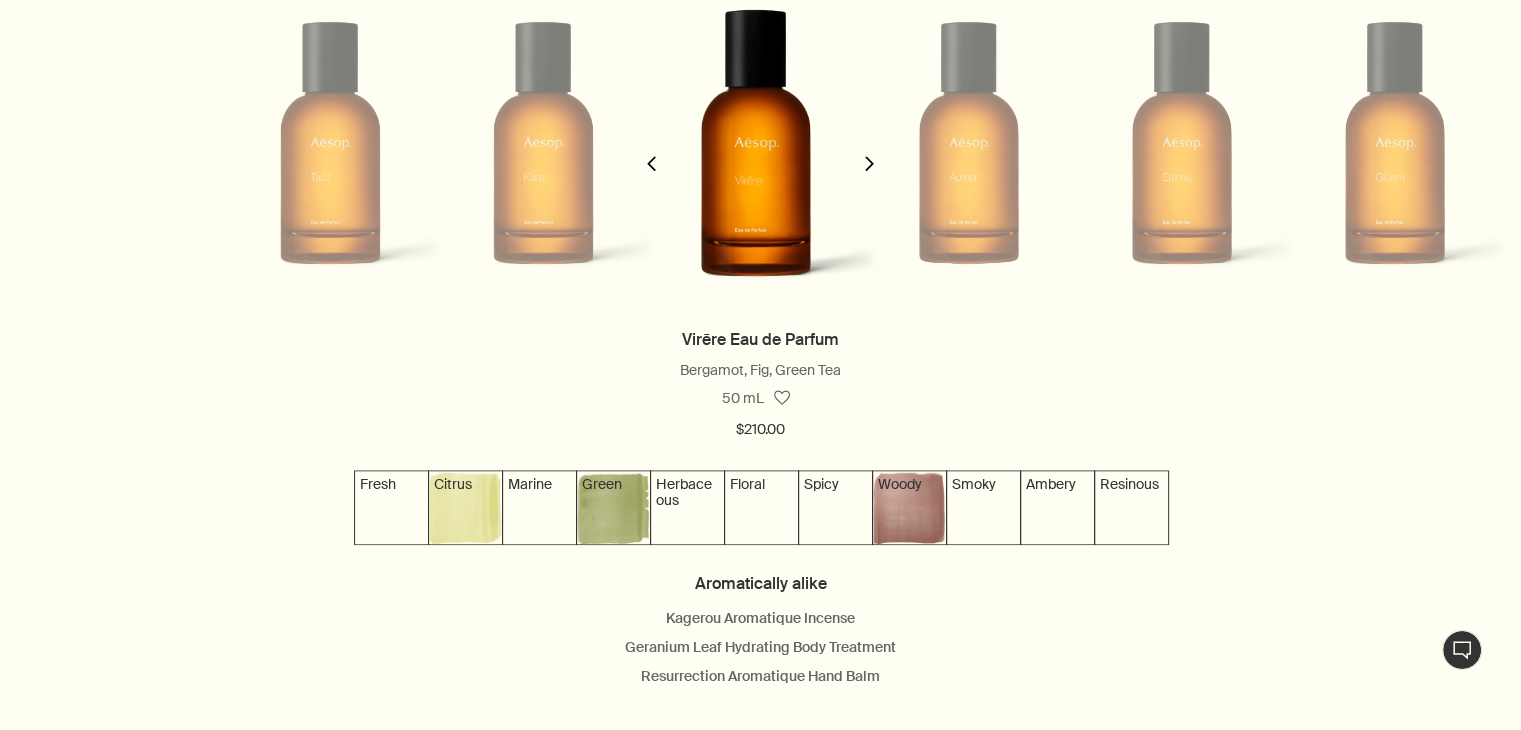 click on "chevron" 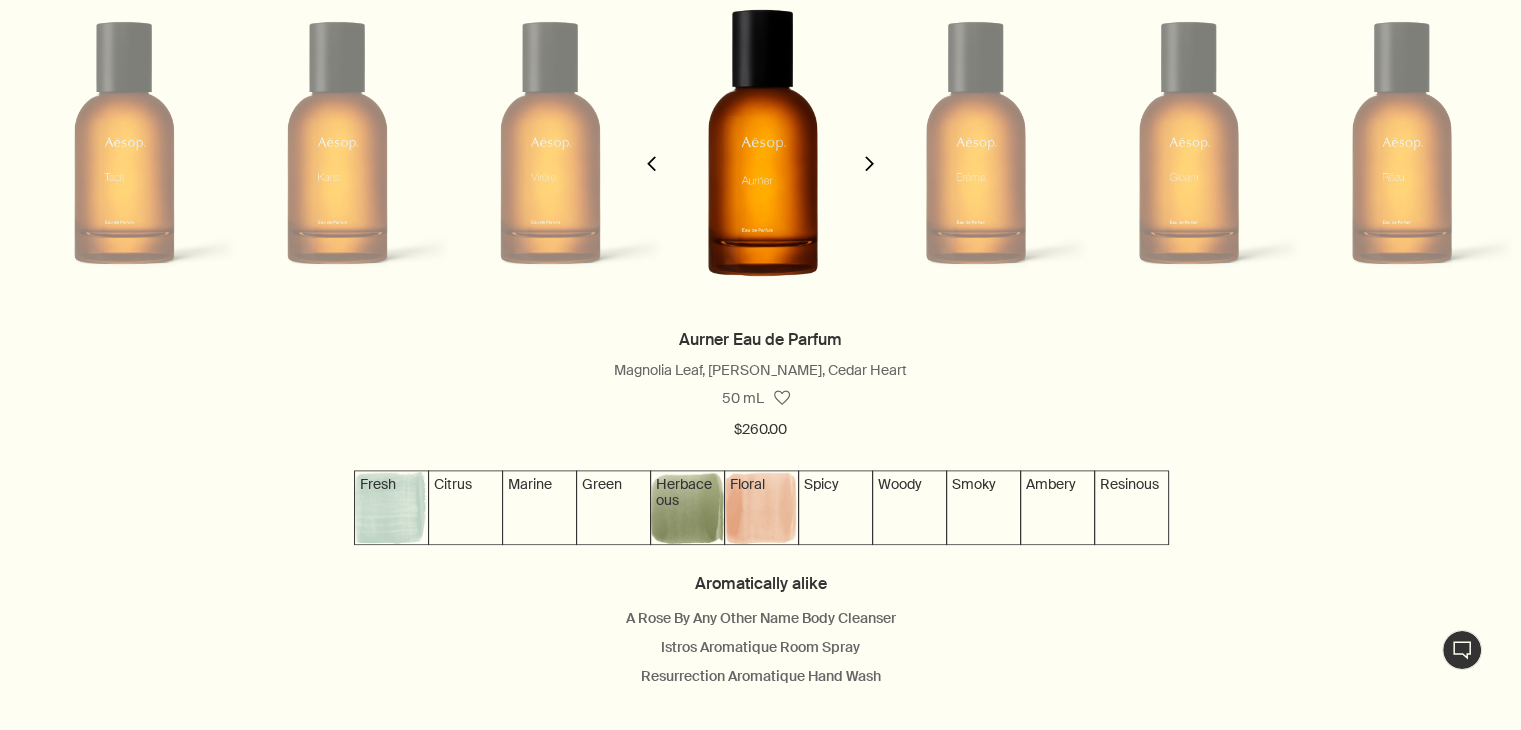 scroll, scrollTop: 0, scrollLeft: 644, axis: horizontal 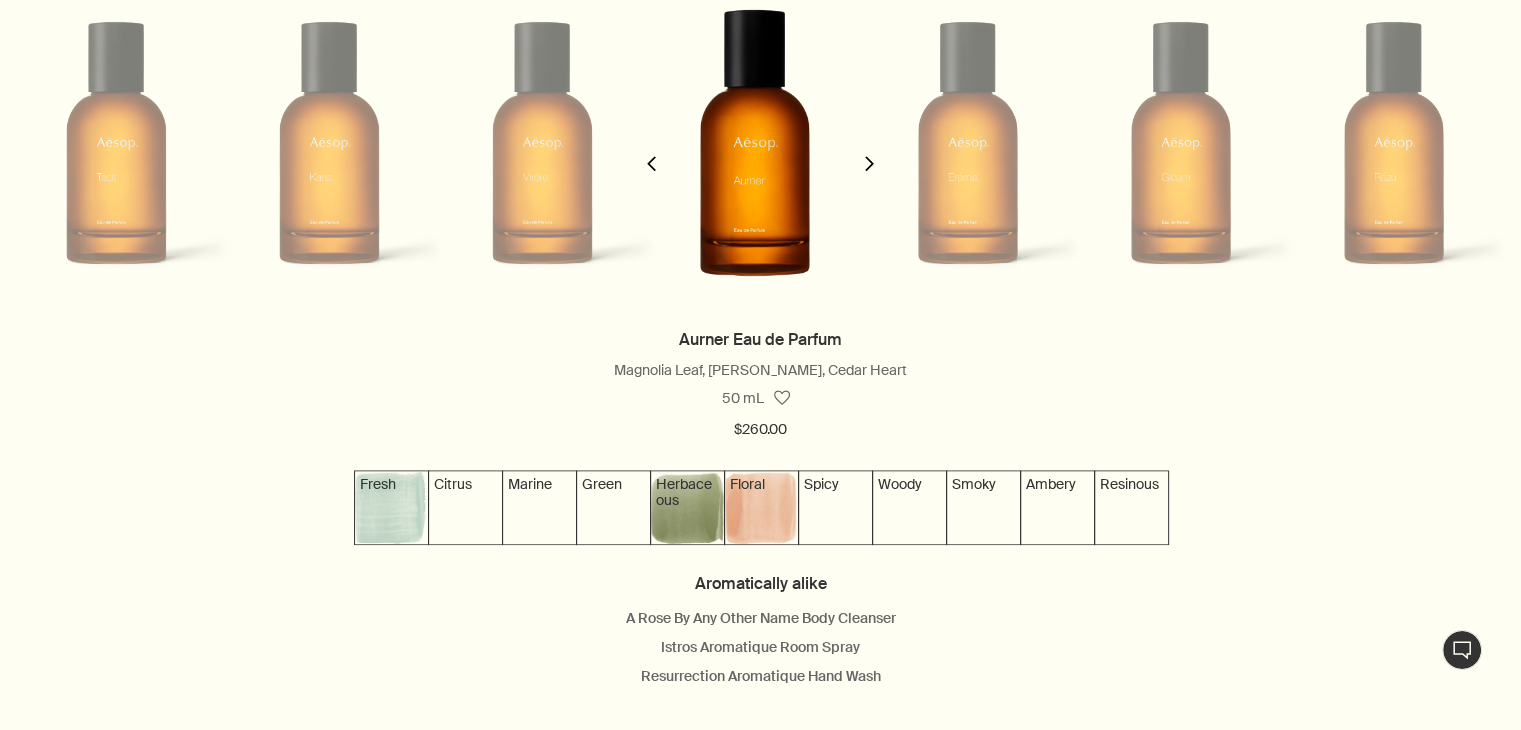 click on "chevron" at bounding box center [870, 151] 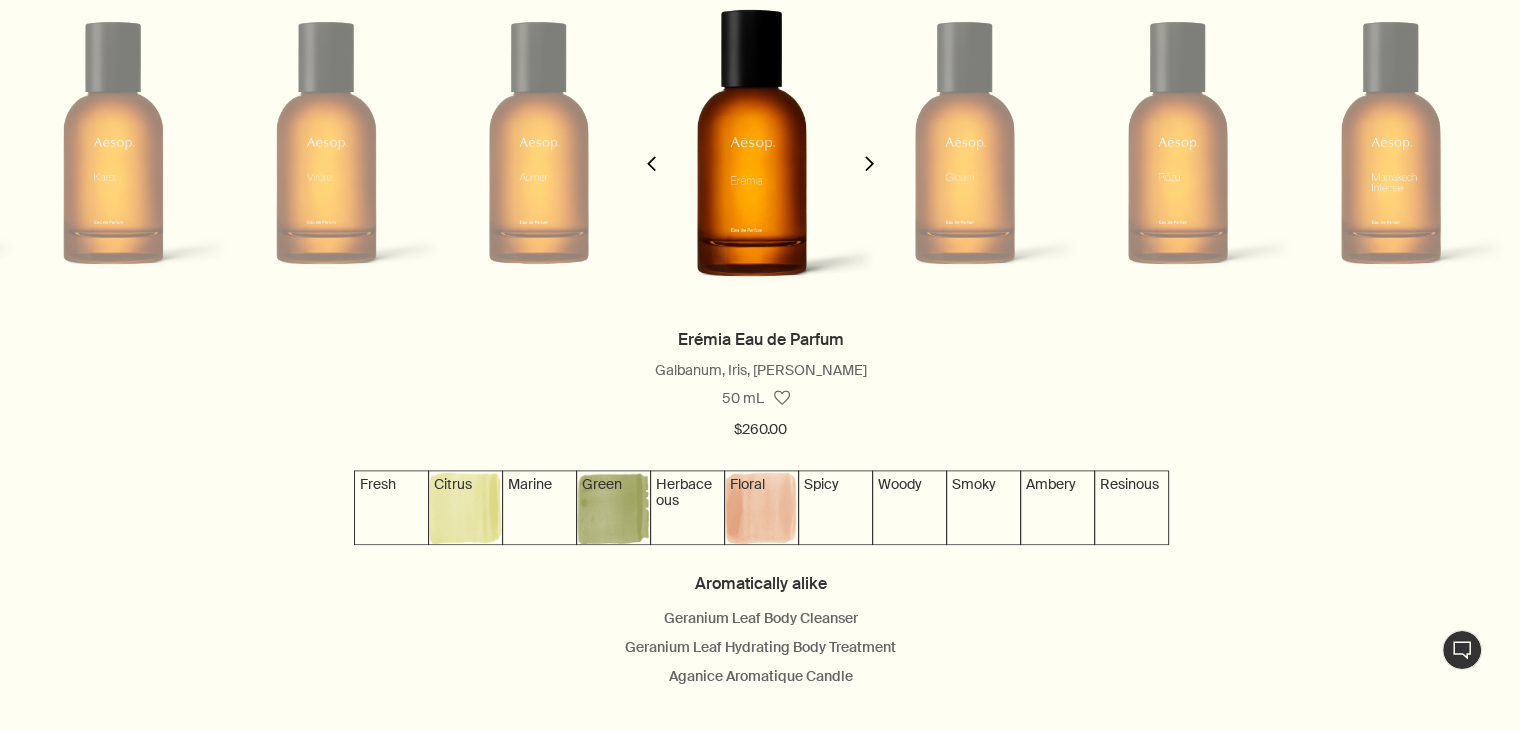 click on "chevron" at bounding box center (870, 151) 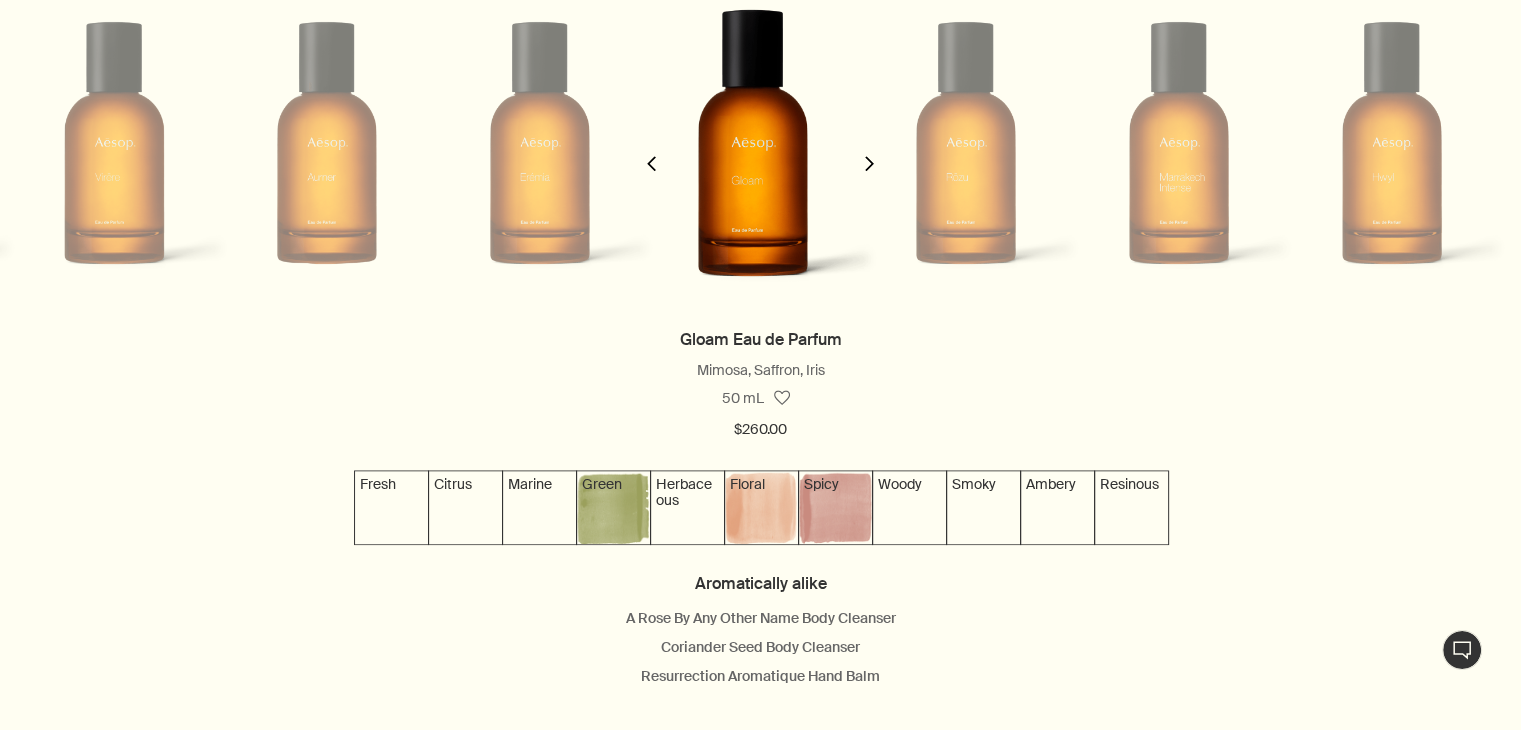 scroll, scrollTop: 0, scrollLeft: 1075, axis: horizontal 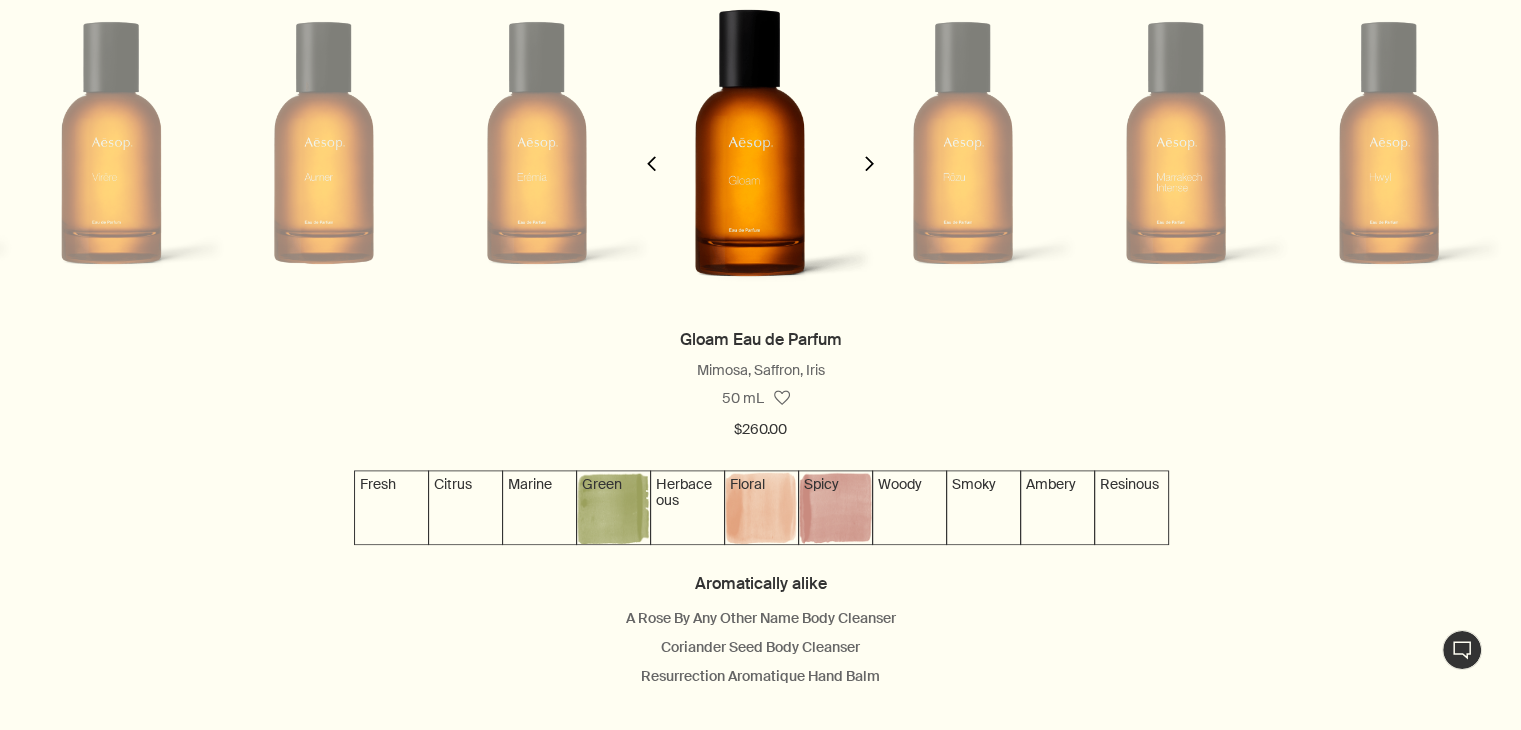click on "chevron" 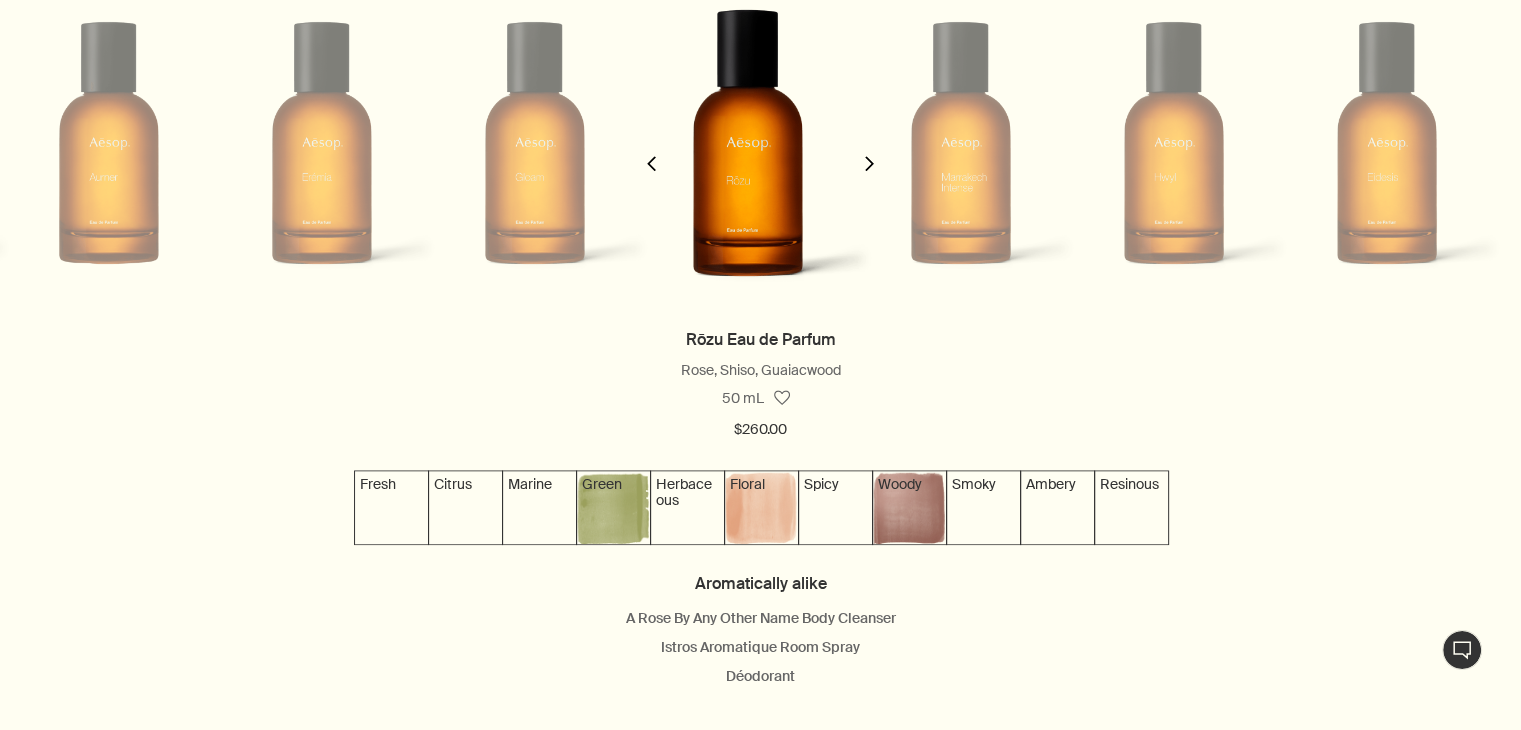 click on "chevron" 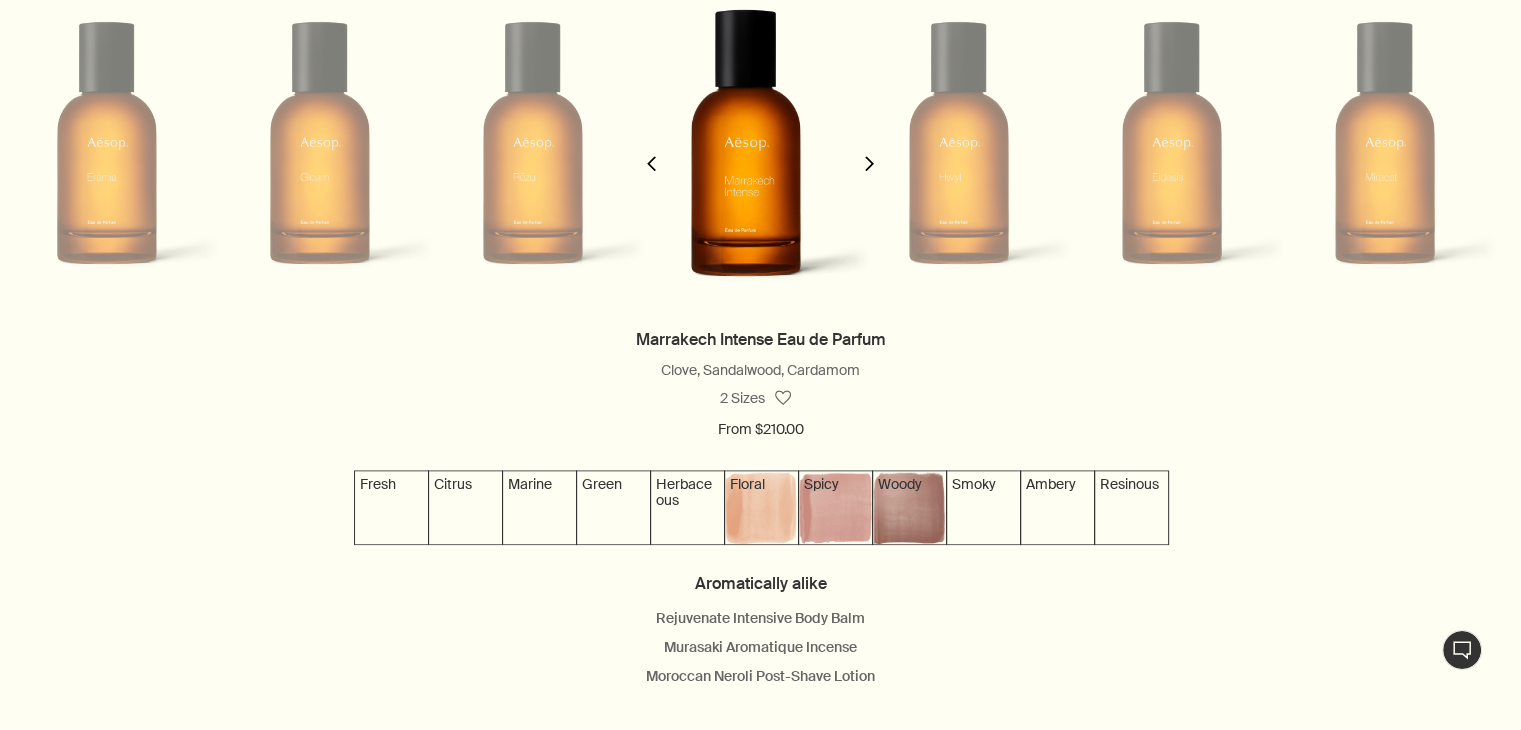 click on "chevron" 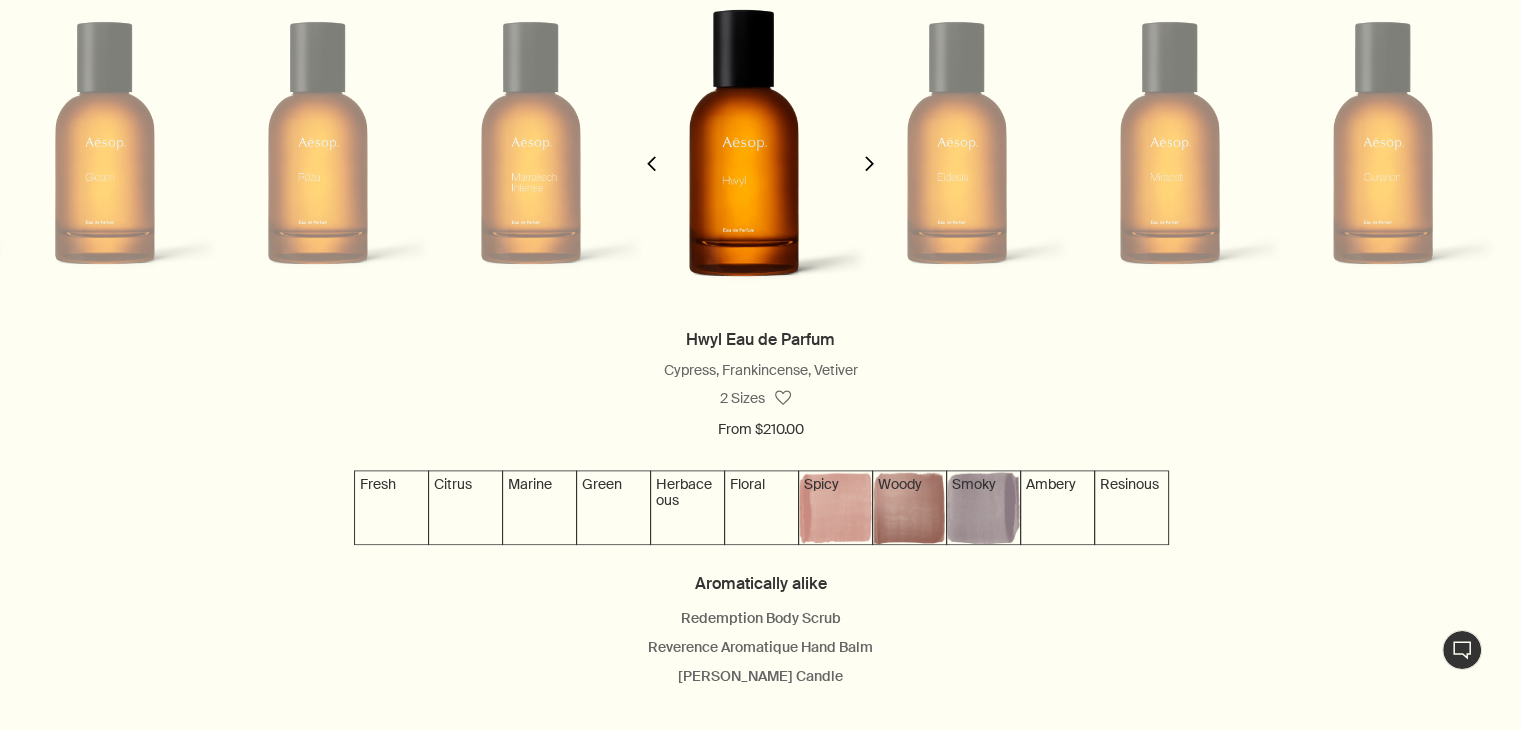 click on "chevron" 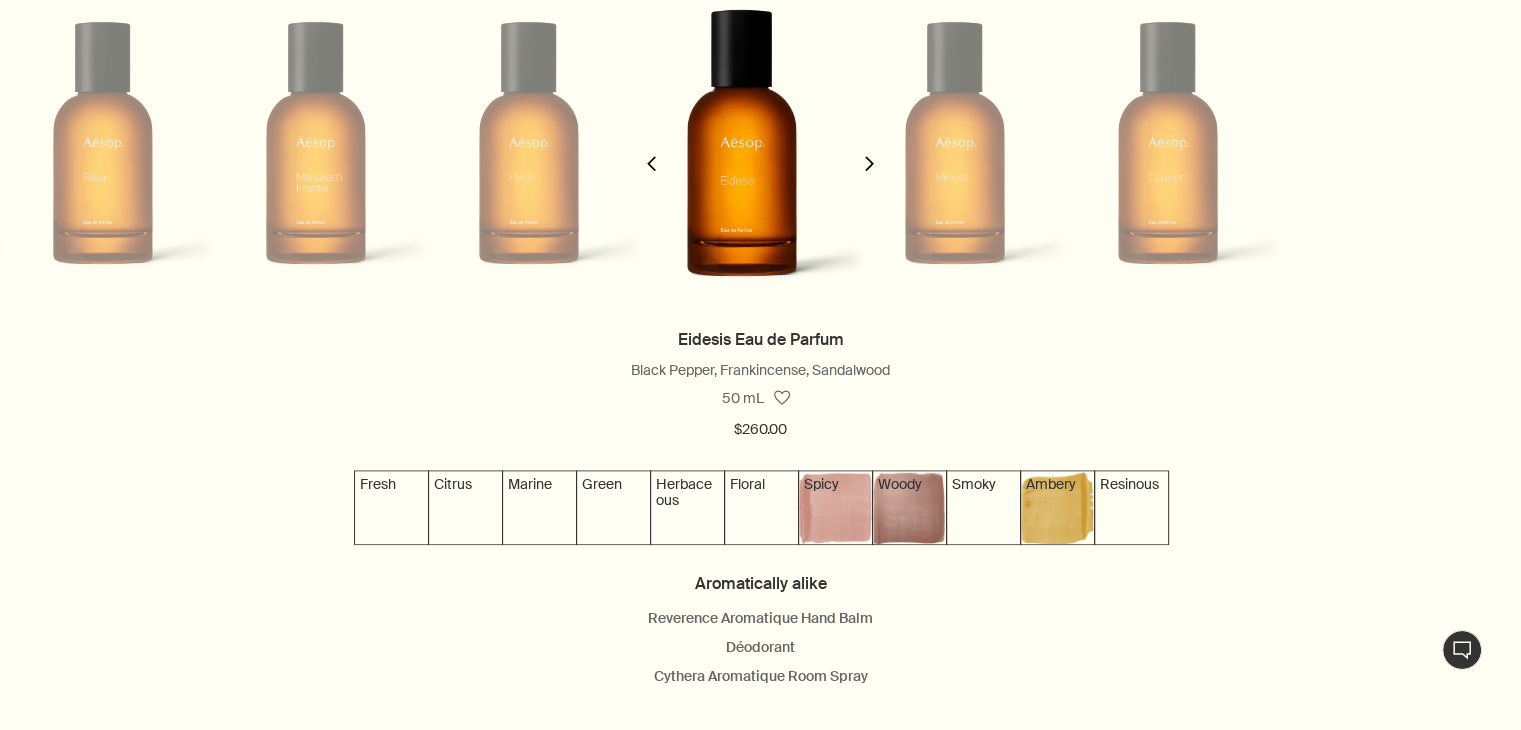 click on "chevron" 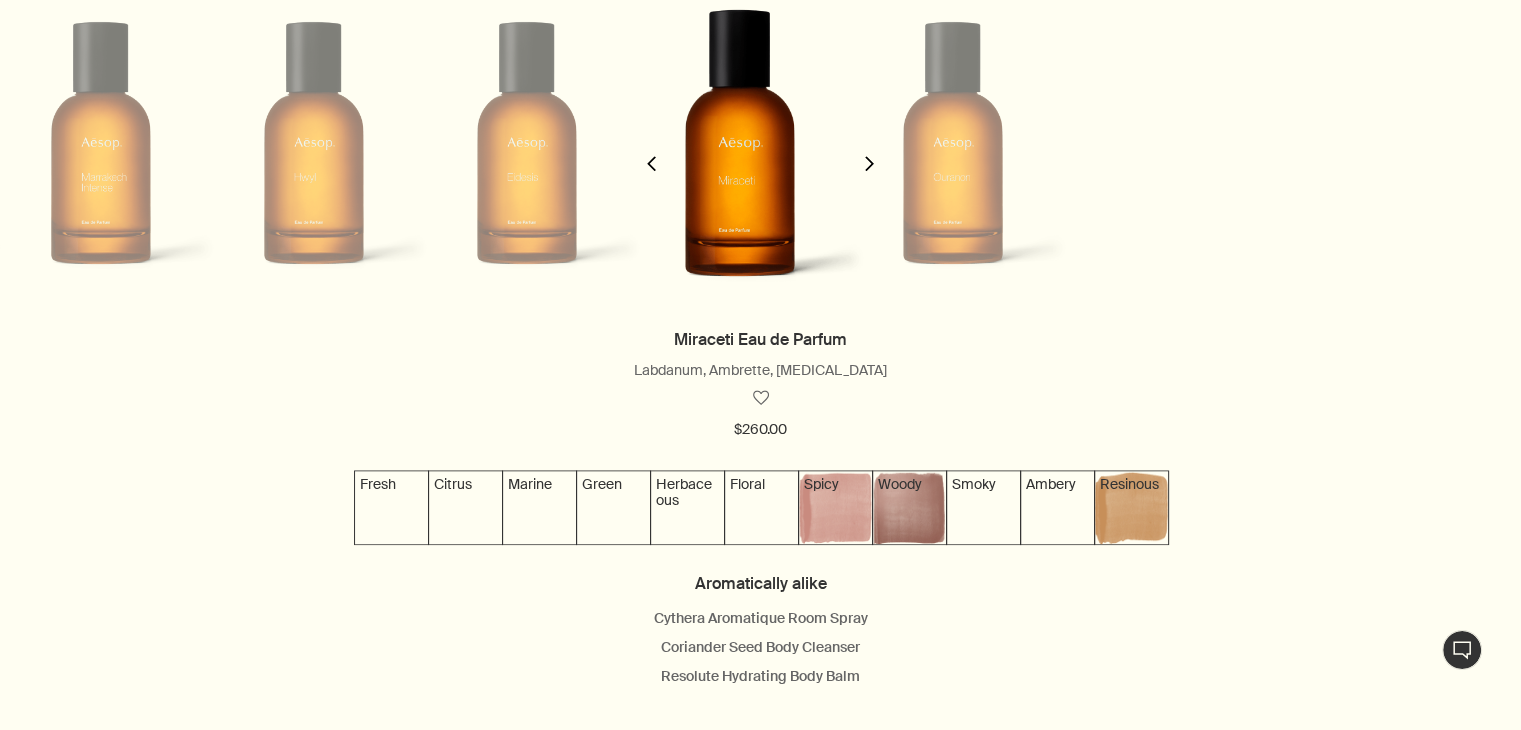 click on "chevron" 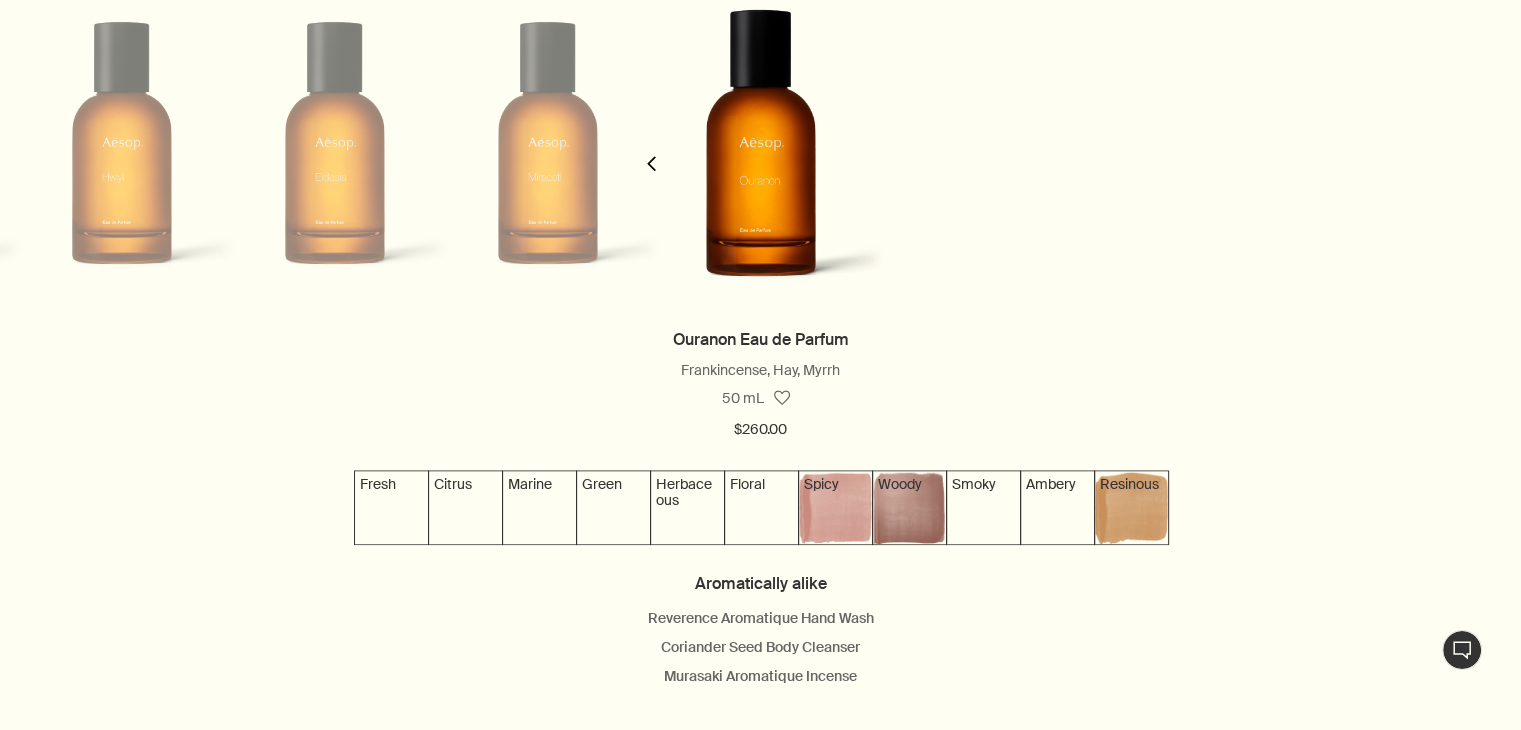scroll, scrollTop: 0, scrollLeft: 2365, axis: horizontal 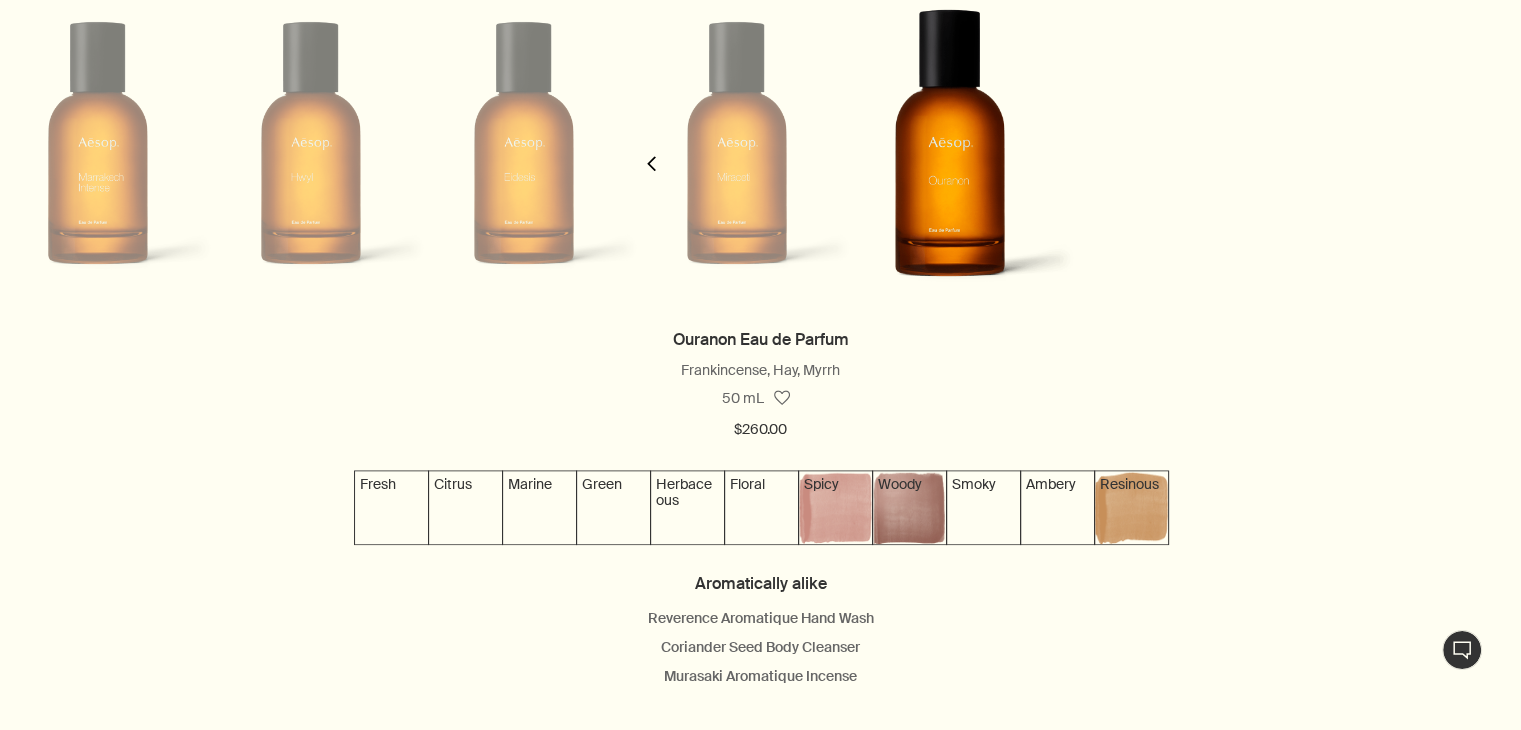 click on "chevron" 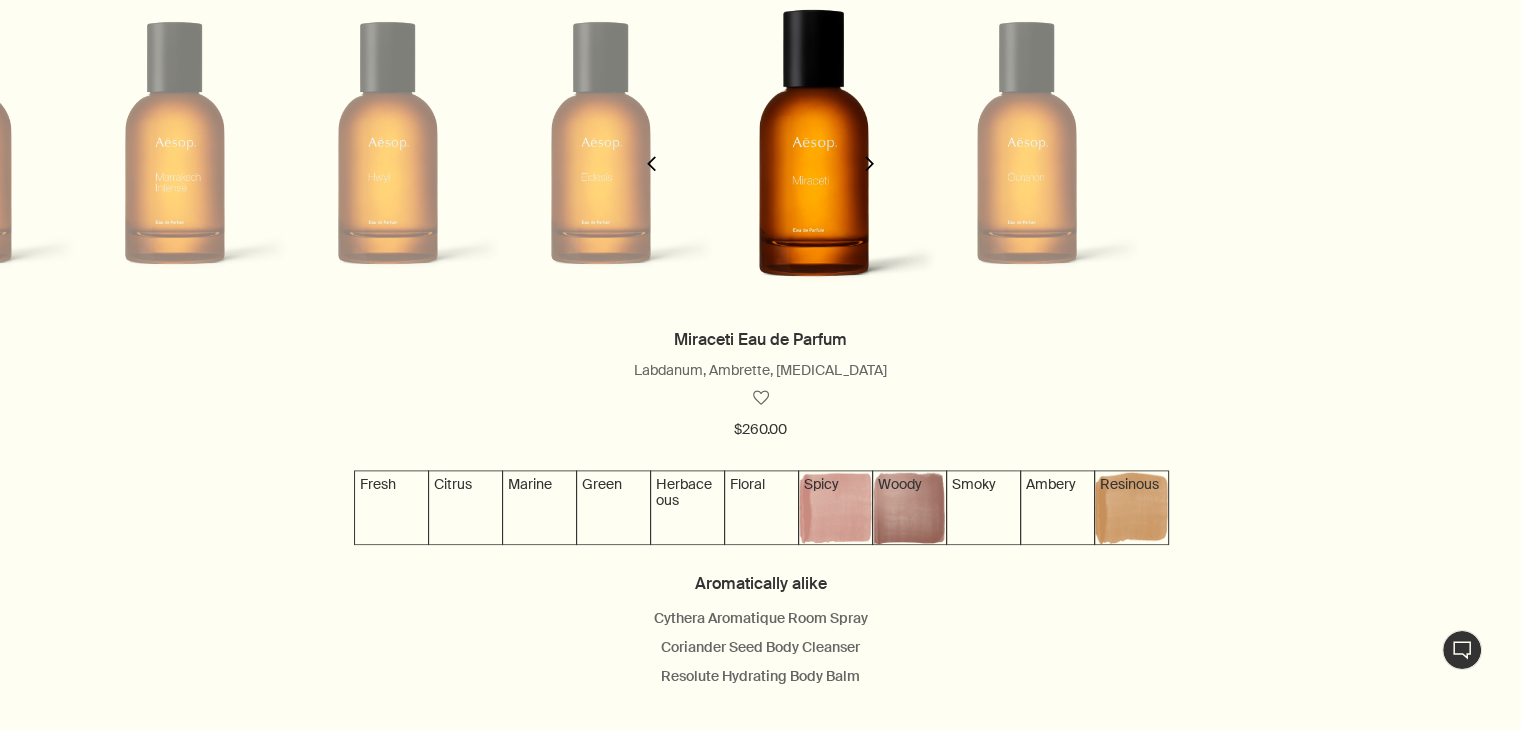 click on "chevron" 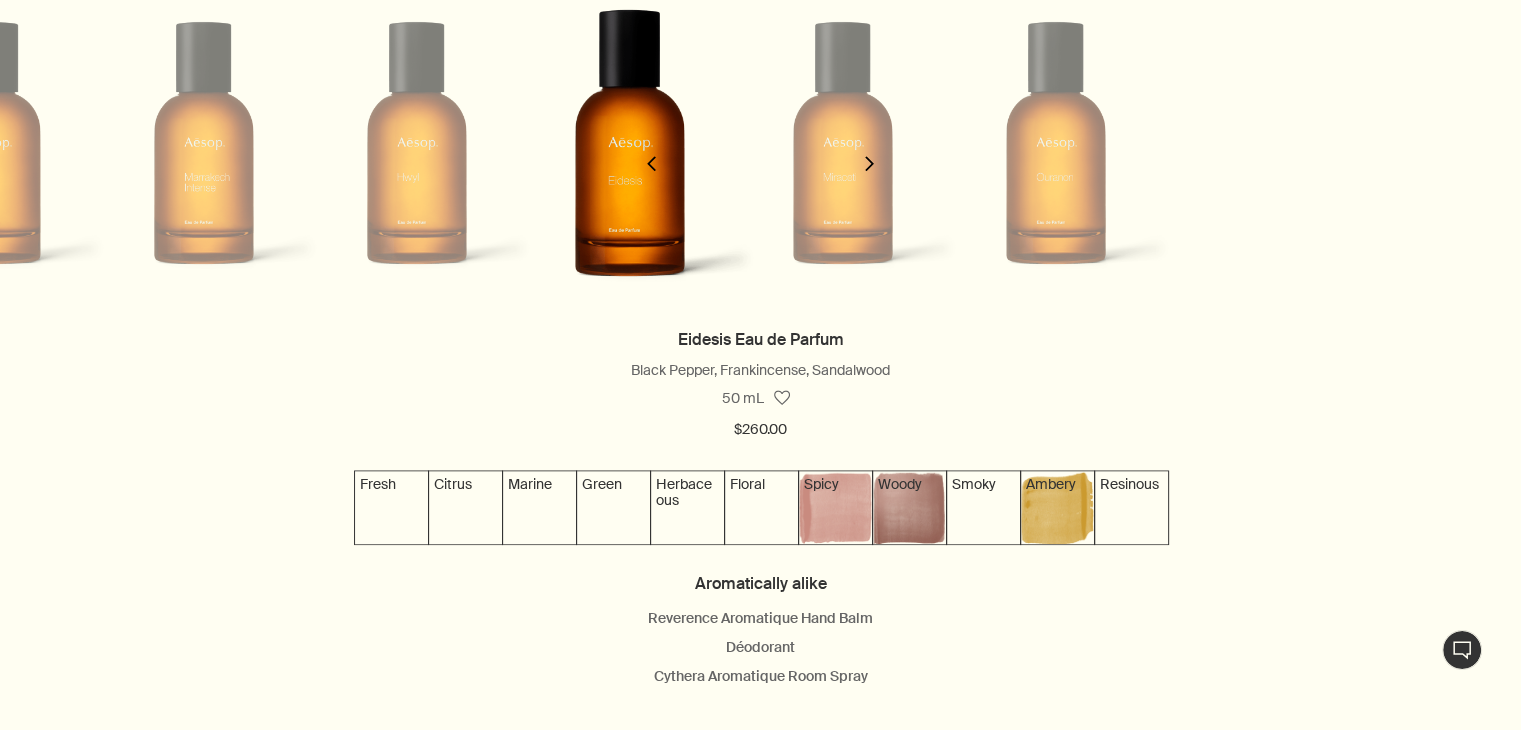 click on "chevron" 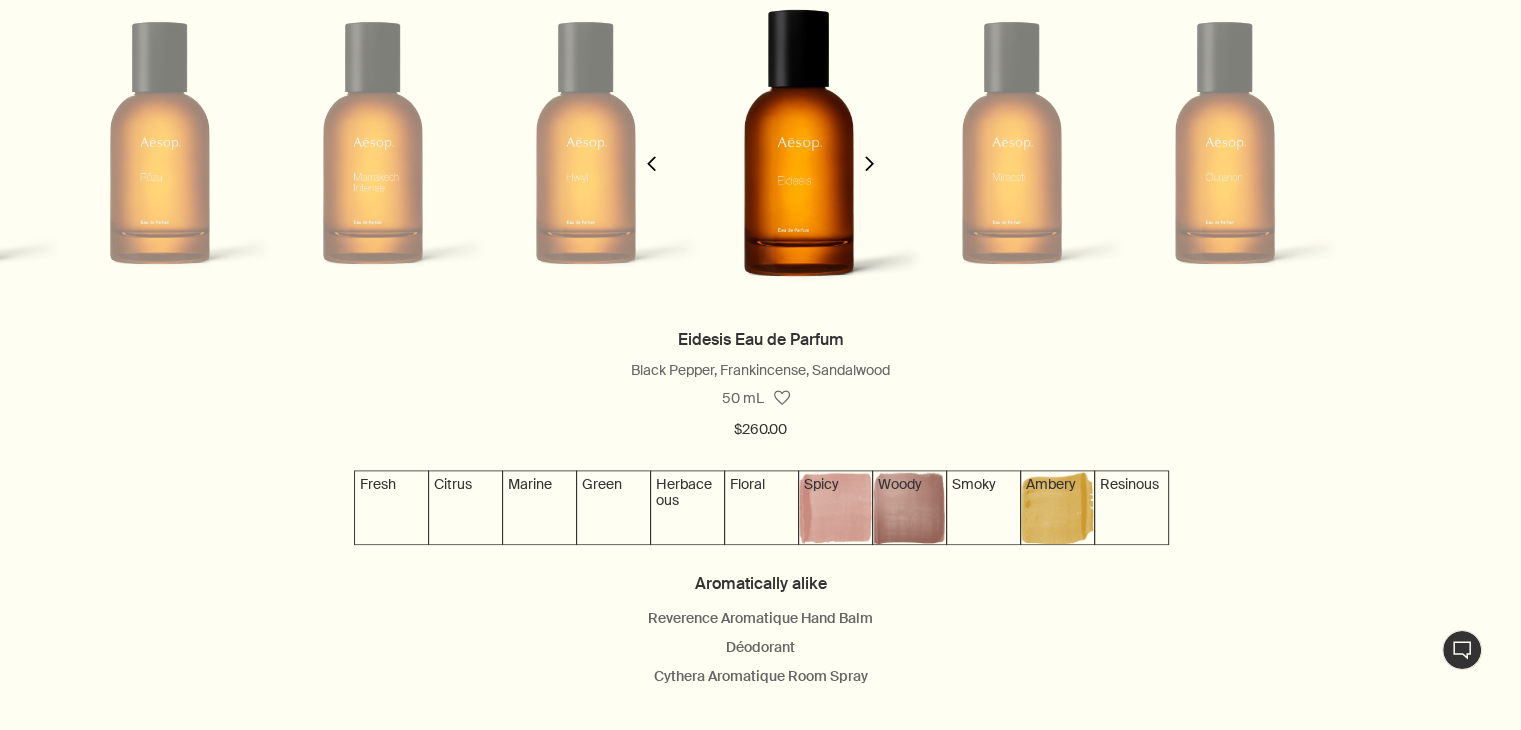 click on "chevron" 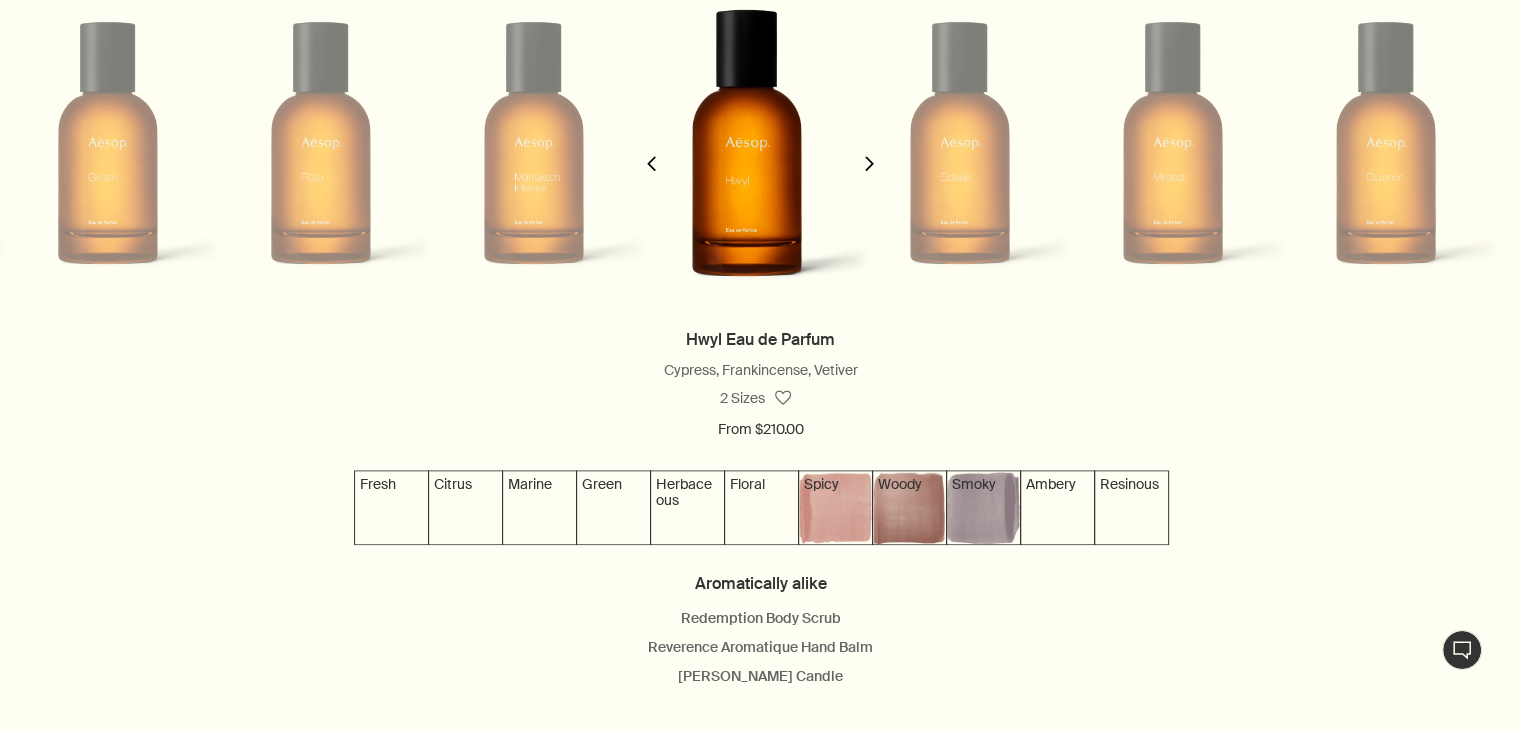 click on "chevron" 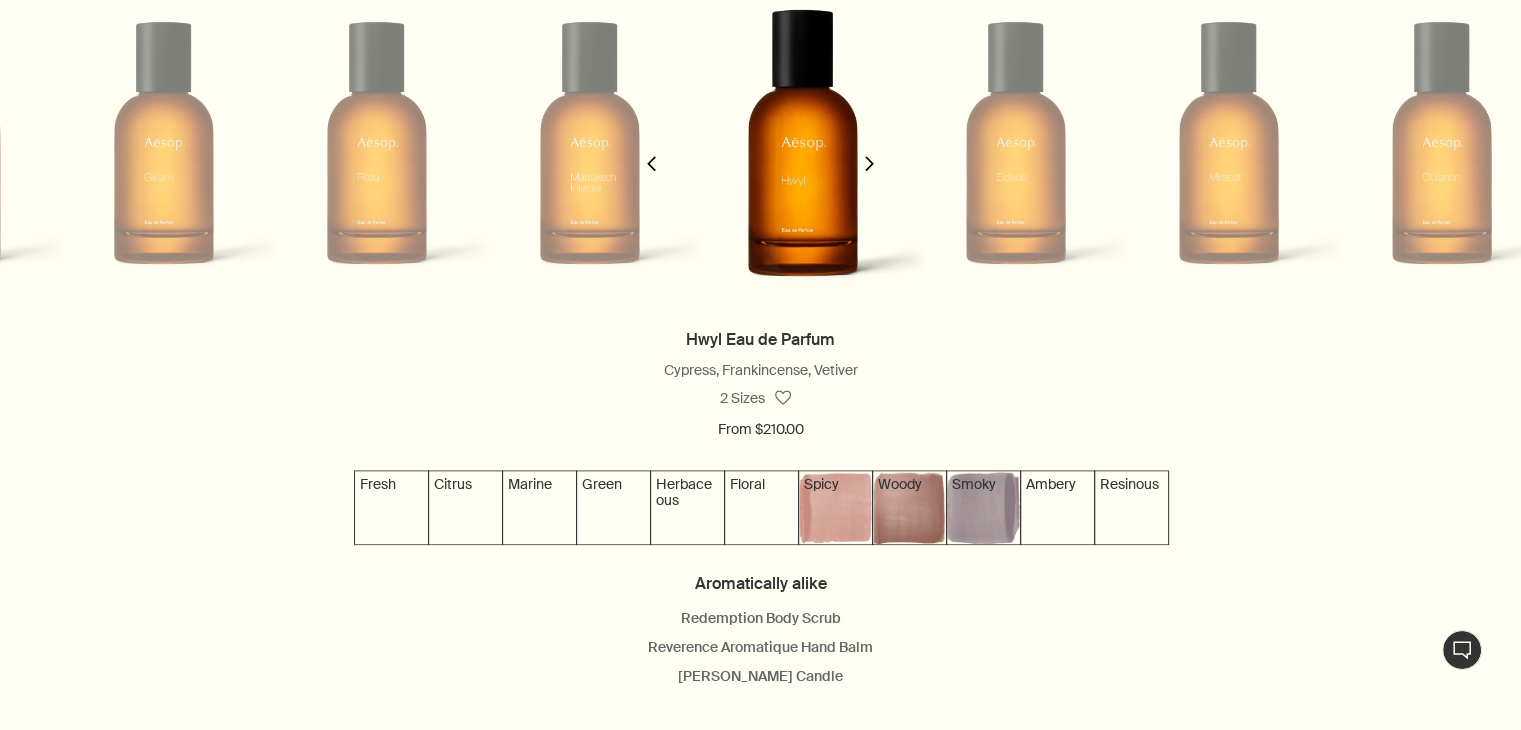 click on "chevron" 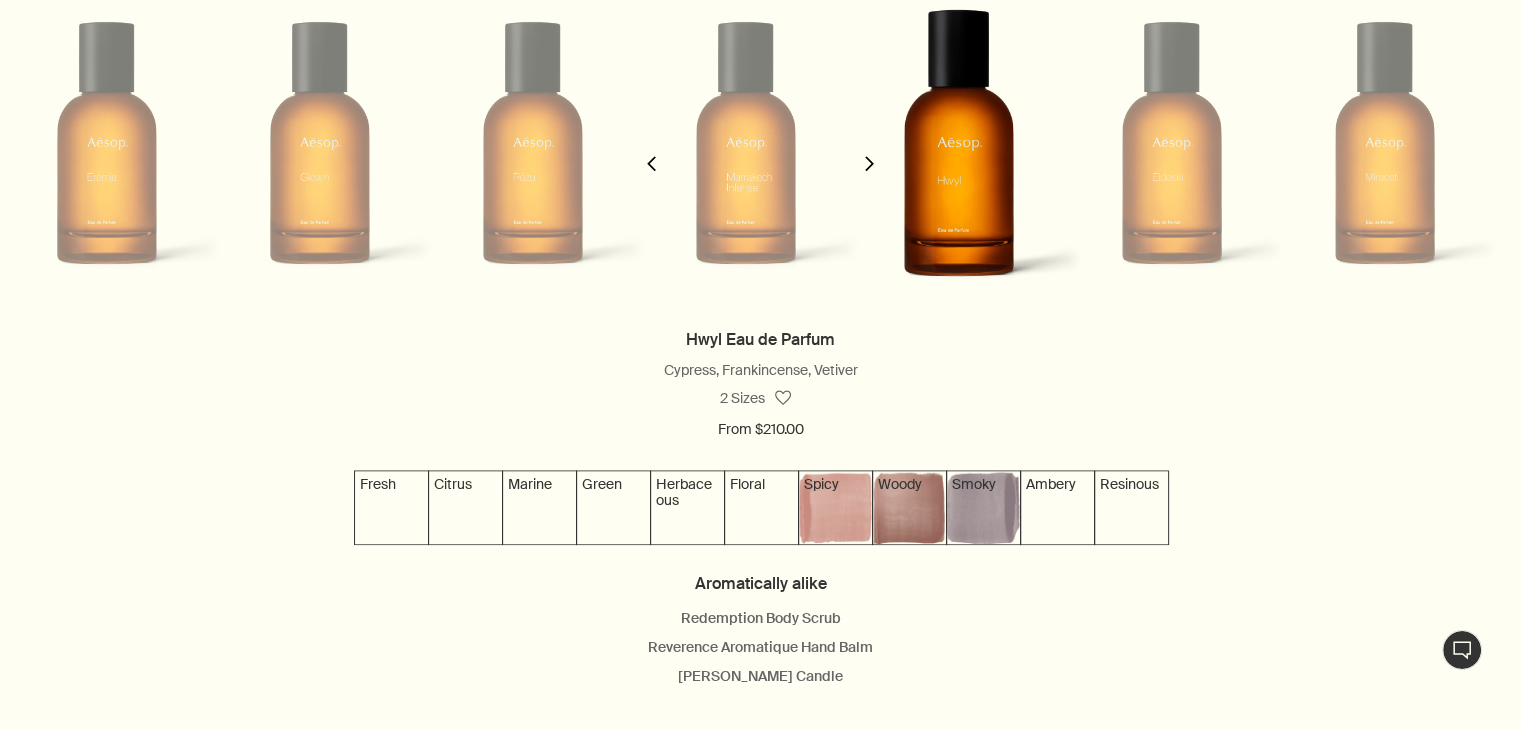 click on "chevron" 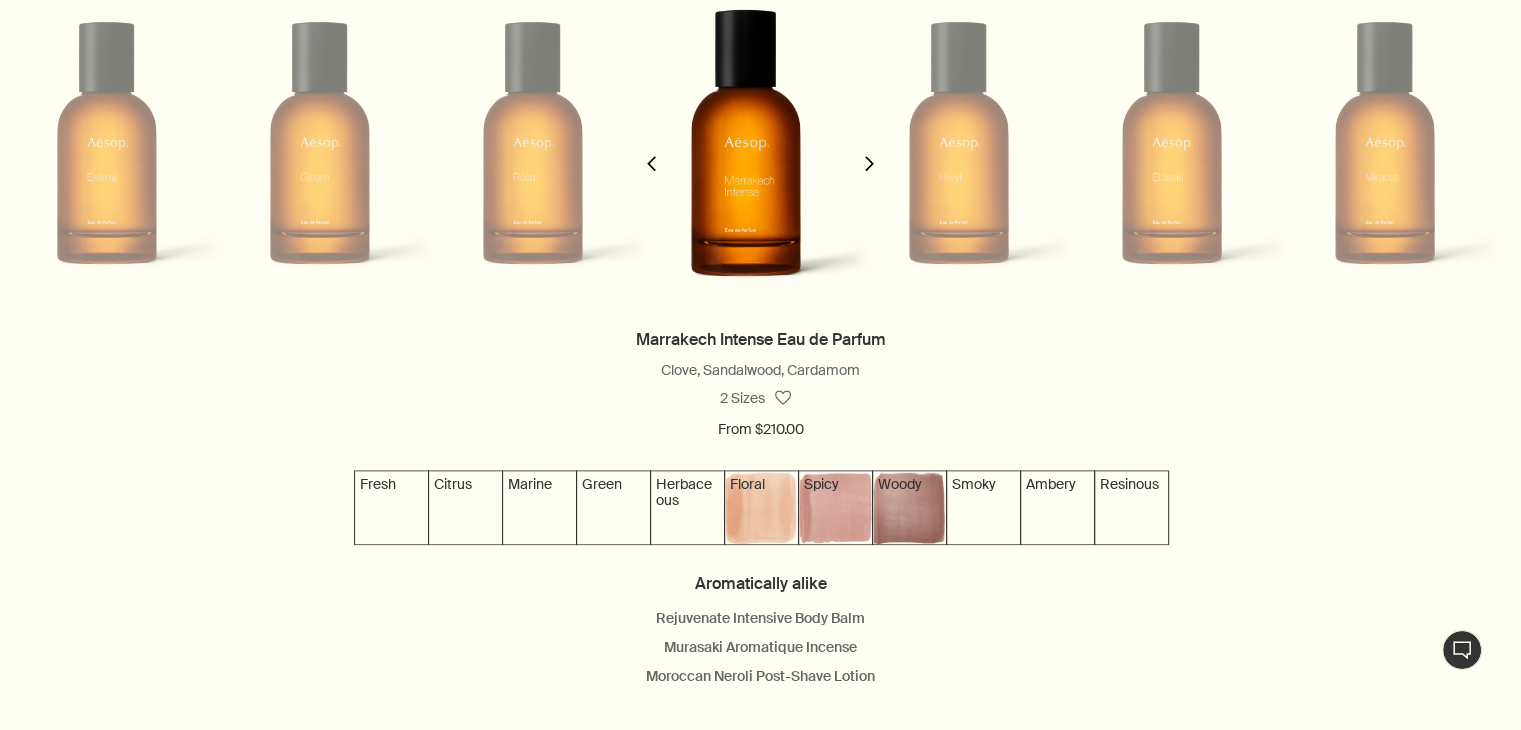 click on "chevron" 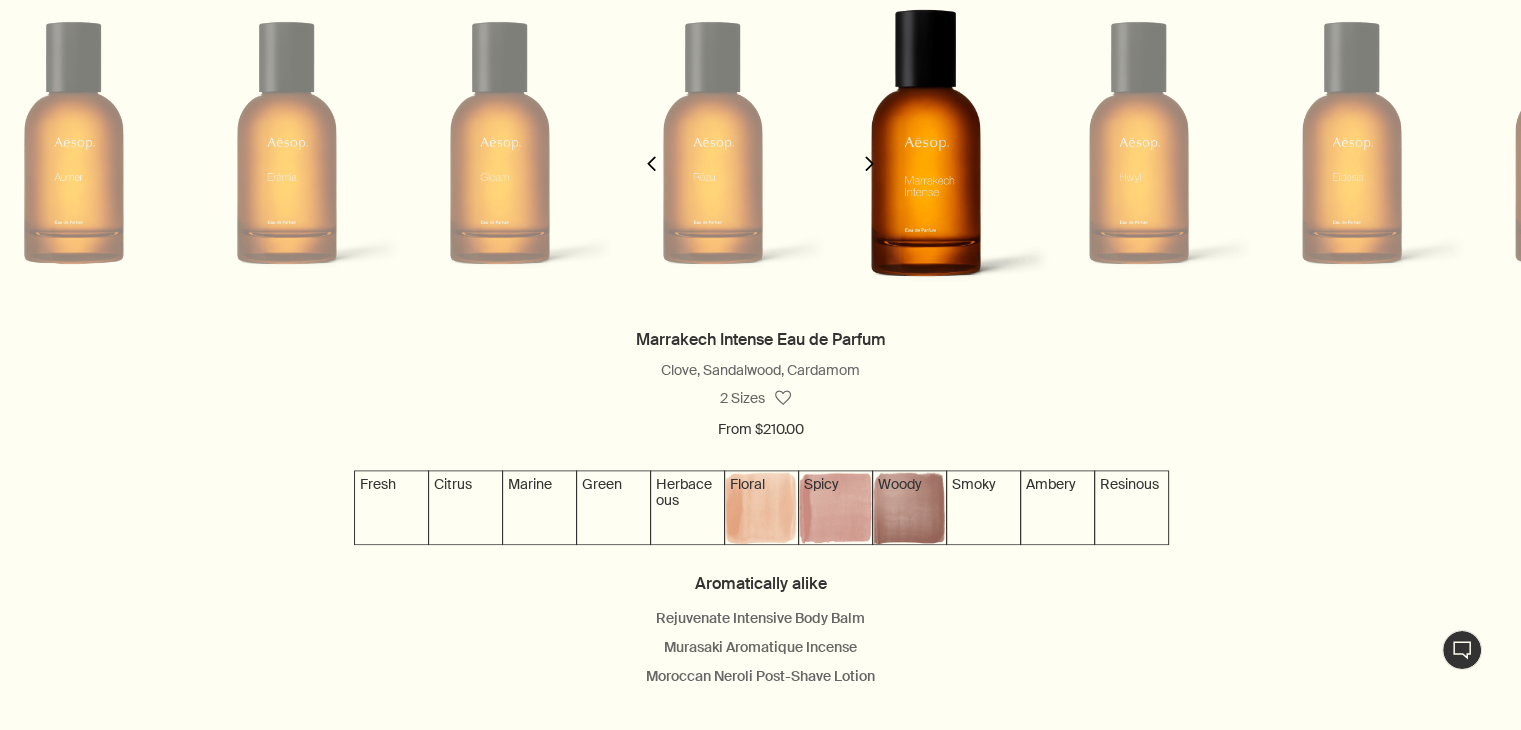 click on "chevron" 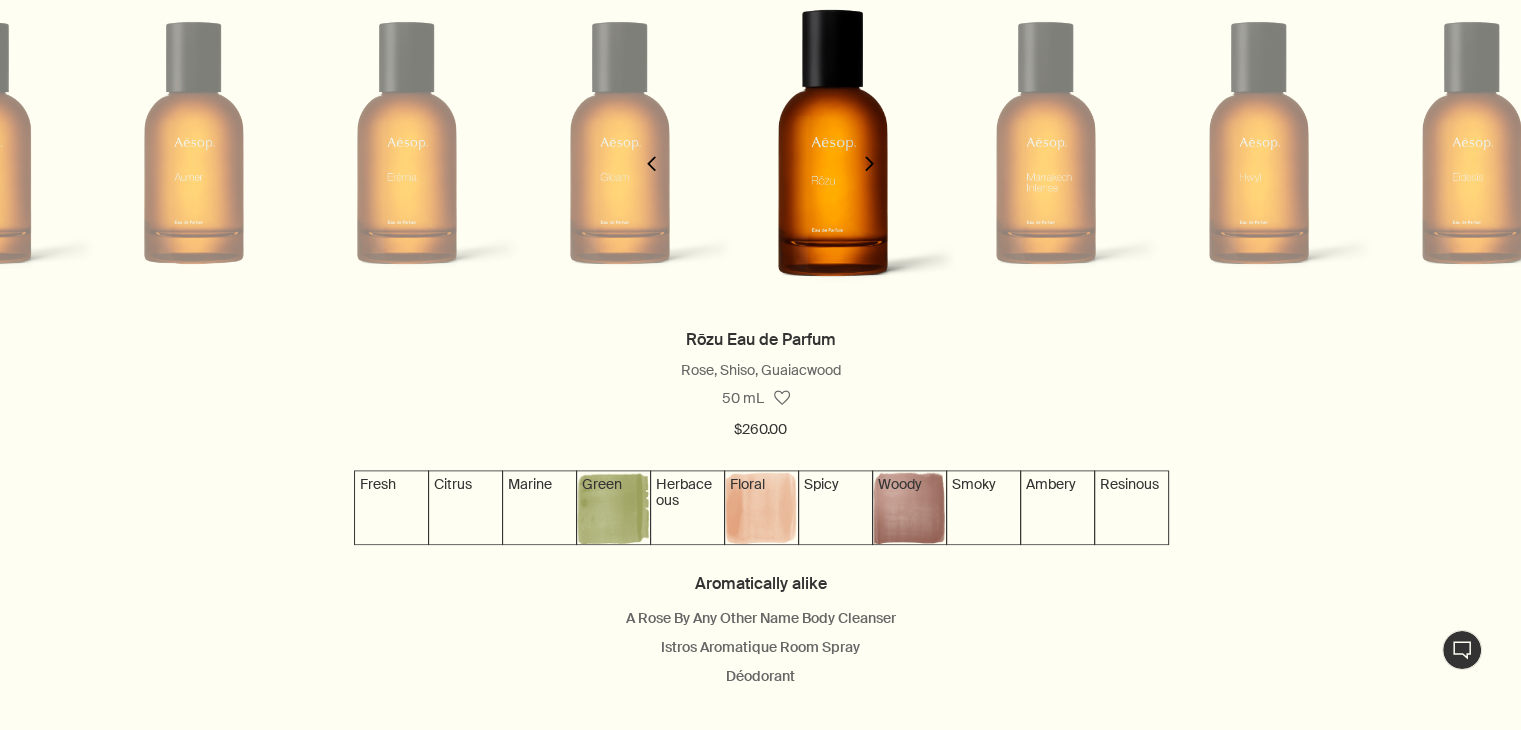 click on "chevron" 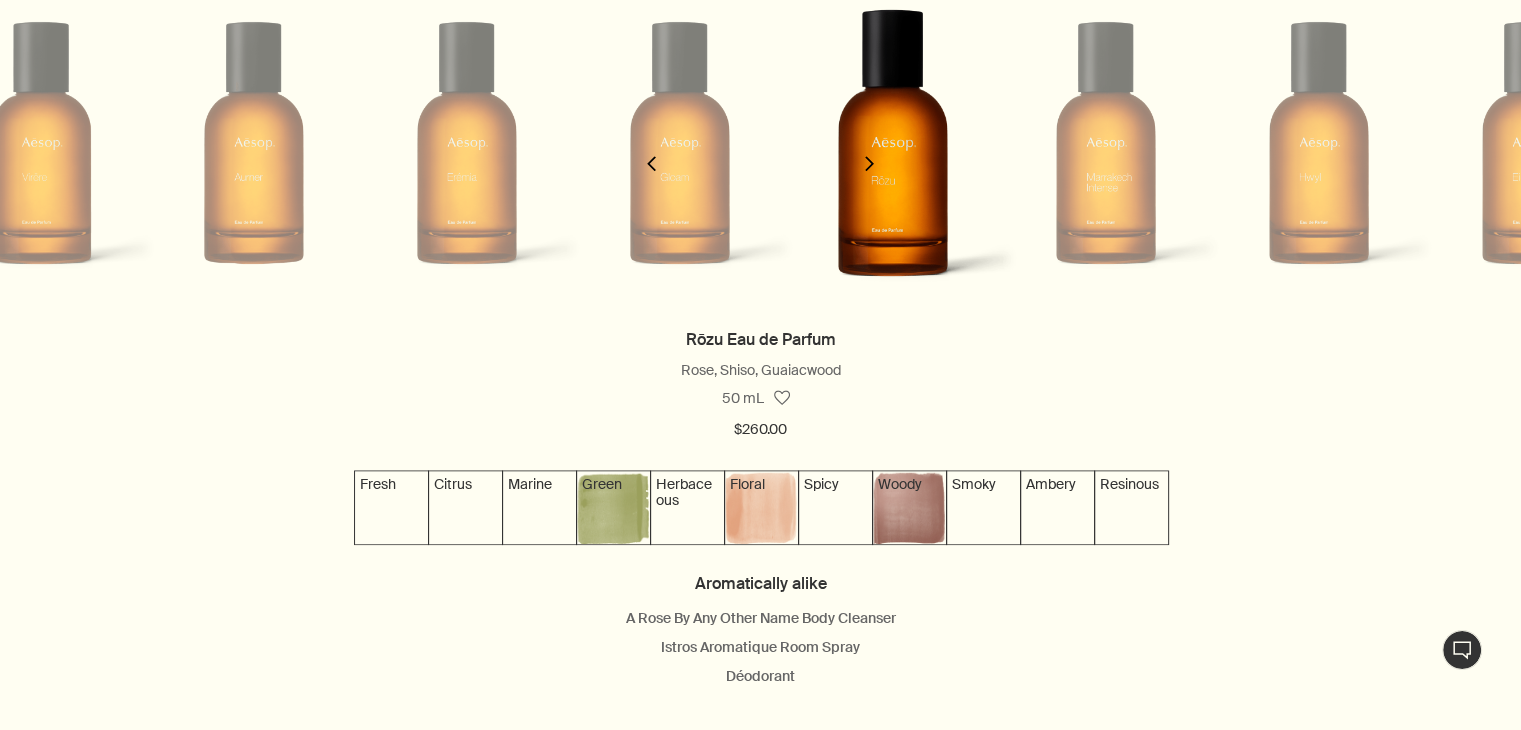 click on "chevron" 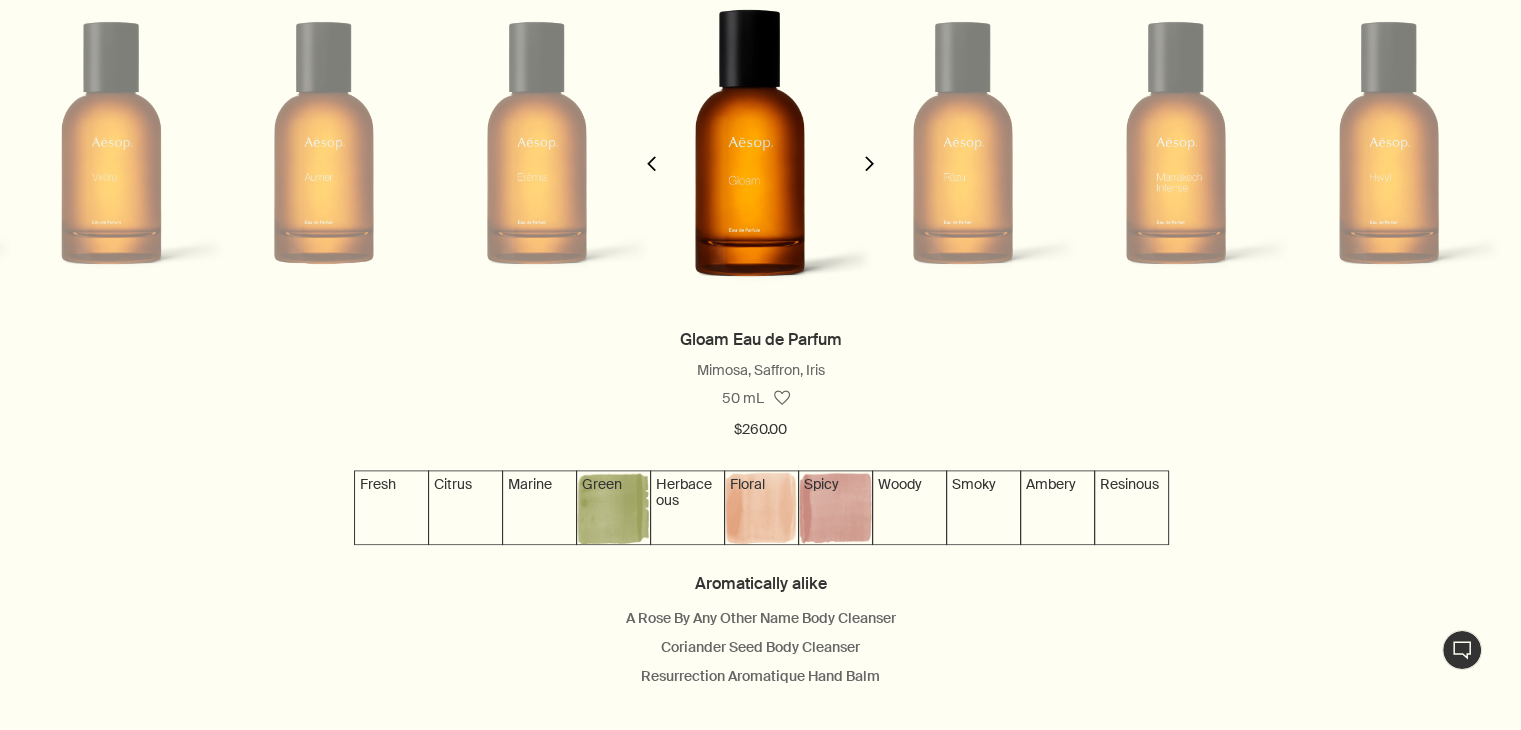 click on "chevron" 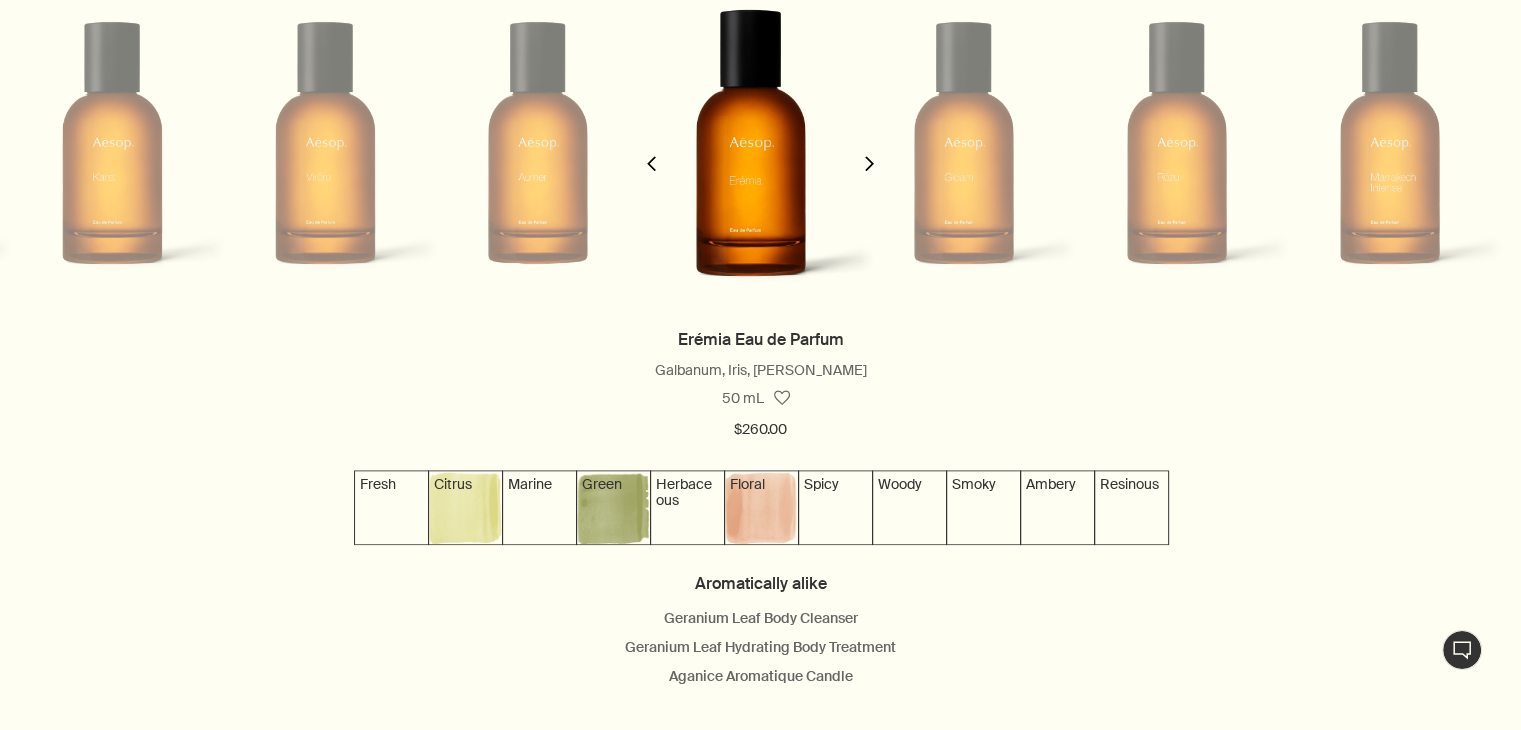 click on "chevron" 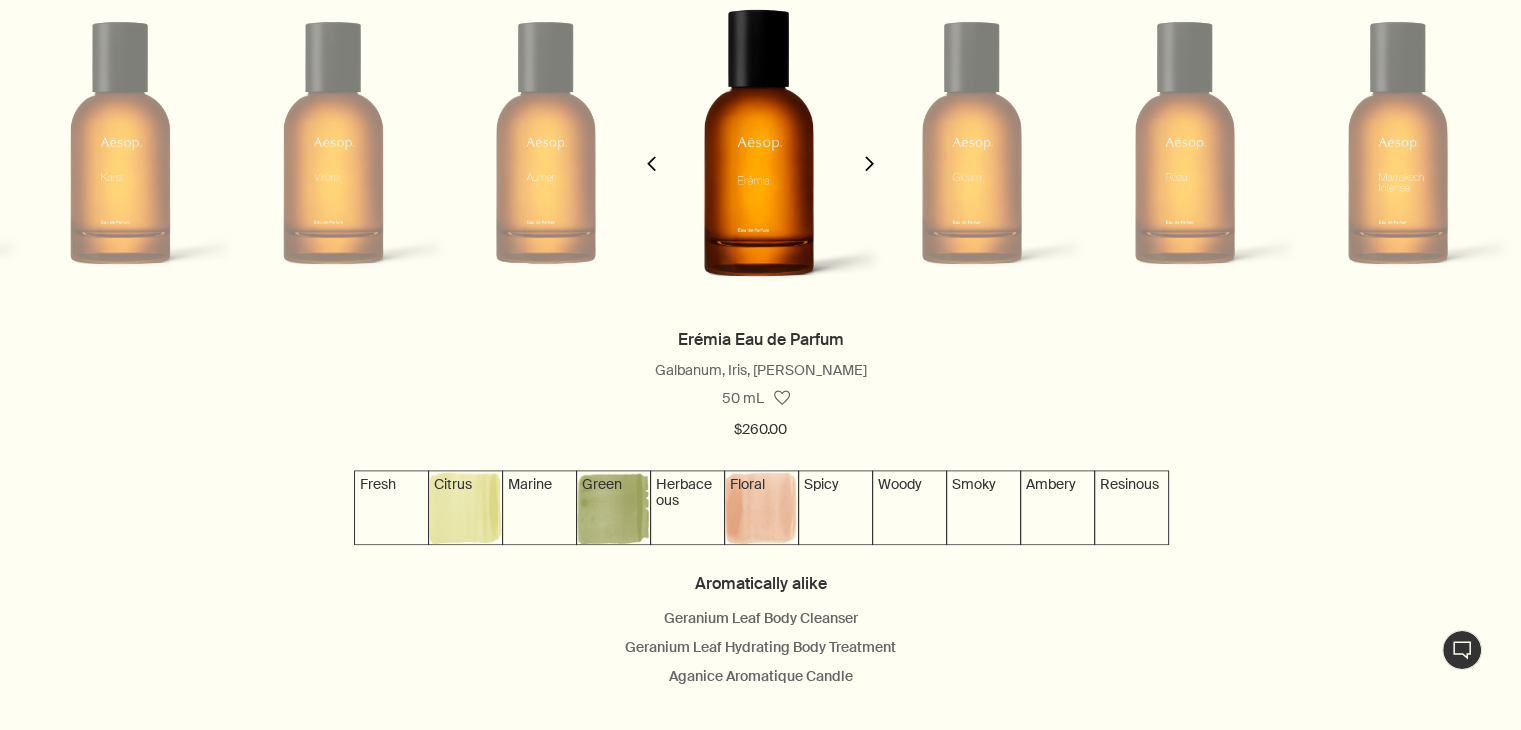 click on "chevron" 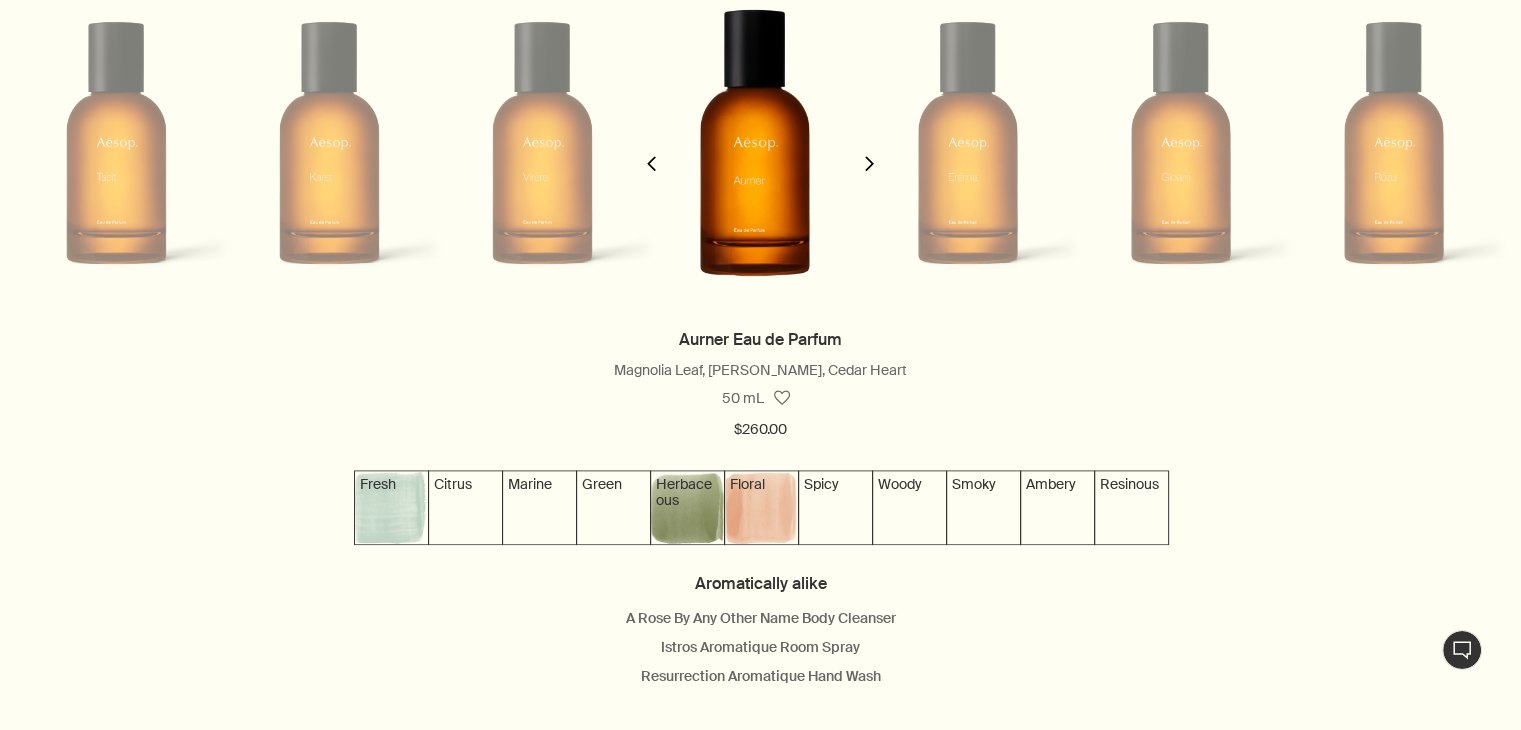 click on "chevron" 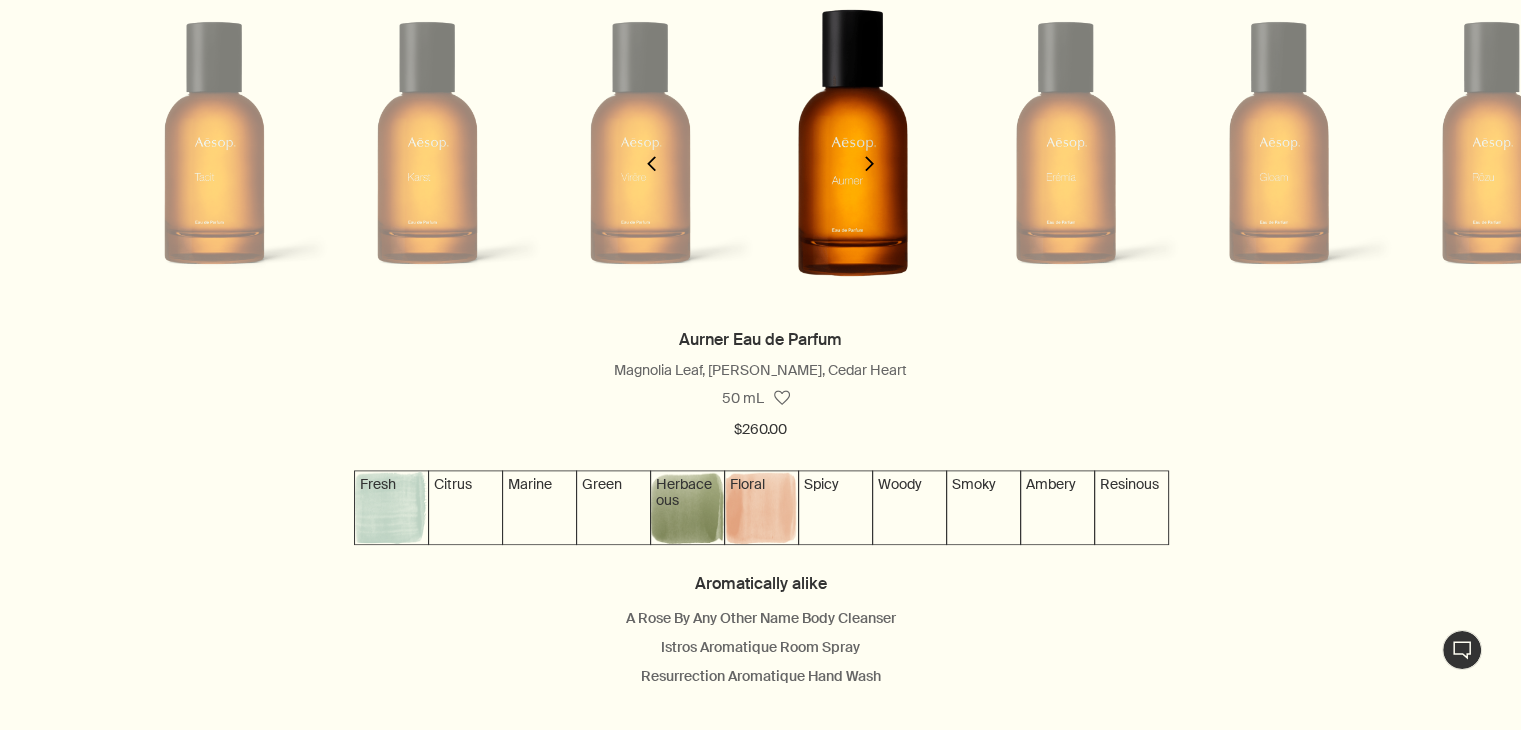 click on "chevron" 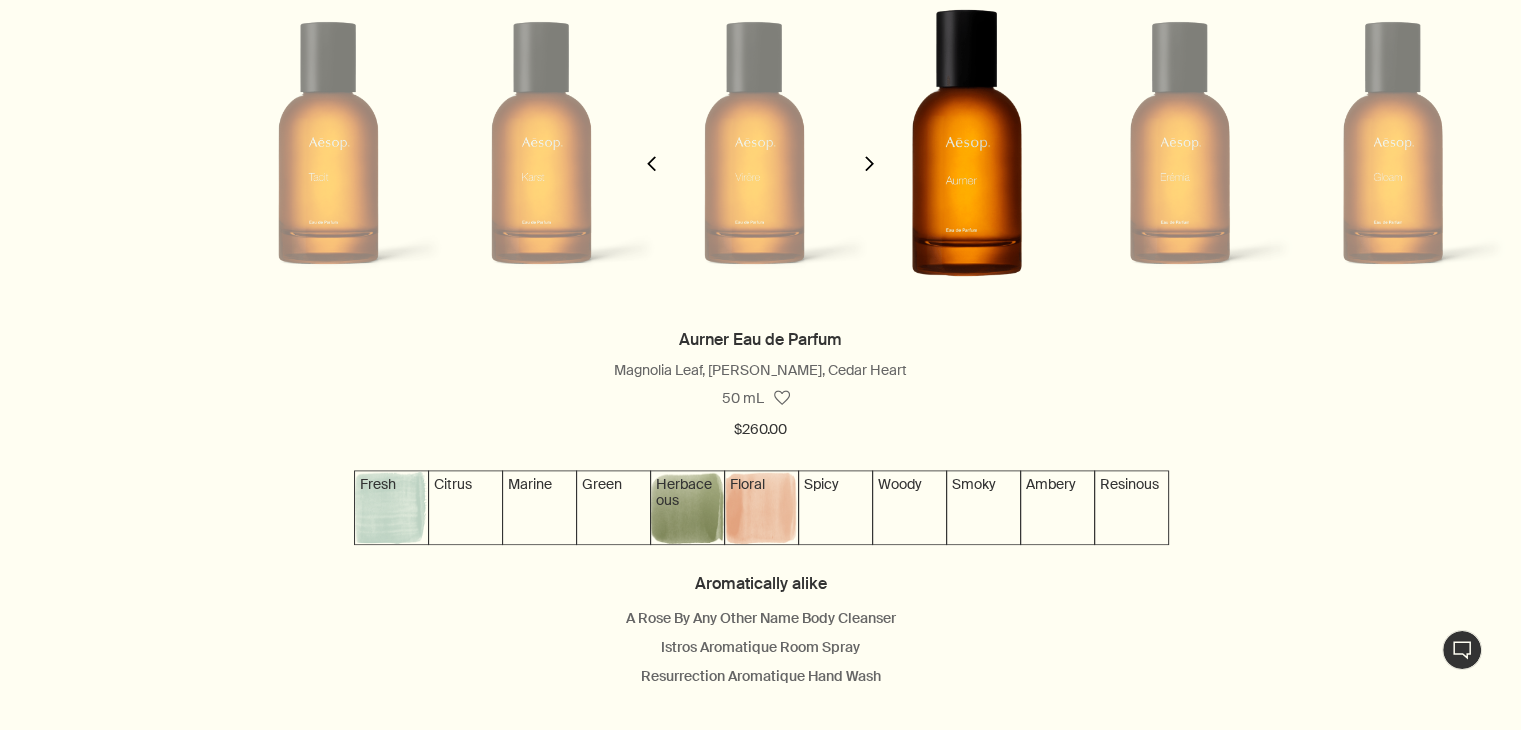 click on "chevron" 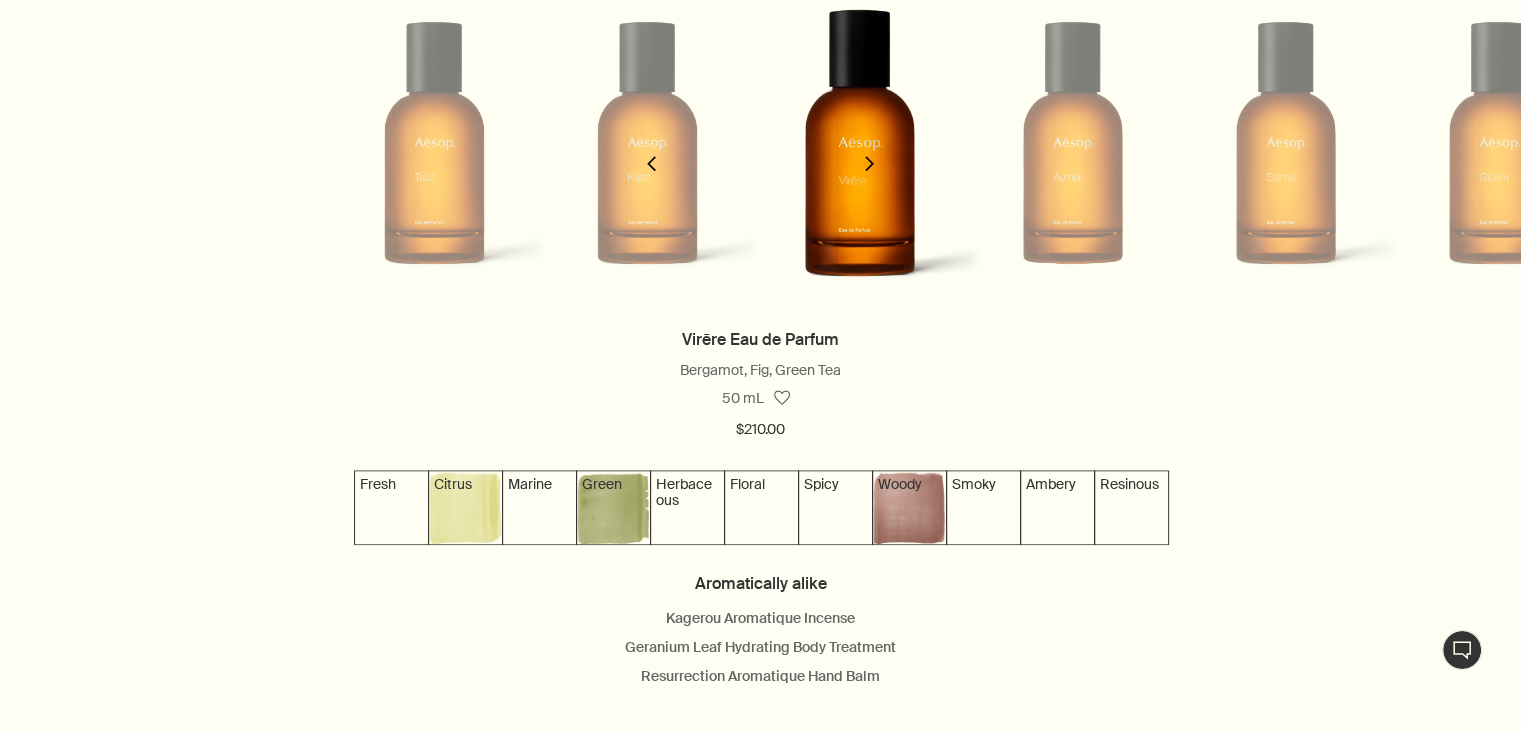 click on "chevron" 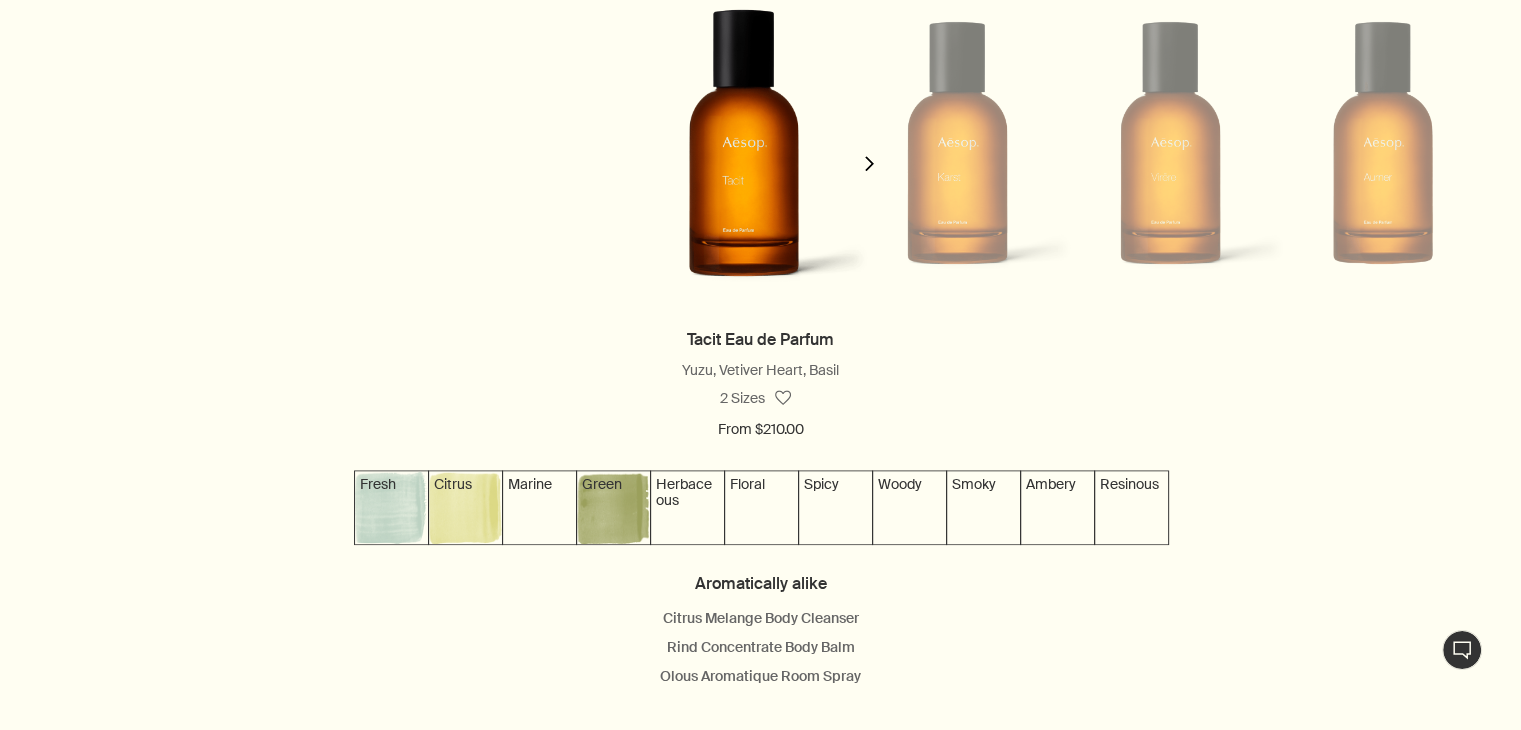 scroll, scrollTop: 0, scrollLeft: 0, axis: both 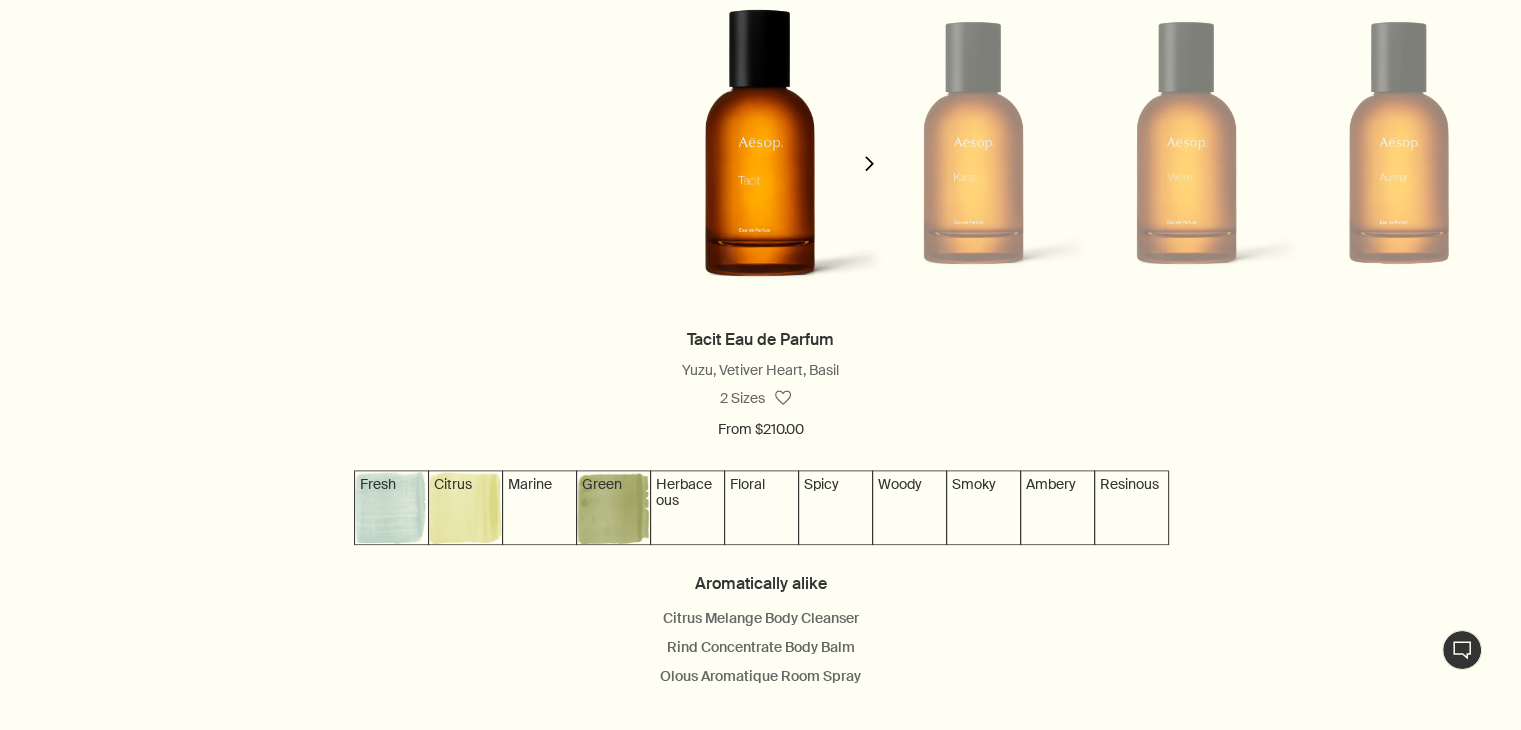 click on "chevron" at bounding box center [870, 151] 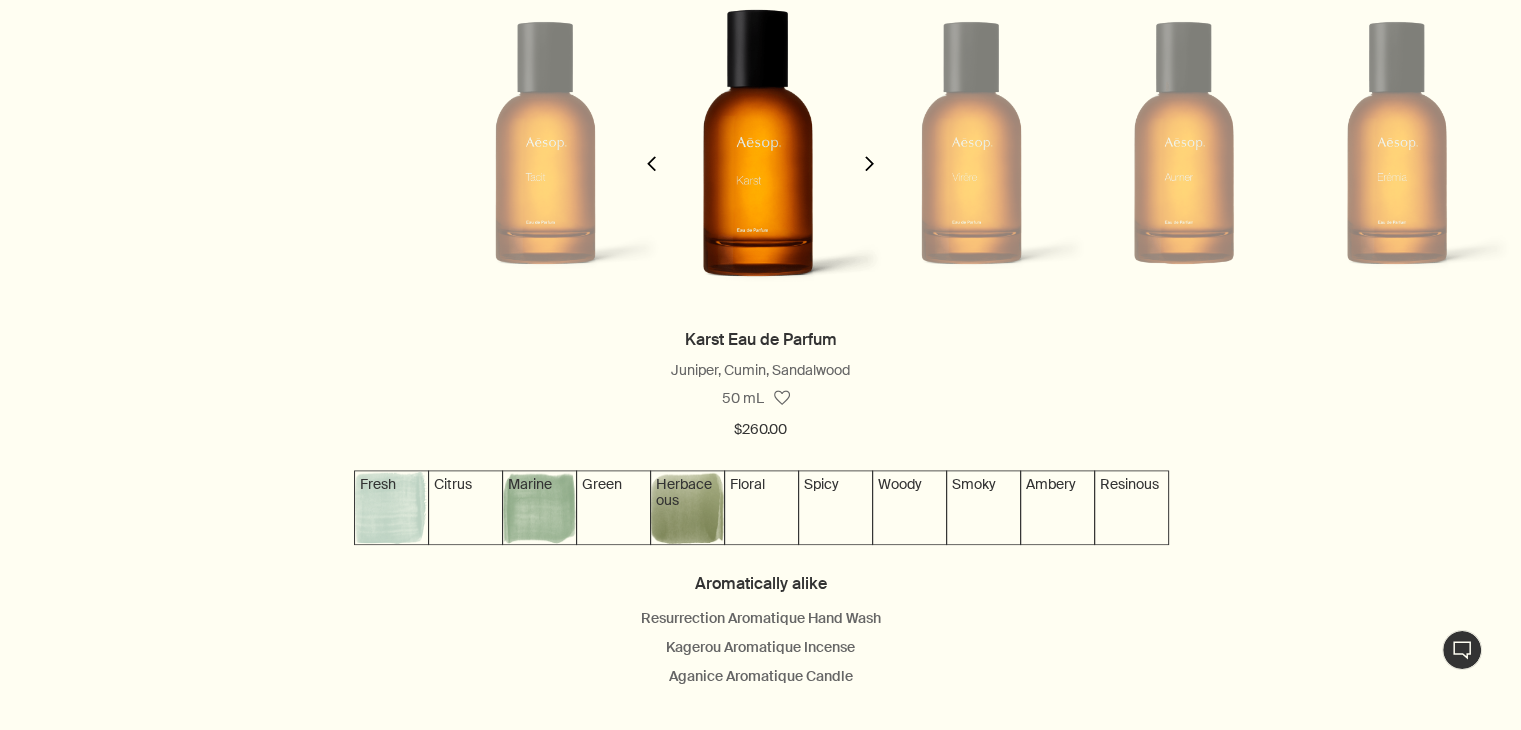 click on "chevron" at bounding box center (870, 151) 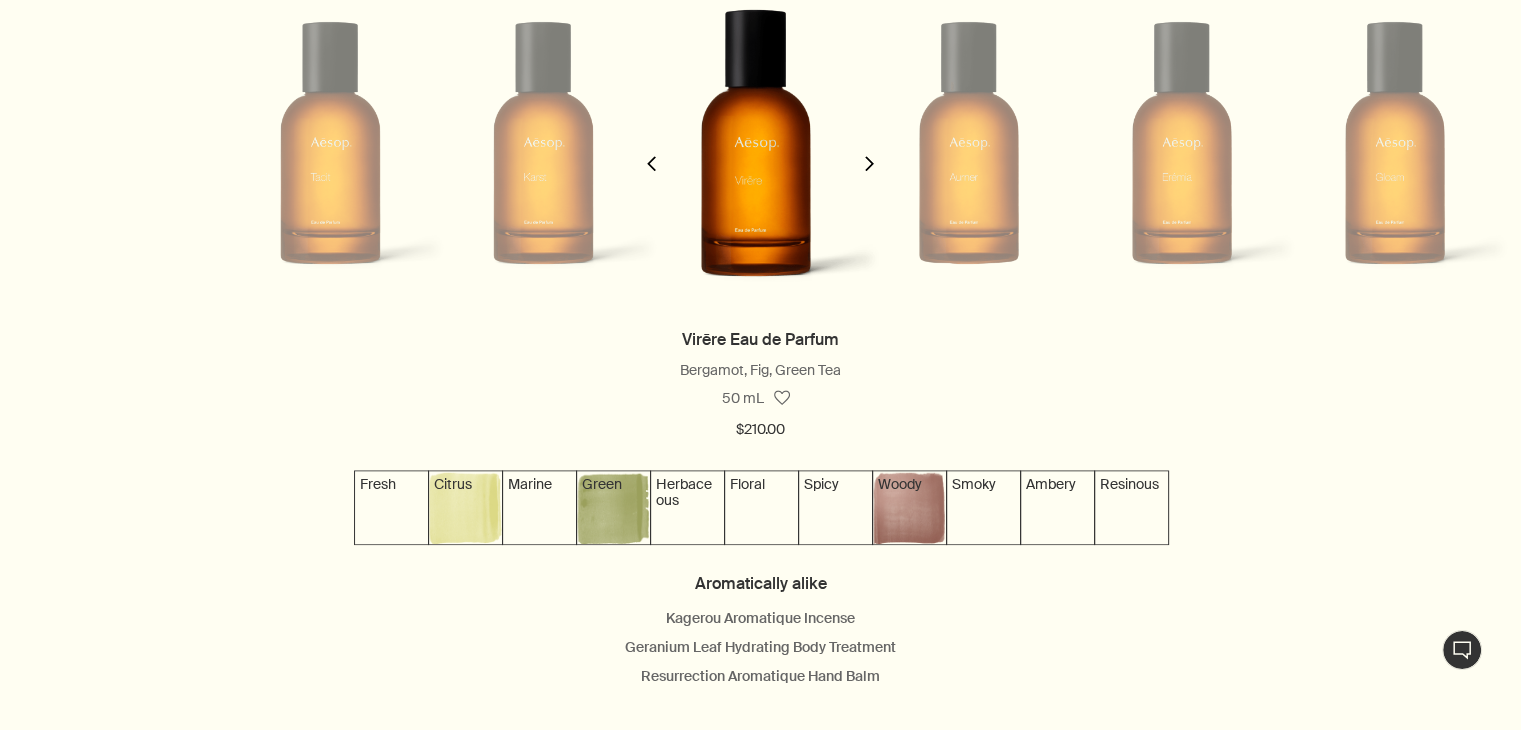 click on "chevron" at bounding box center (870, 151) 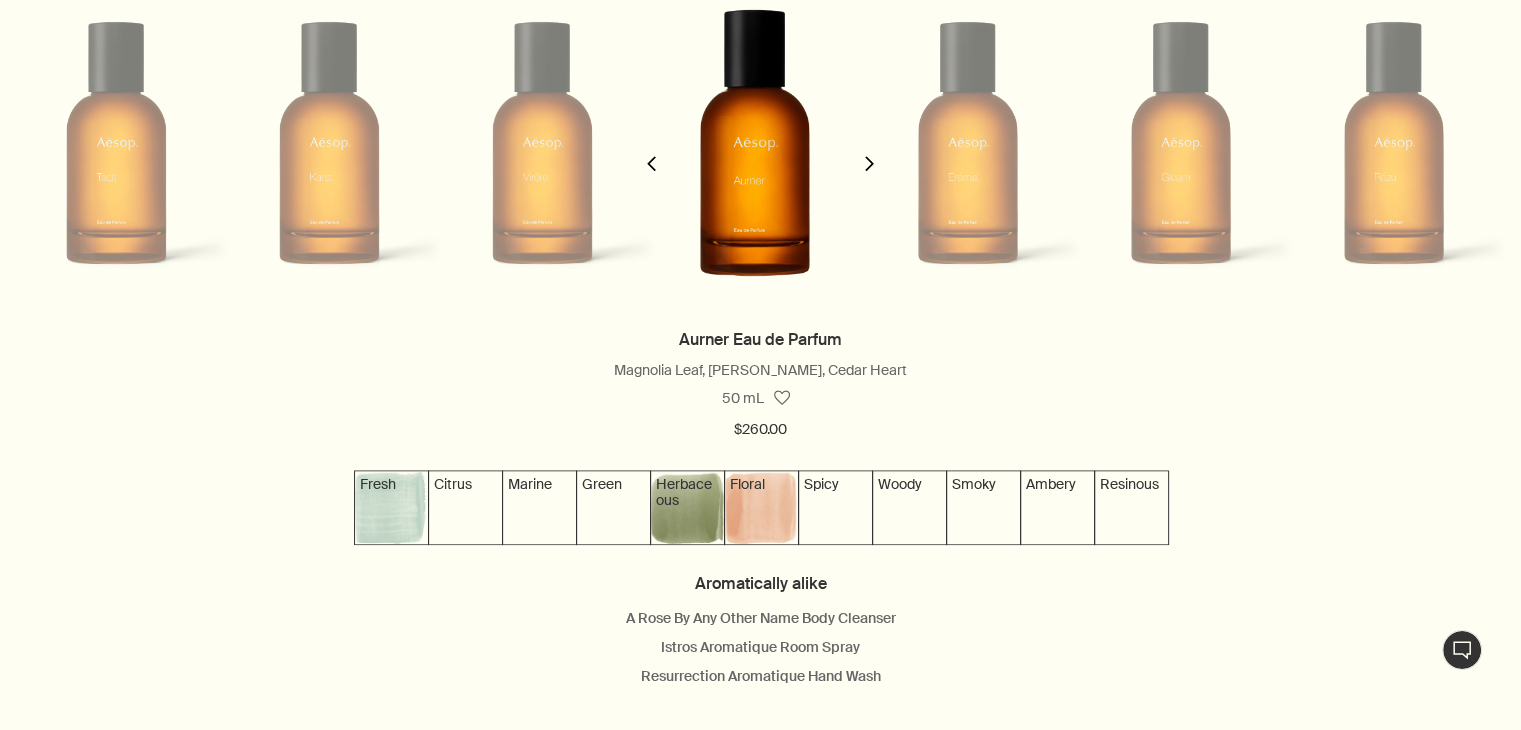 click on "chevron" at bounding box center (870, 151) 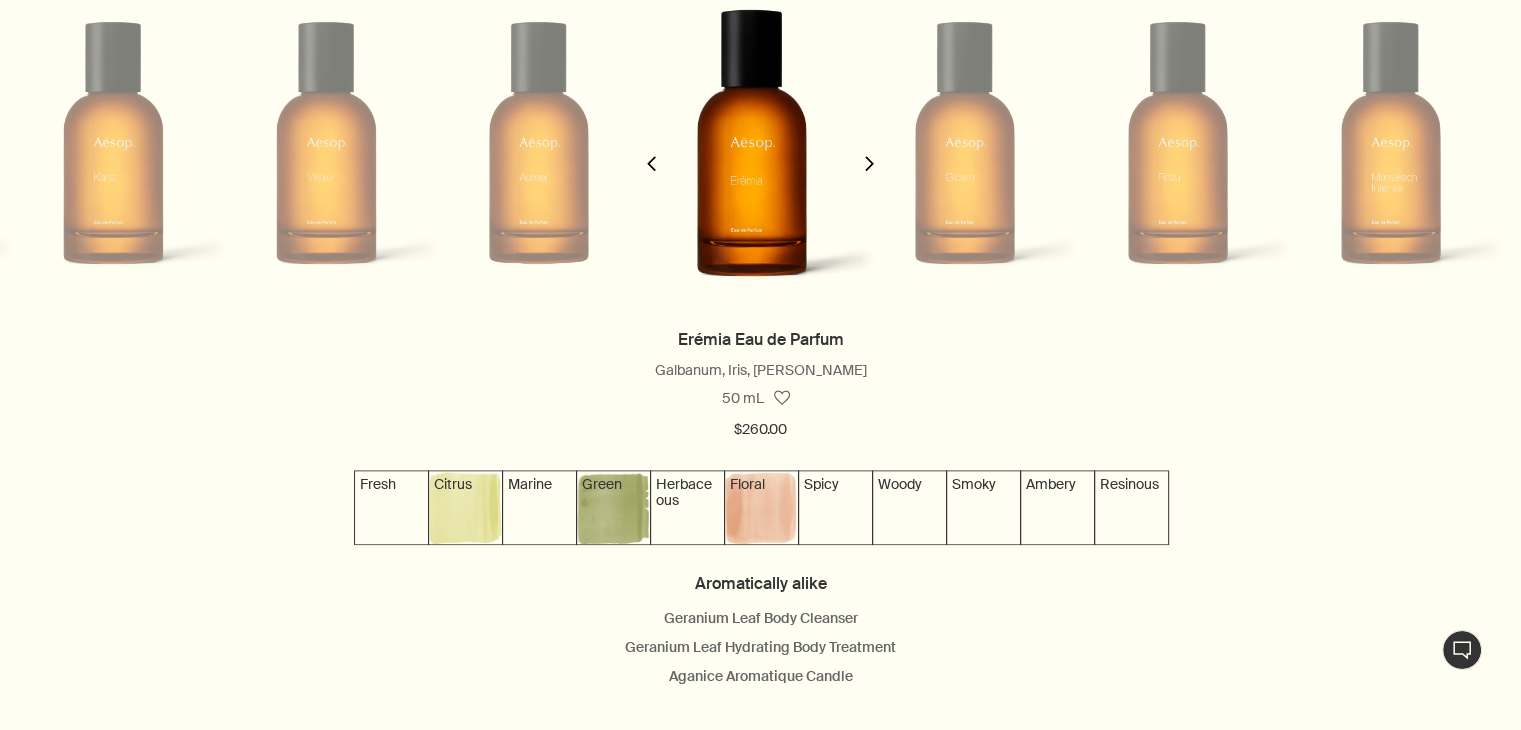click on "chevron" at bounding box center [870, 151] 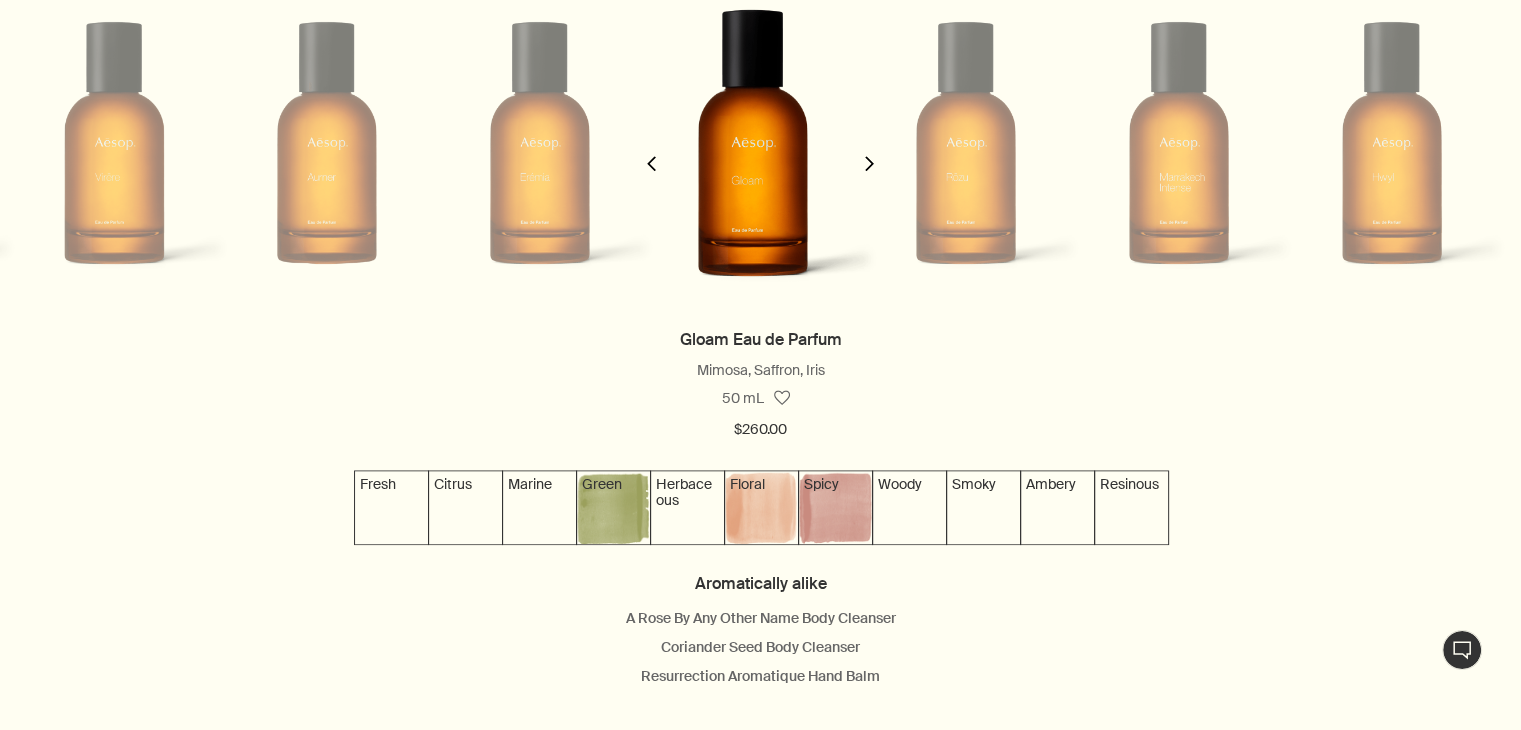 scroll, scrollTop: 0, scrollLeft: 1075, axis: horizontal 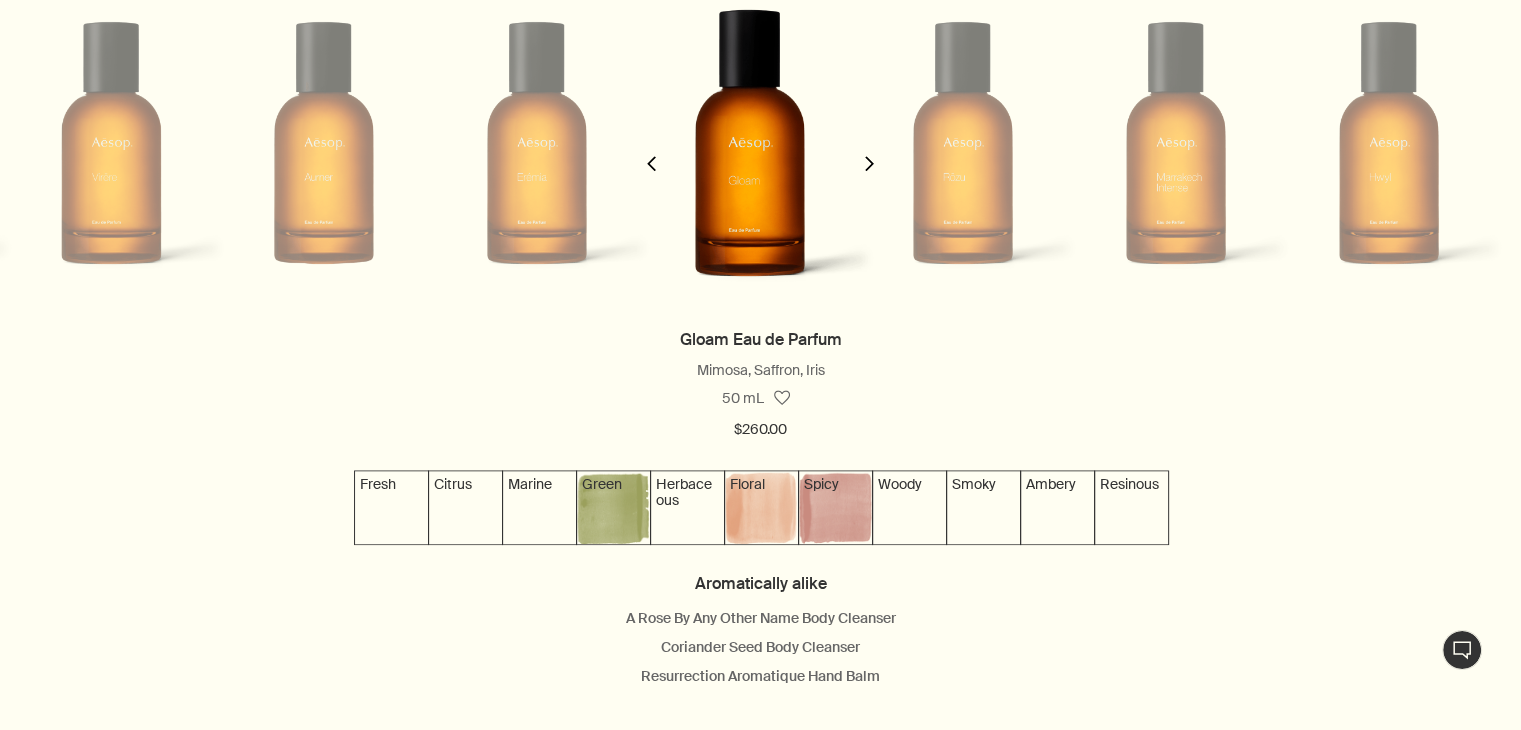 click on "chevron" at bounding box center (870, 151) 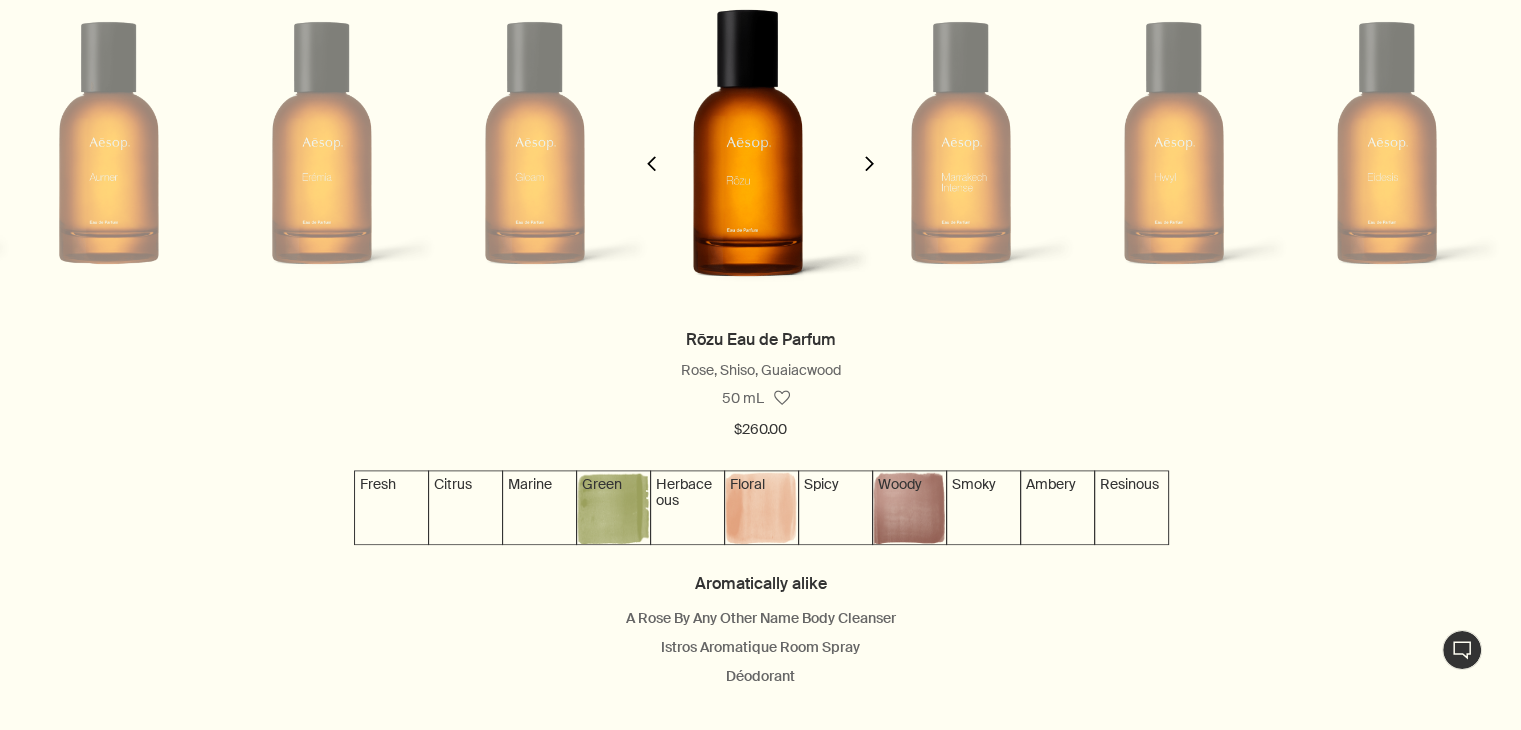 click on "chevron" at bounding box center [870, 151] 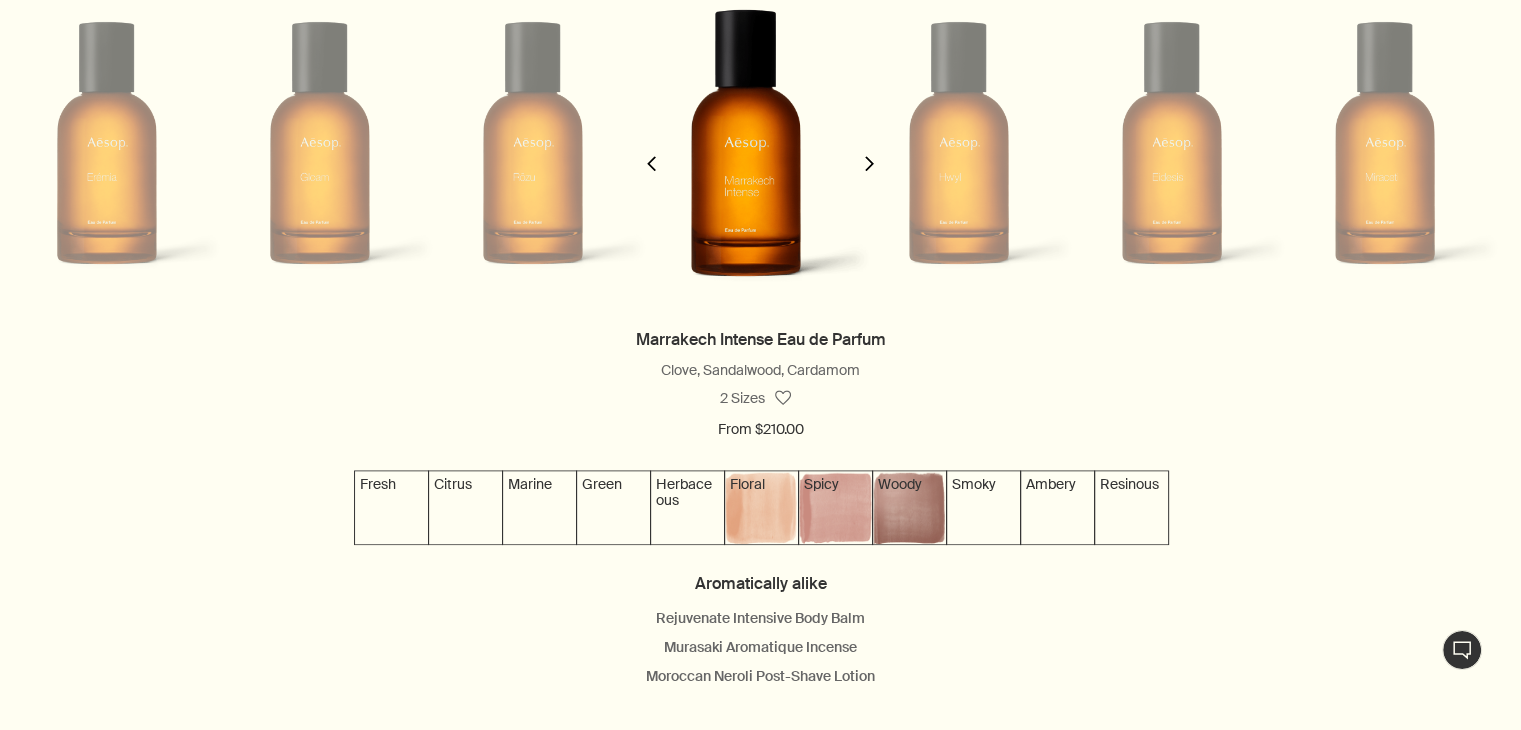 click on "chevron" at bounding box center [870, 151] 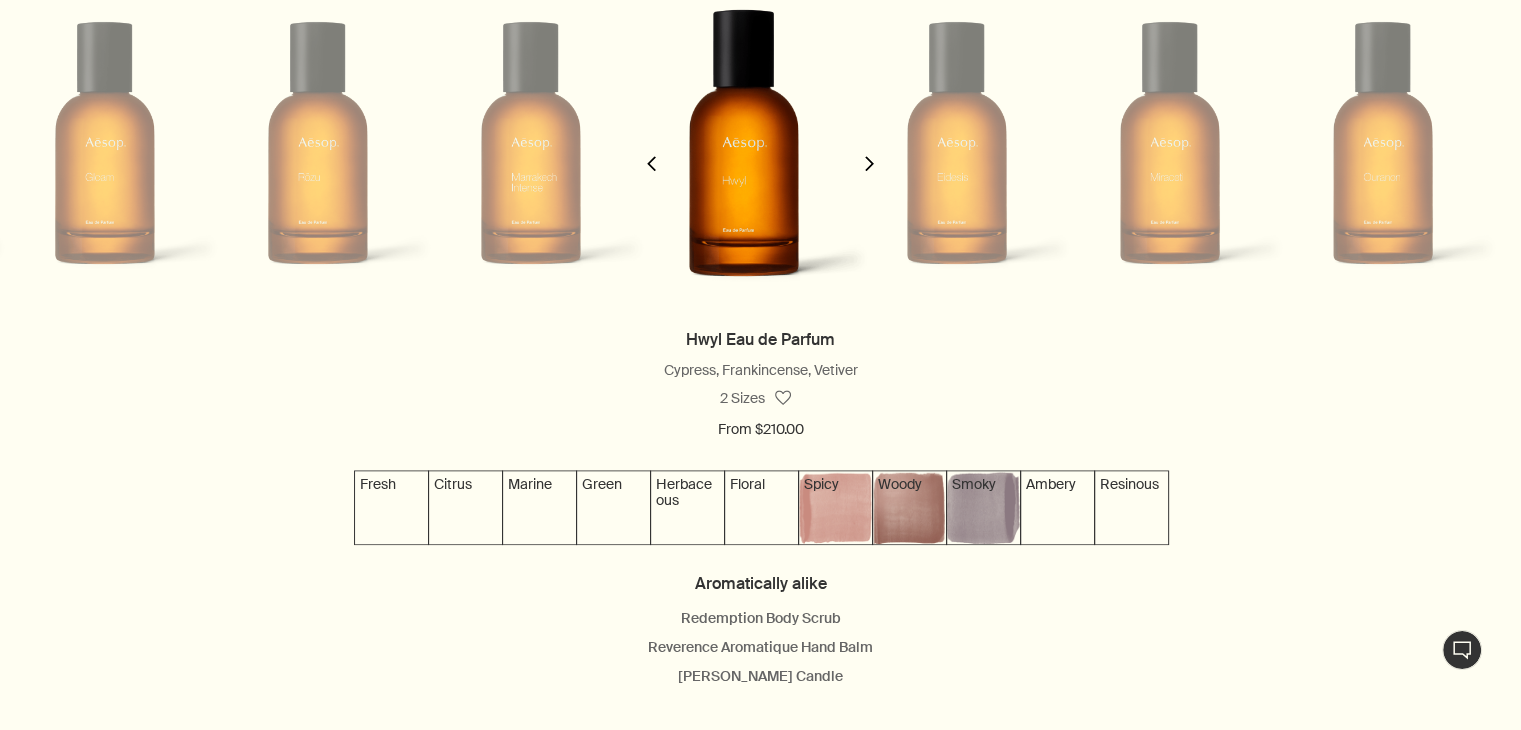click on "chevron" at bounding box center (870, 151) 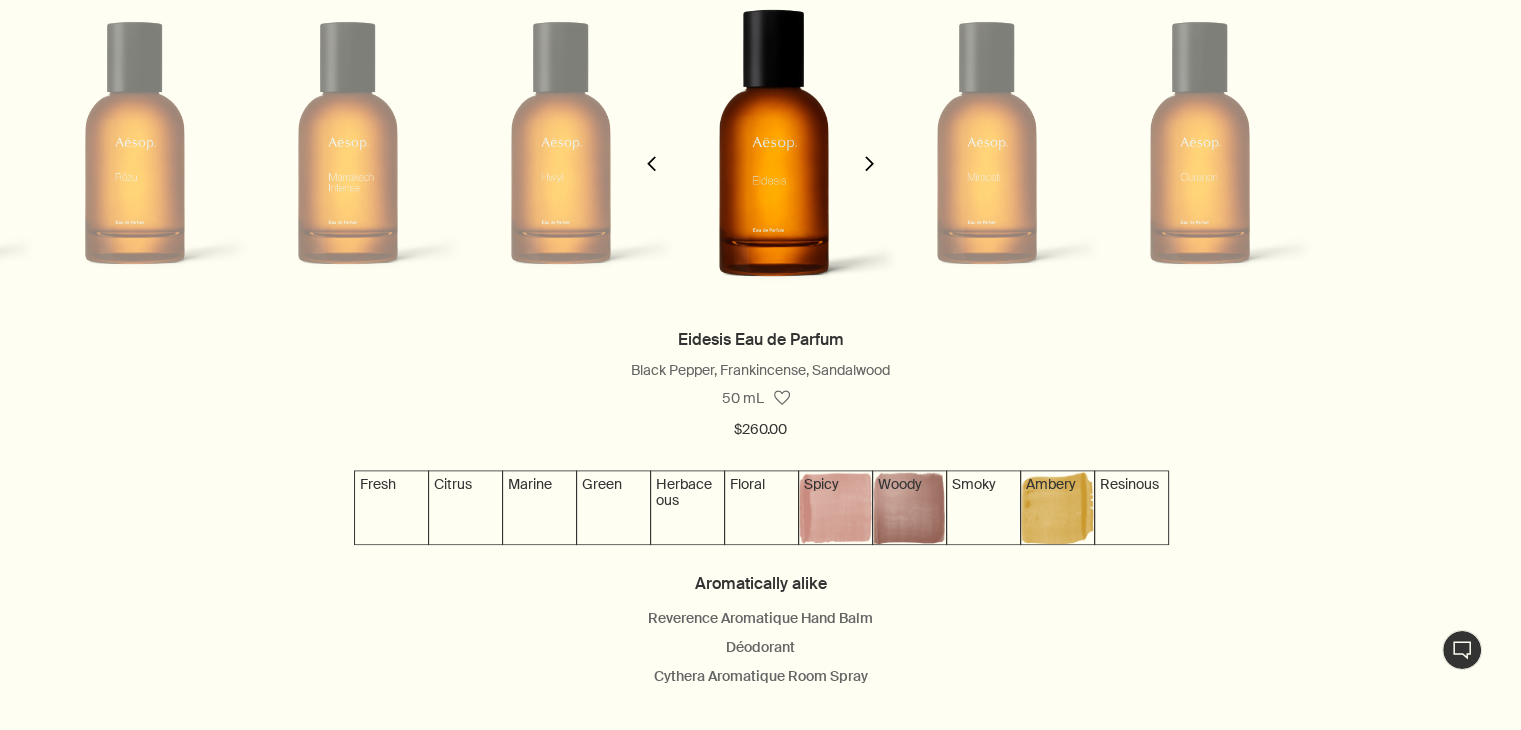 scroll, scrollTop: 0, scrollLeft: 1935, axis: horizontal 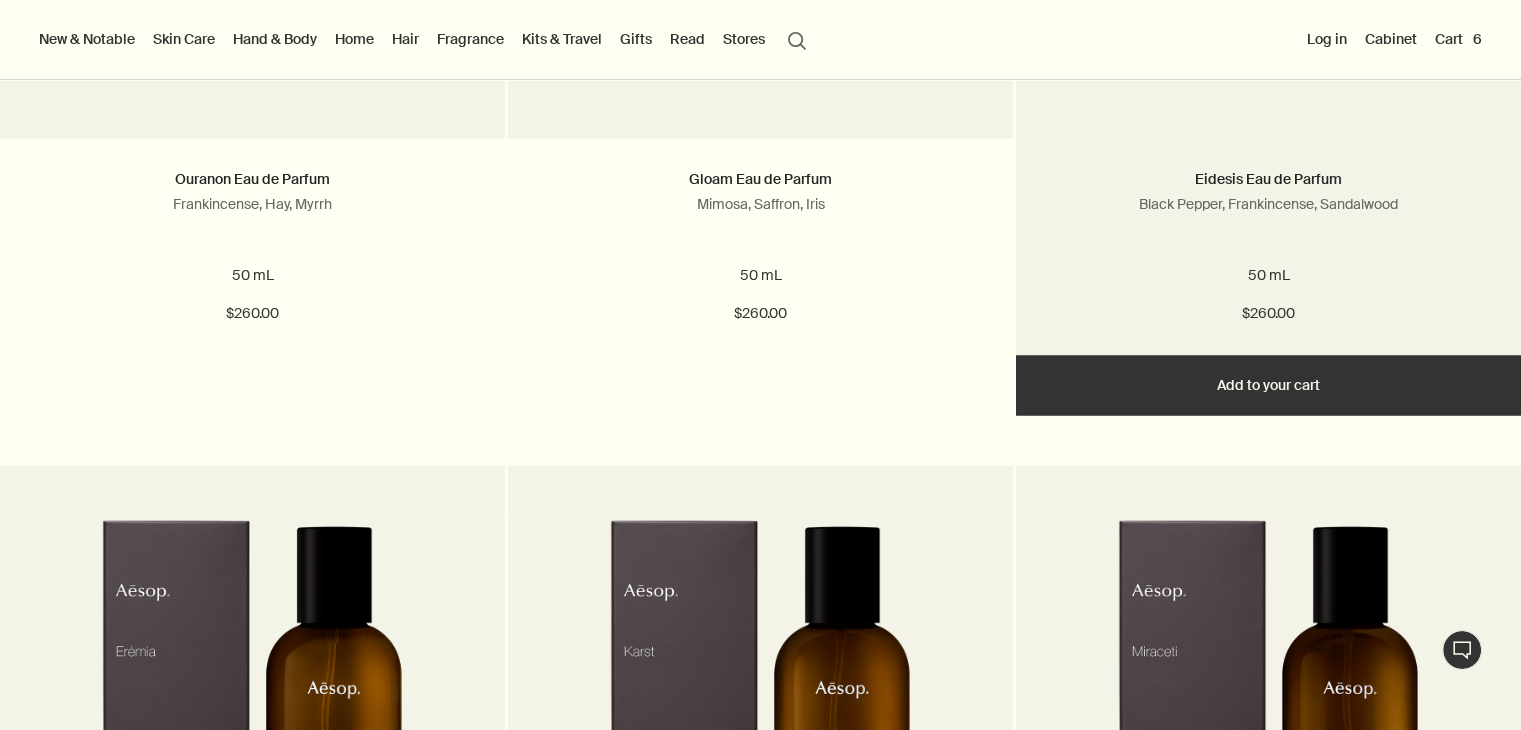 click on "Add Add to your cart" at bounding box center (1268, 385) 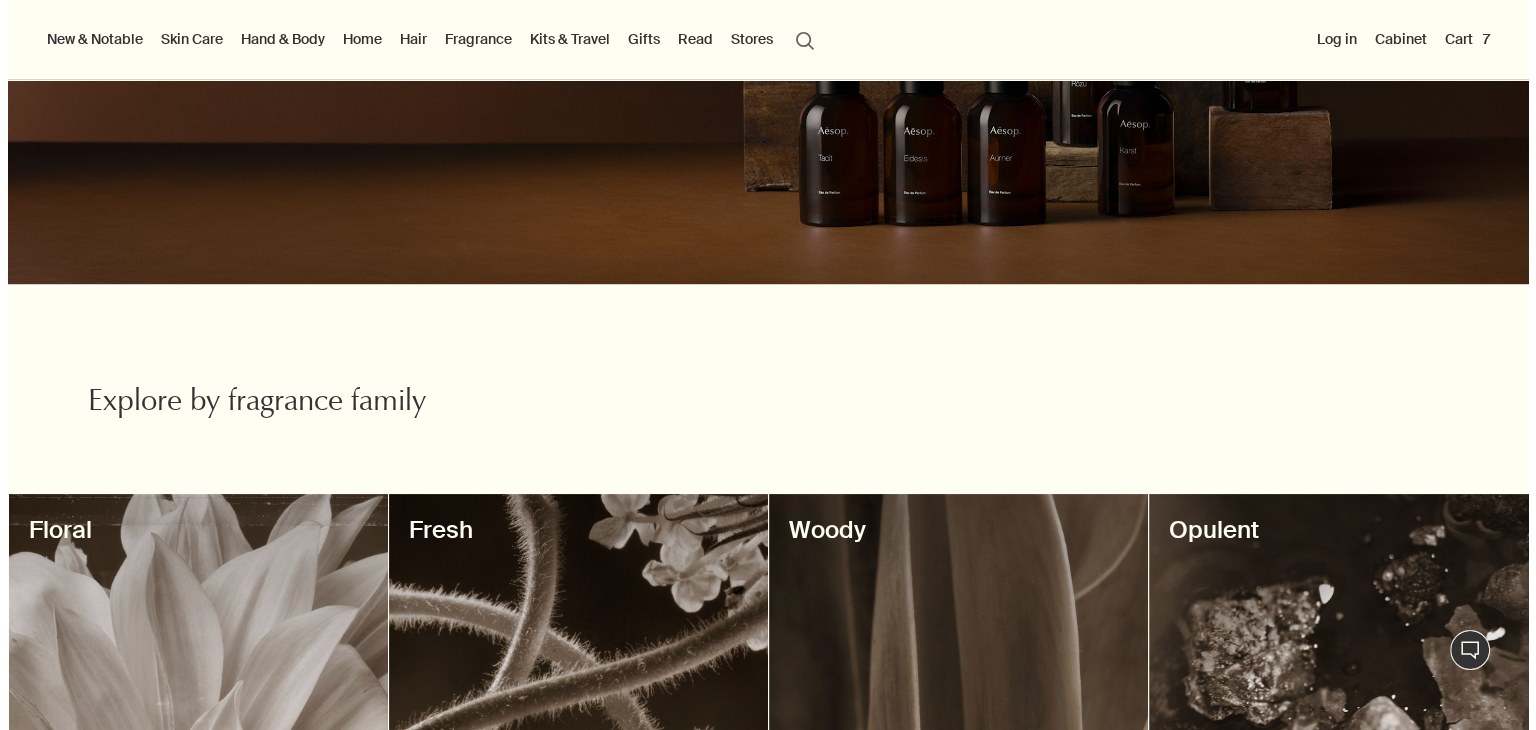 scroll, scrollTop: 312, scrollLeft: 0, axis: vertical 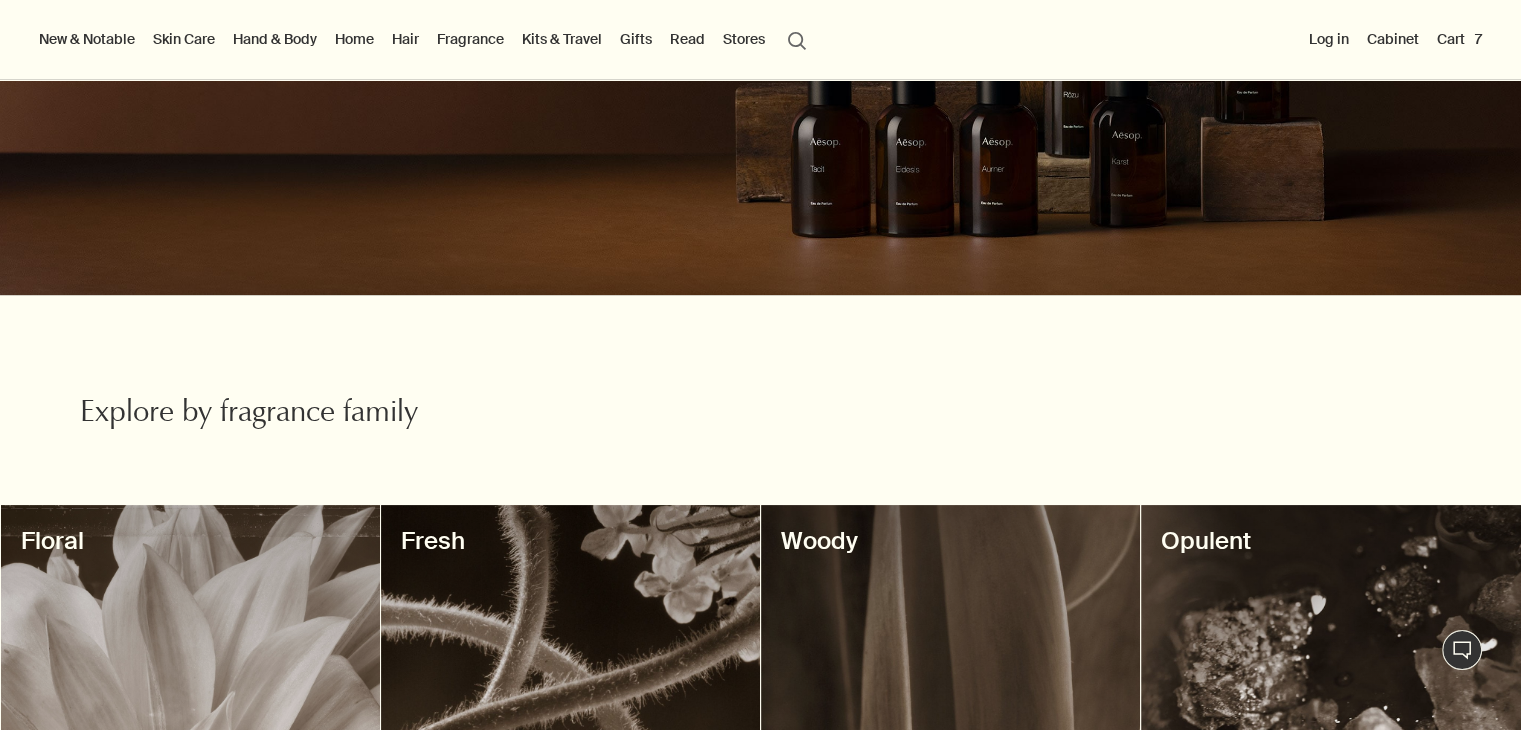 click on "Skin Care" at bounding box center (184, 39) 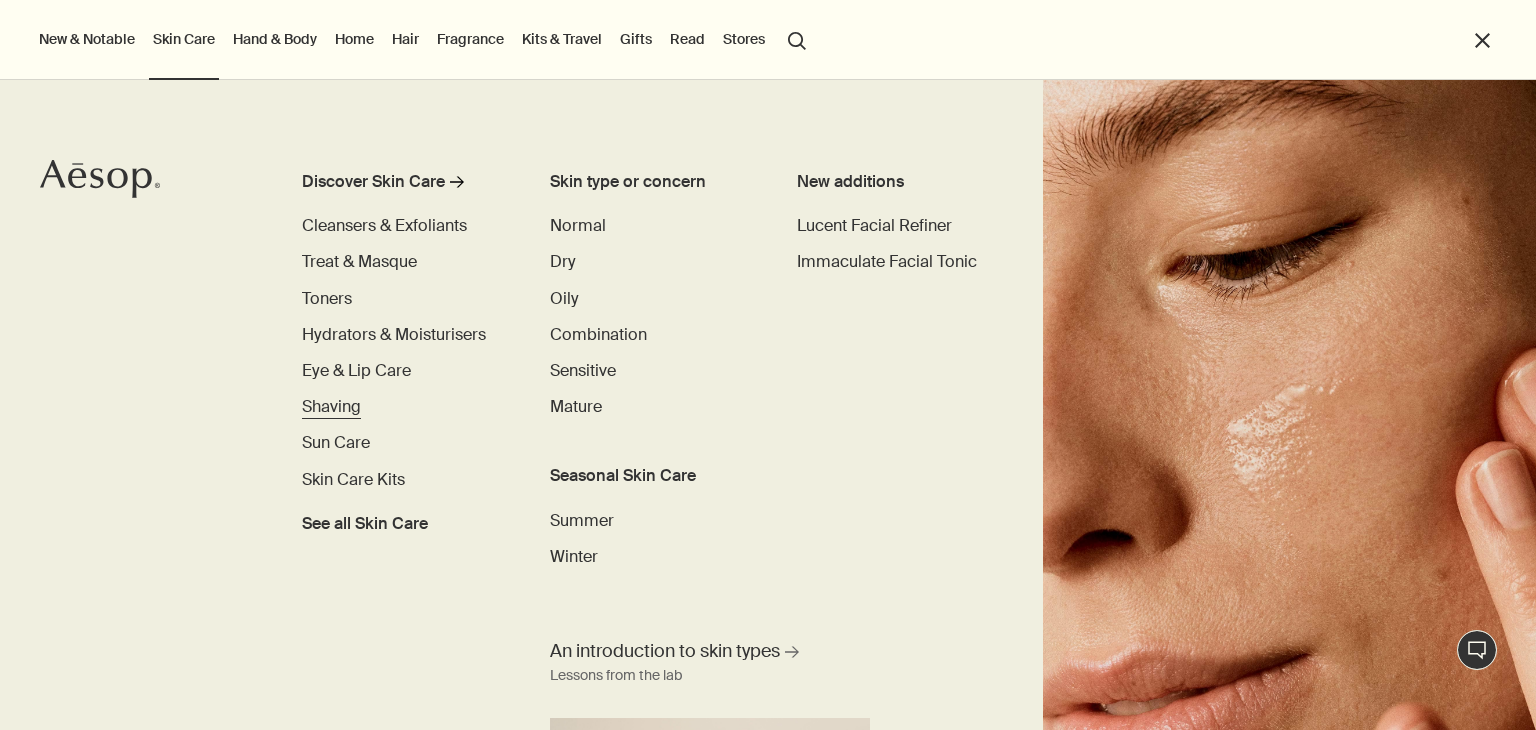click on "Shaving" at bounding box center [331, 406] 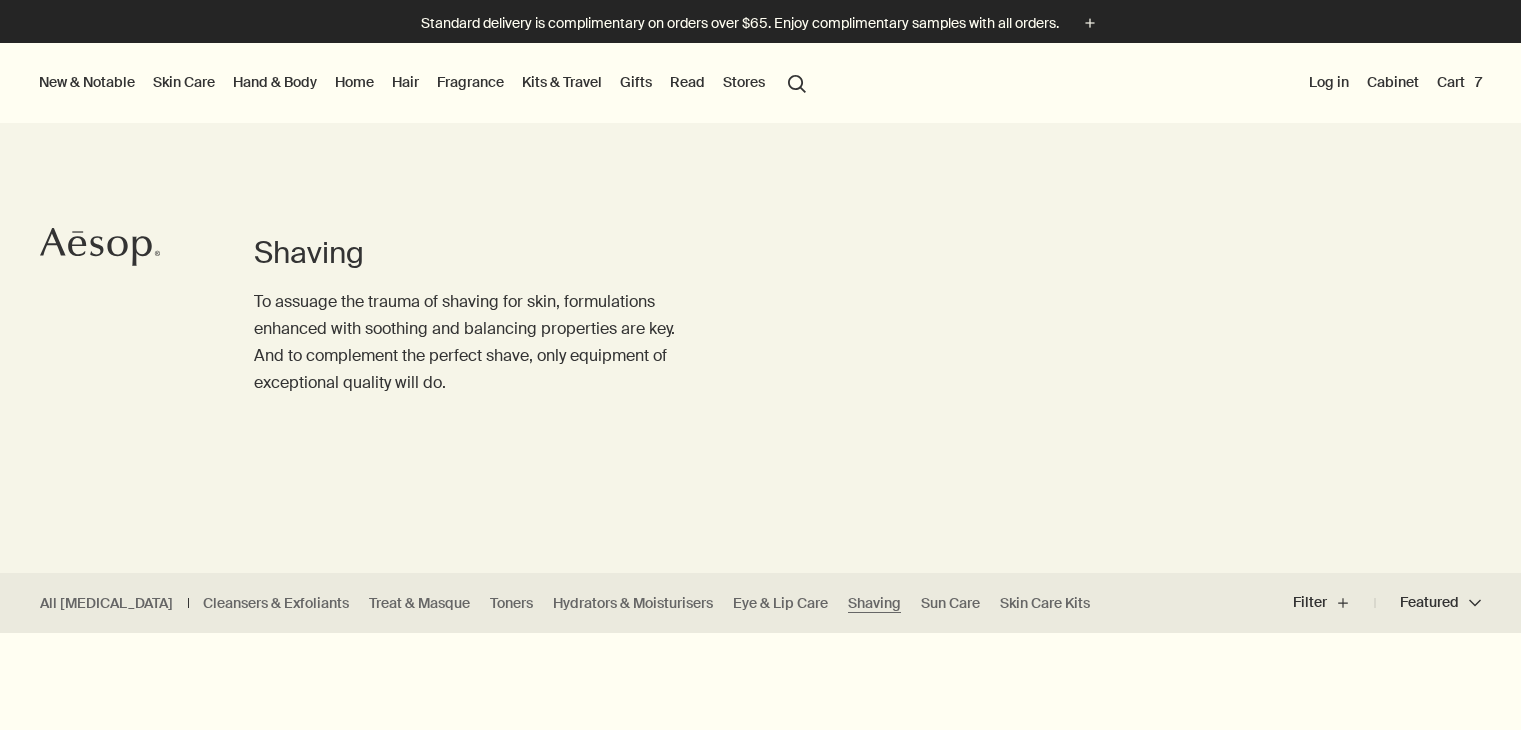 scroll, scrollTop: 0, scrollLeft: 0, axis: both 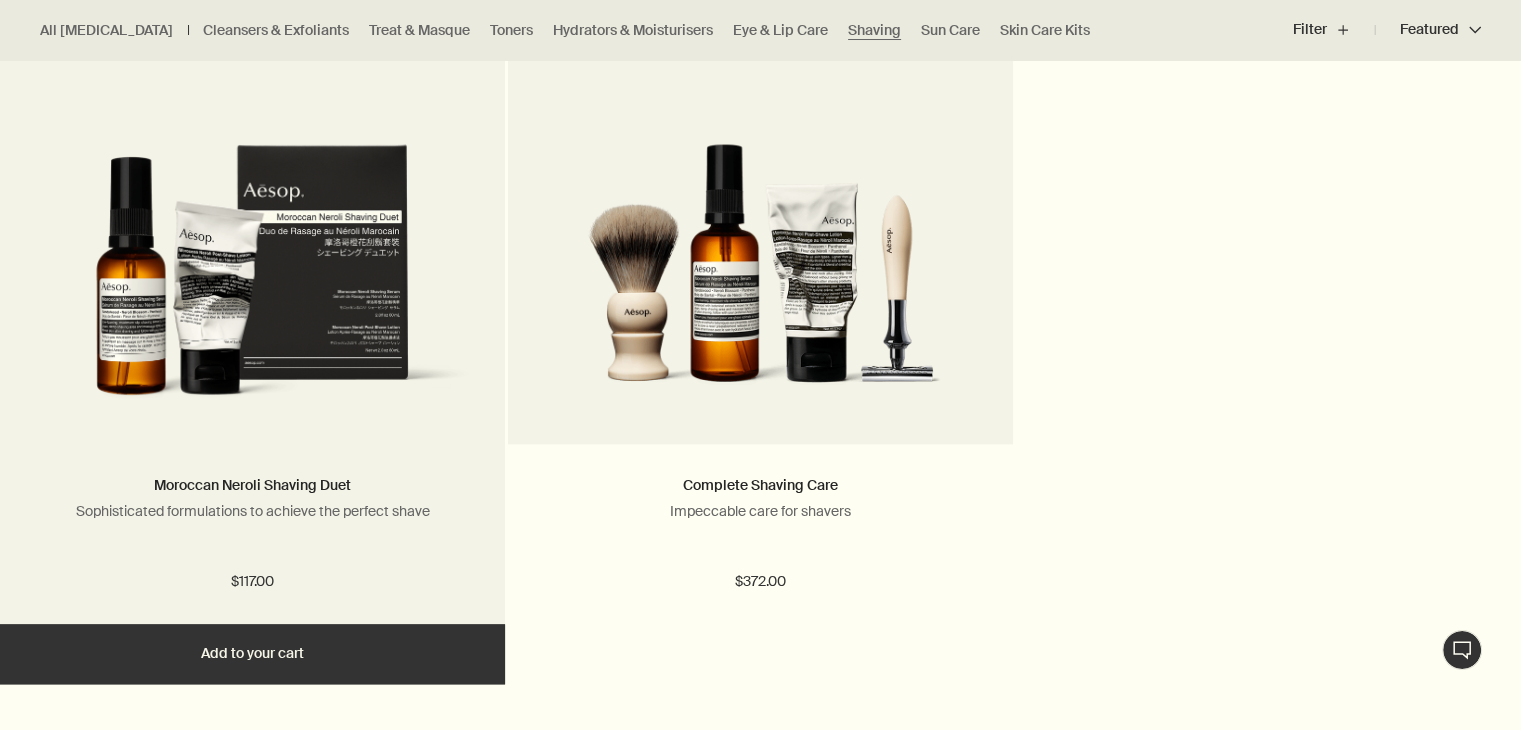 click on "Add Add to your cart" at bounding box center [252, 654] 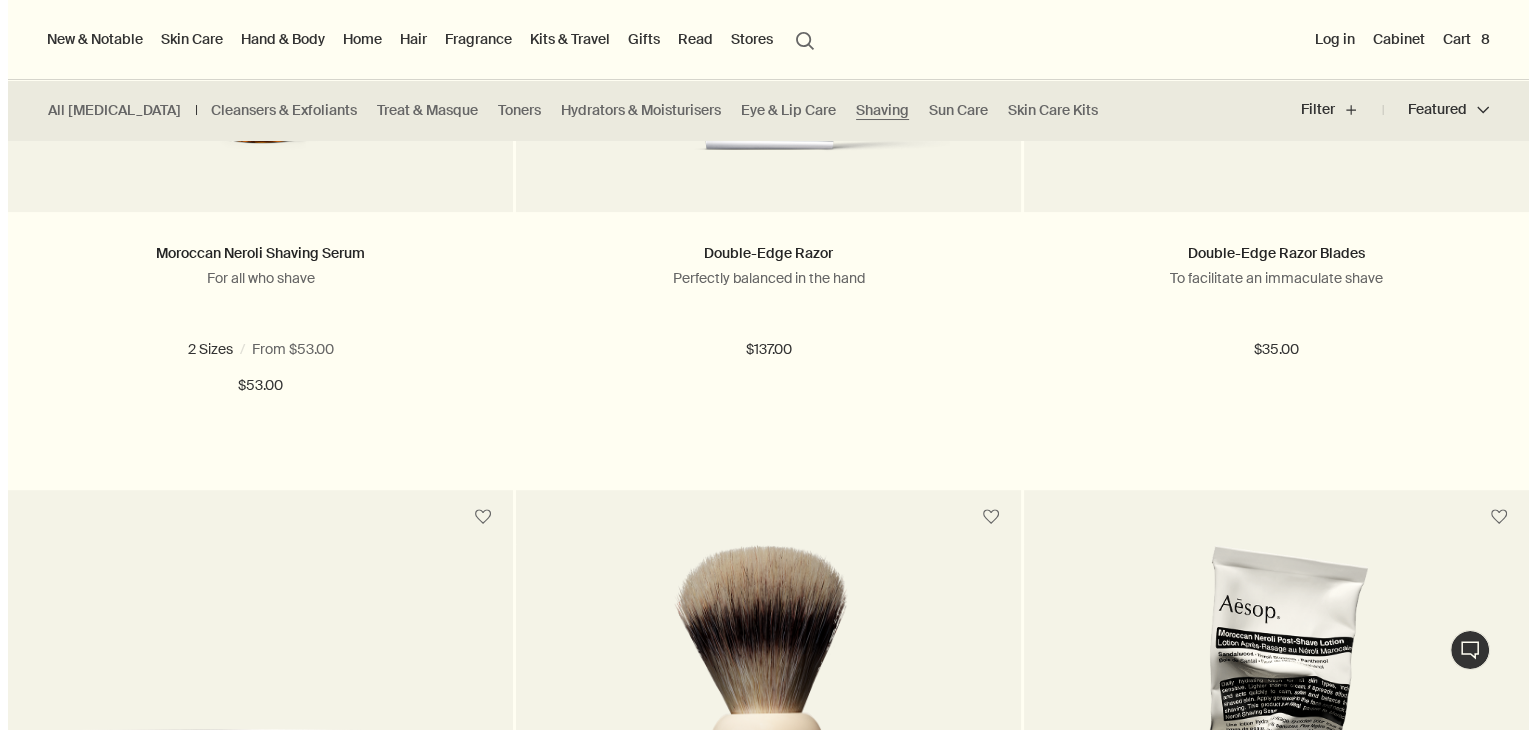 scroll, scrollTop: 0, scrollLeft: 0, axis: both 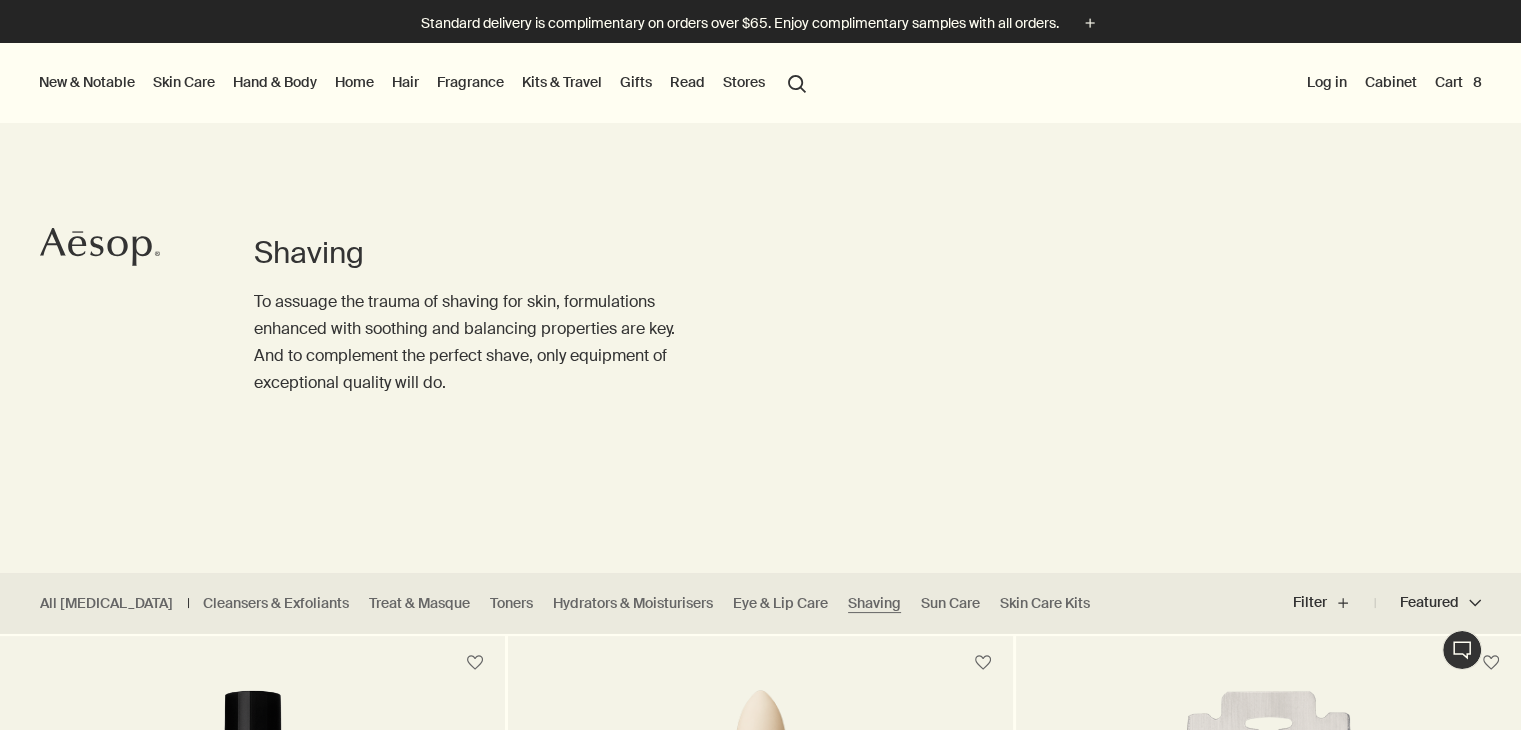 click on "search Search" at bounding box center [797, 82] 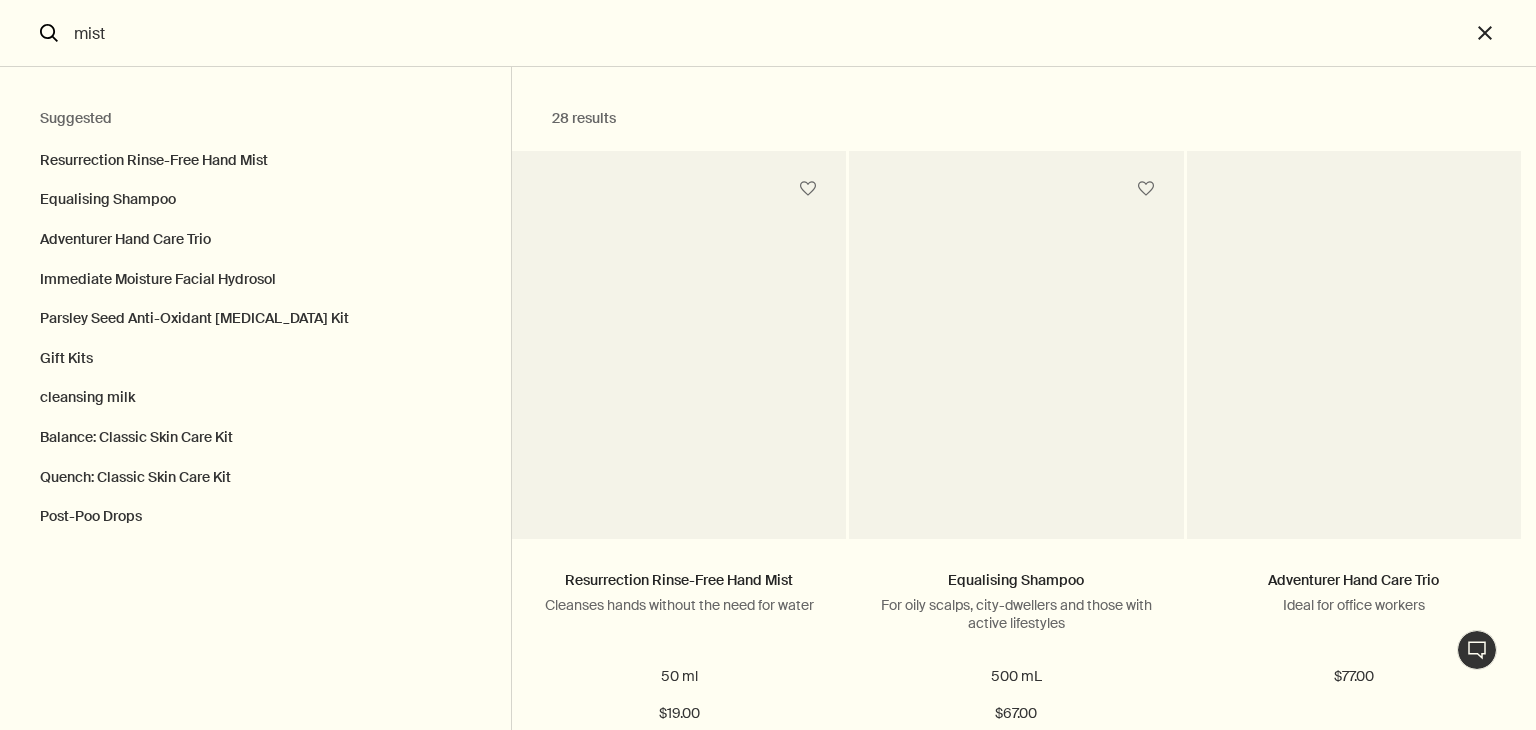 type on "mist" 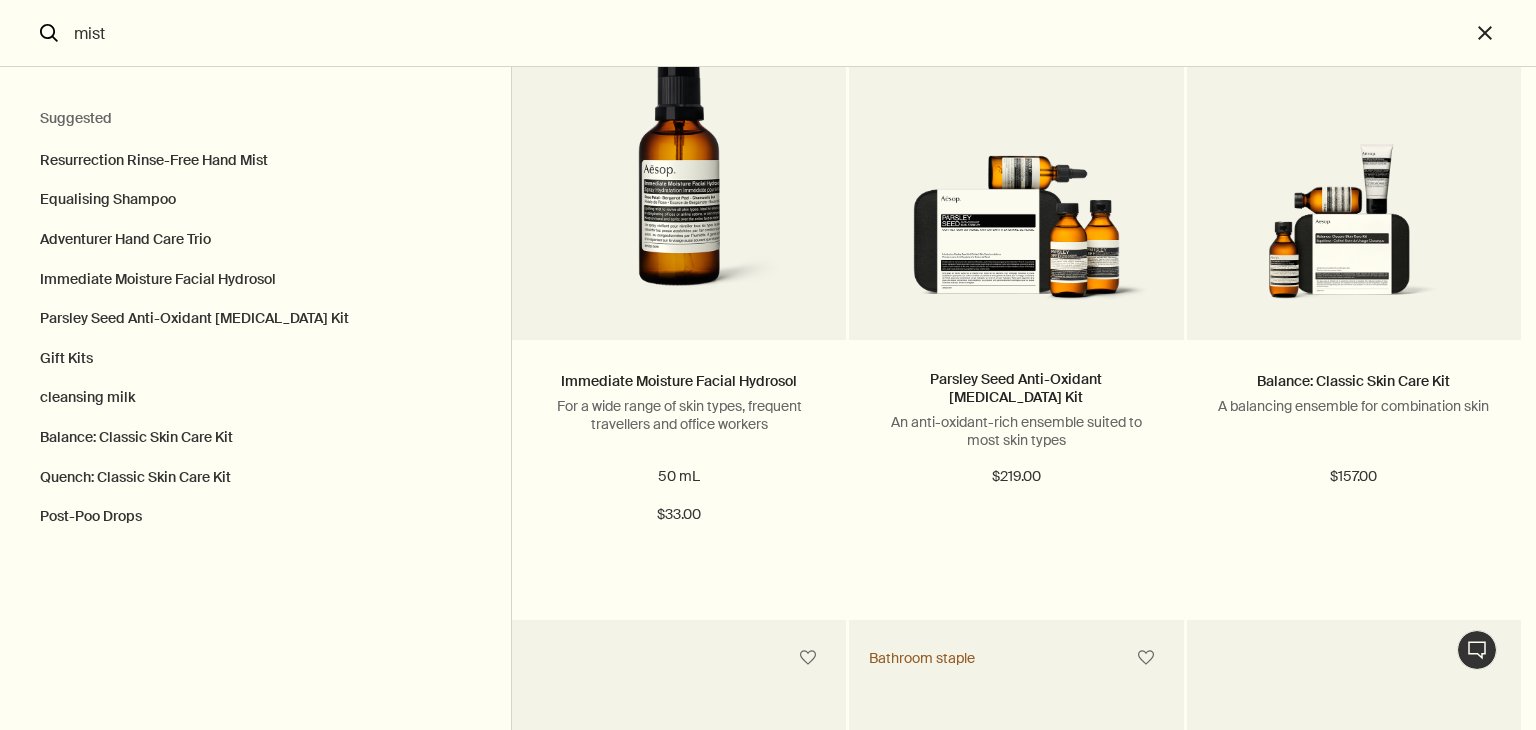 scroll, scrollTop: 874, scrollLeft: 0, axis: vertical 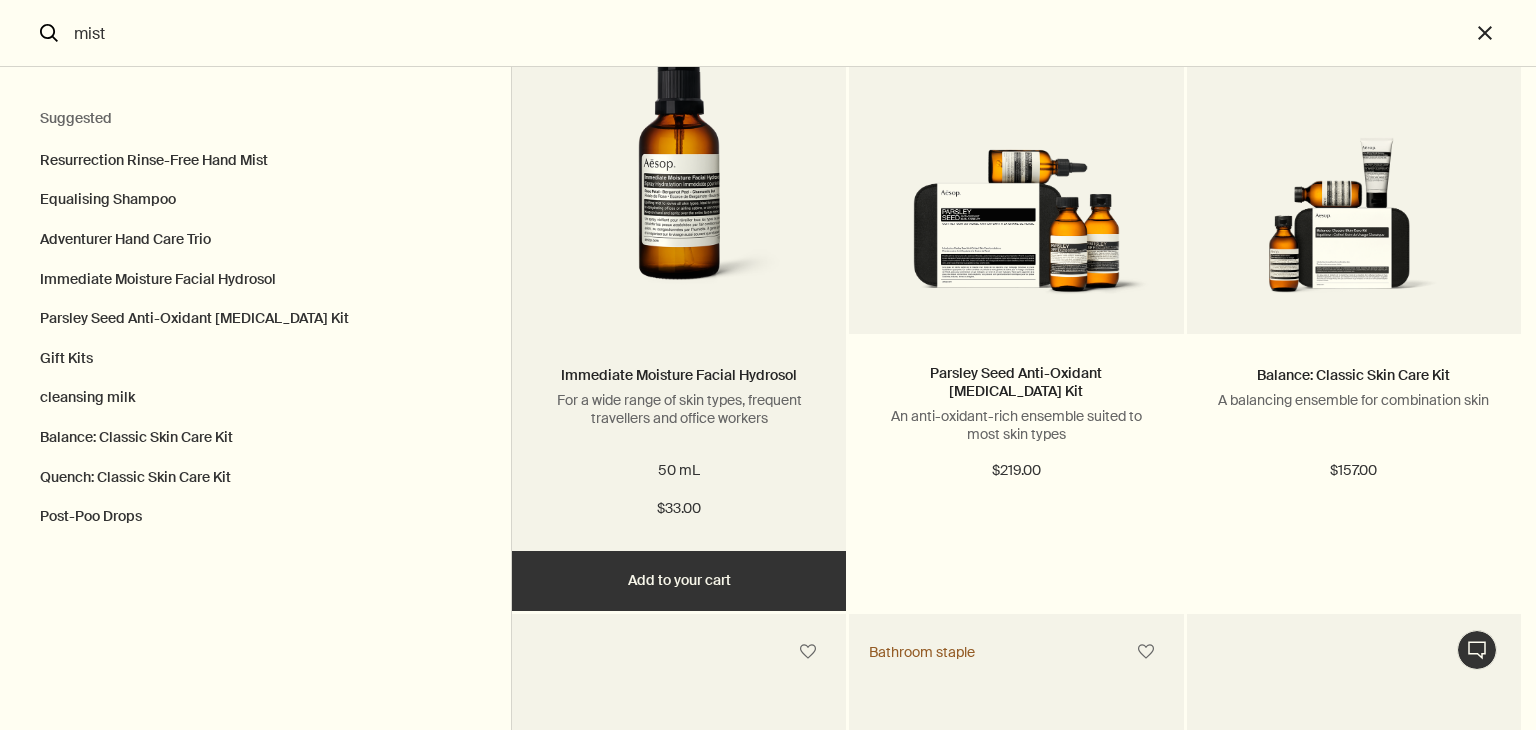click on "Add Add to your cart" at bounding box center (679, 581) 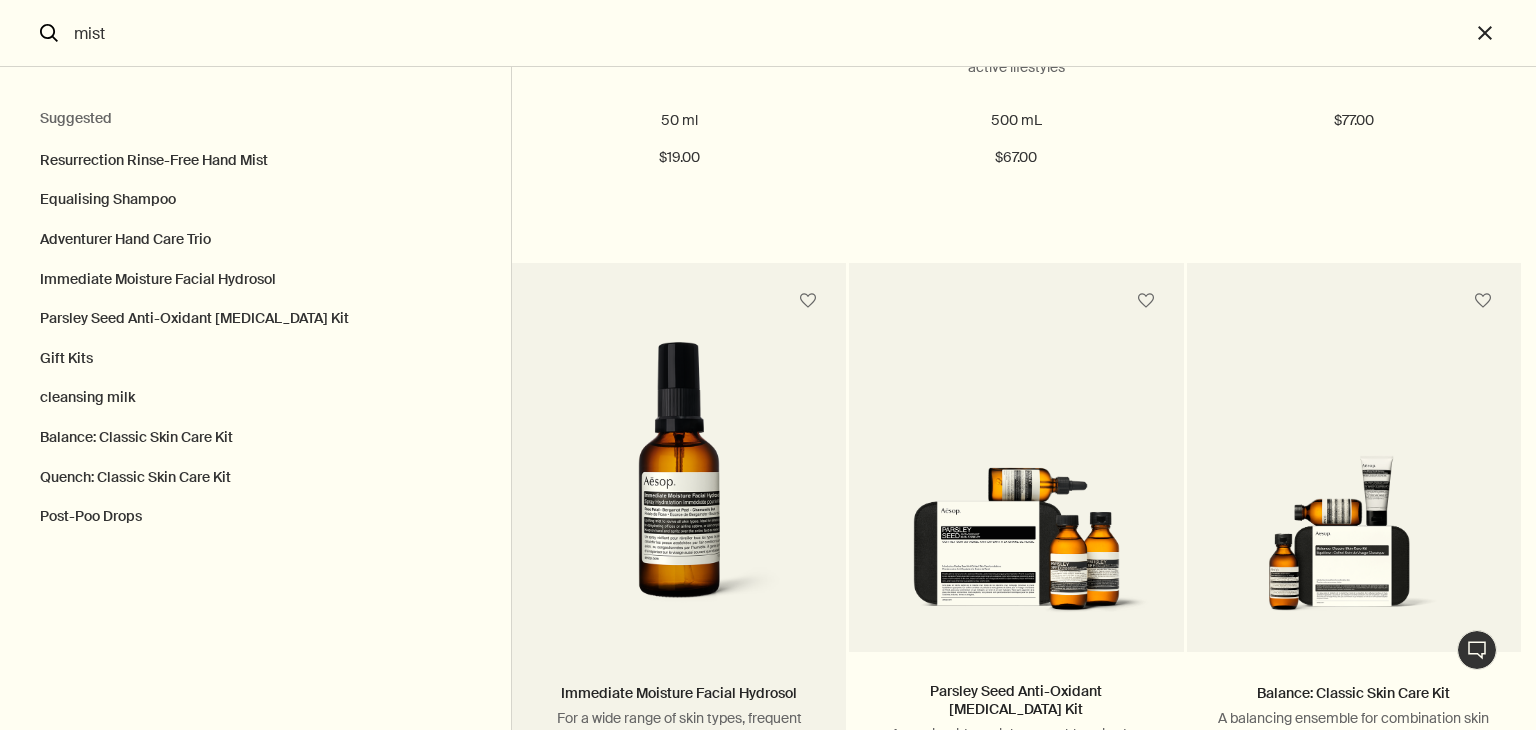 scroll, scrollTop: 0, scrollLeft: 0, axis: both 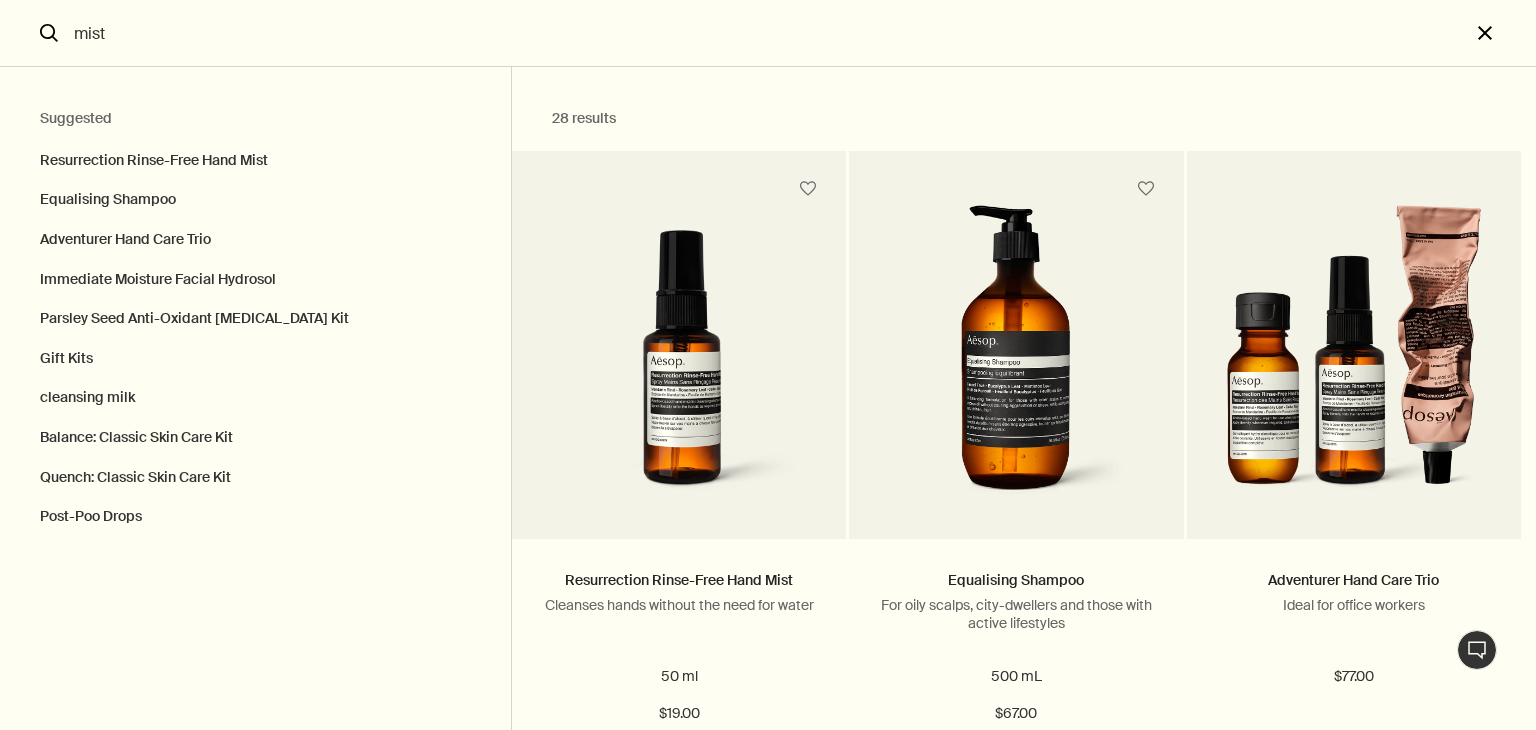 click on "close" at bounding box center [1503, 33] 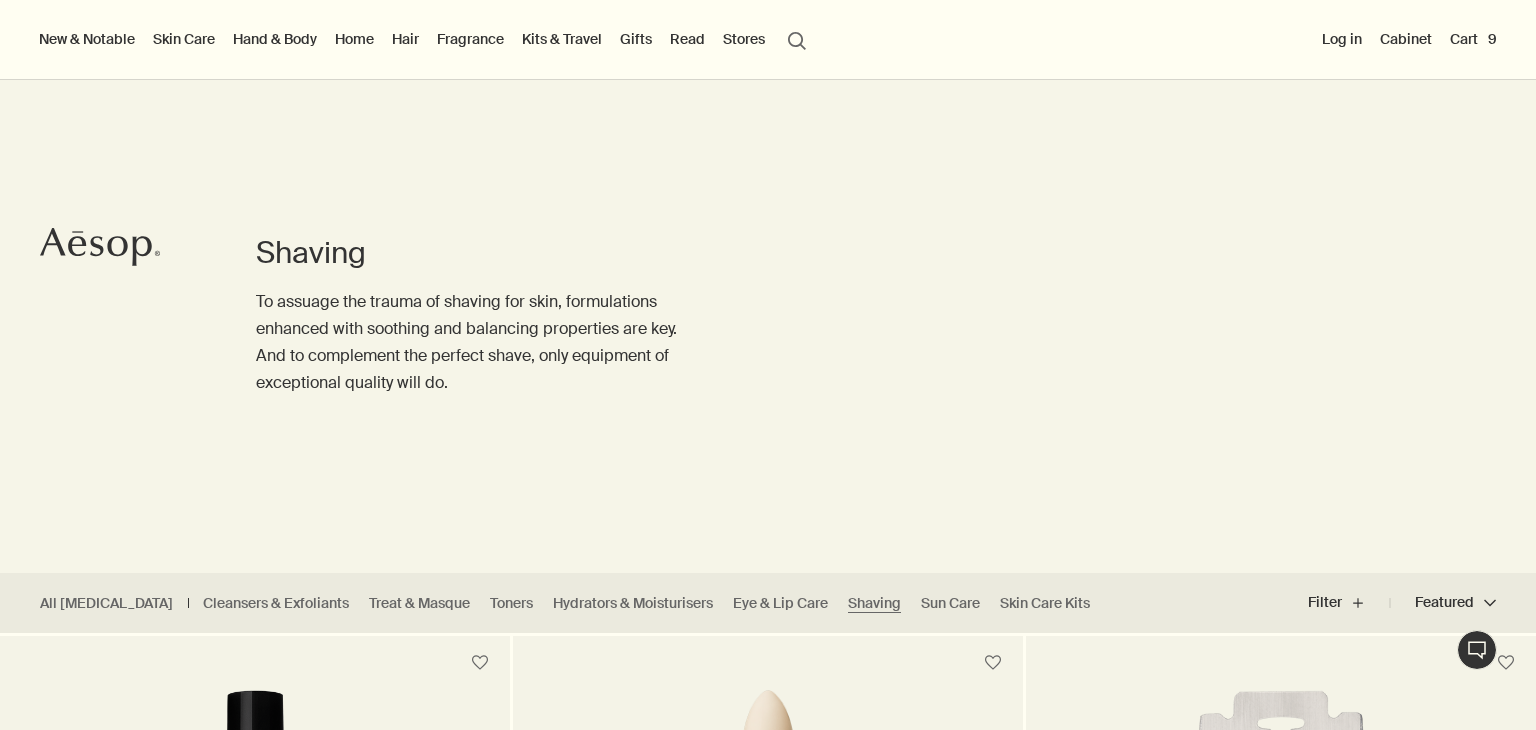 type 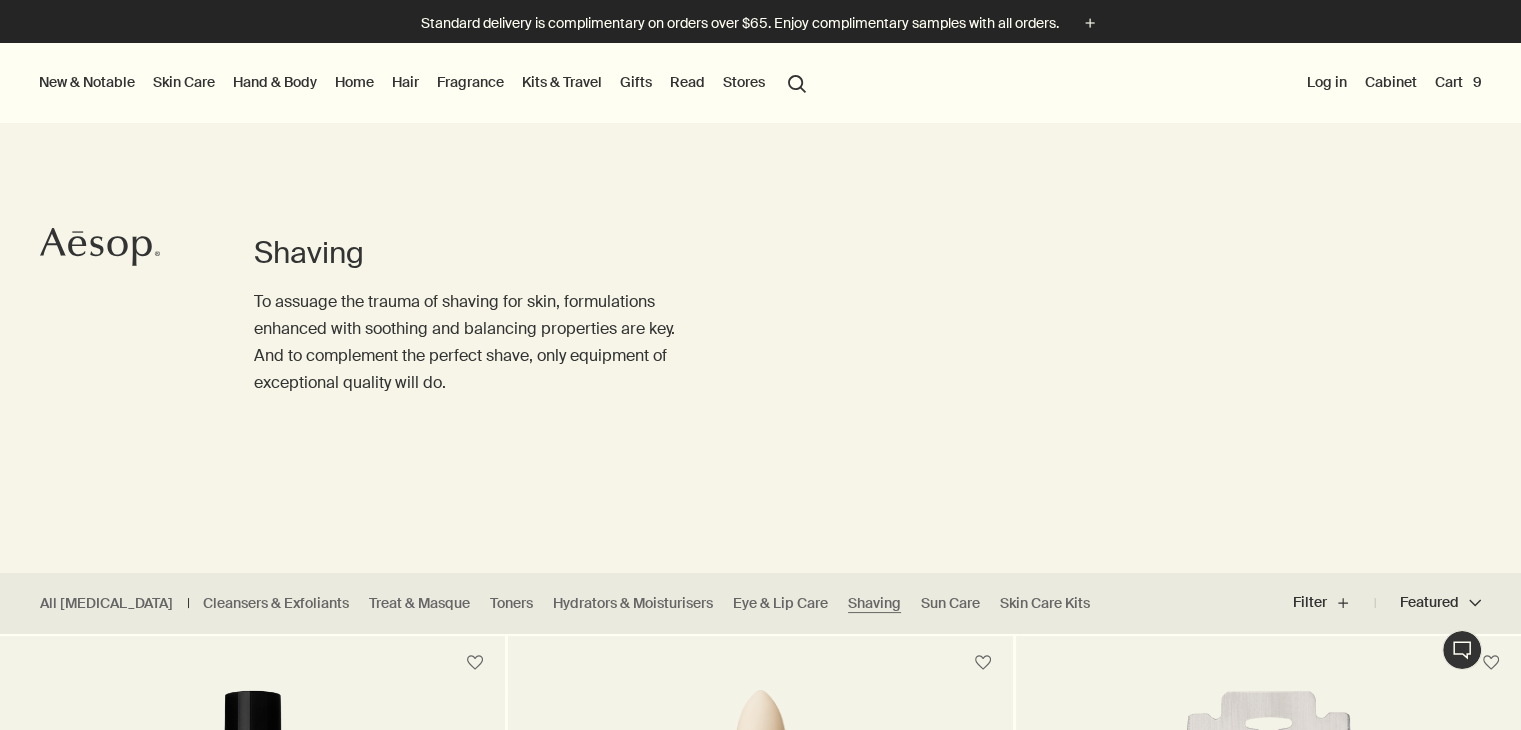 click on "search Search" at bounding box center [797, 82] 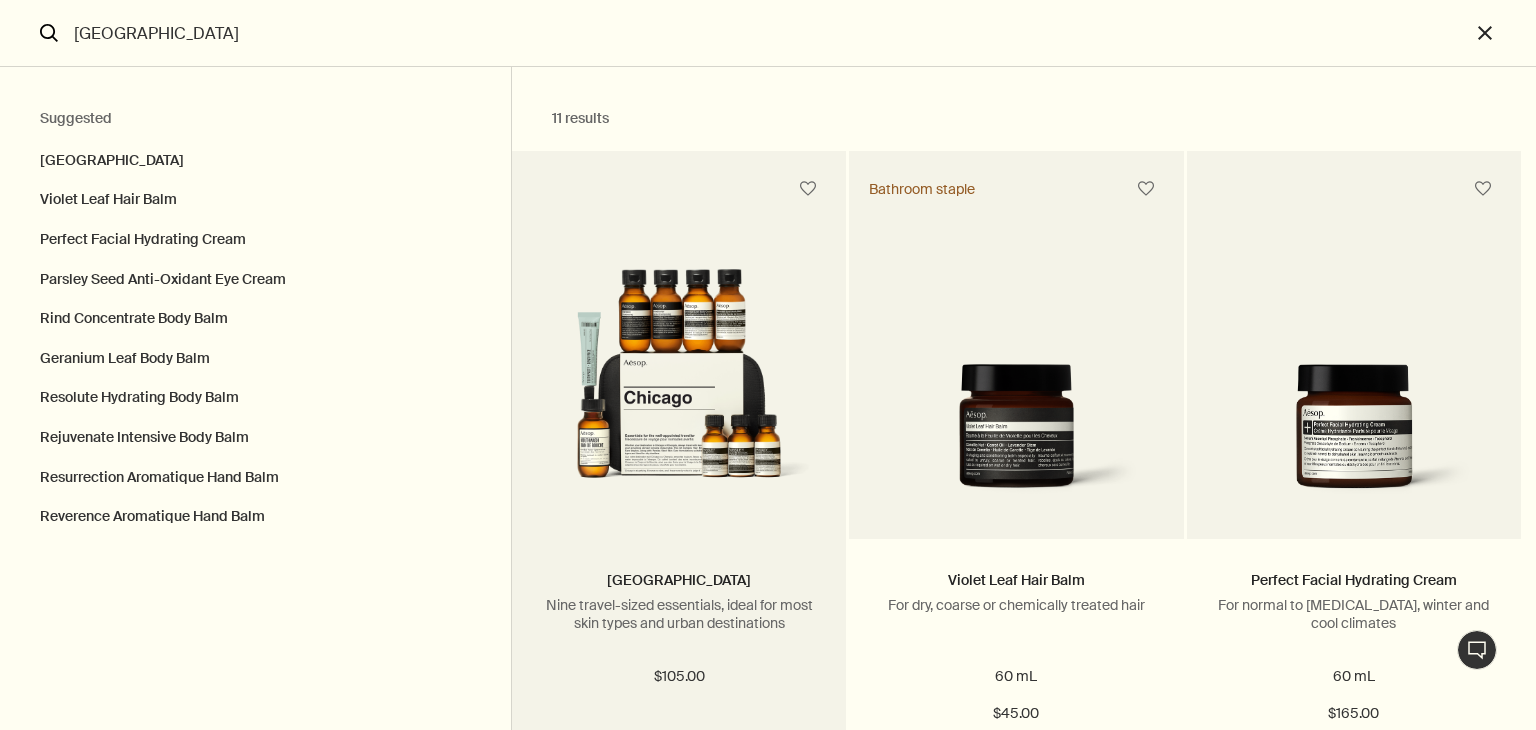 type on "chicago" 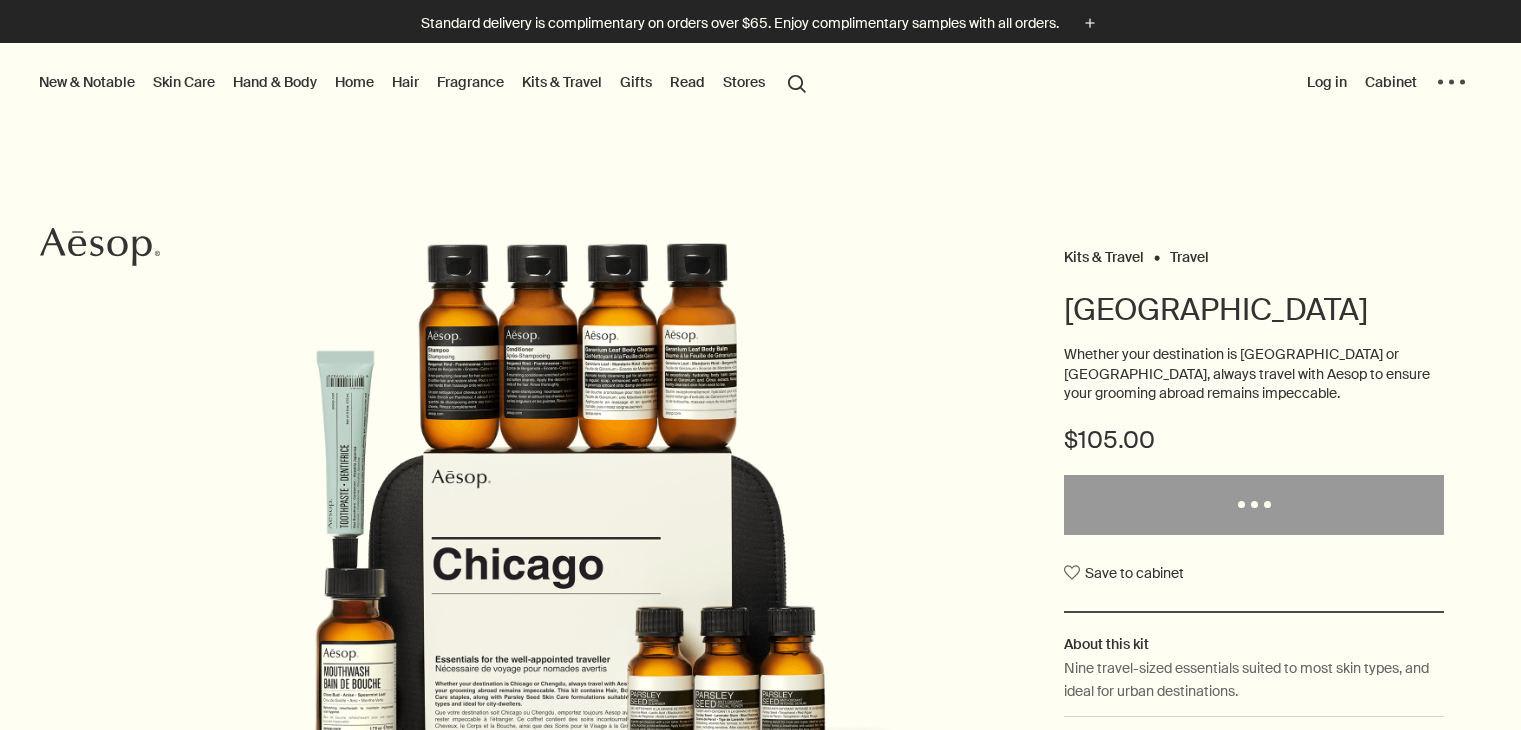 scroll, scrollTop: 0, scrollLeft: 0, axis: both 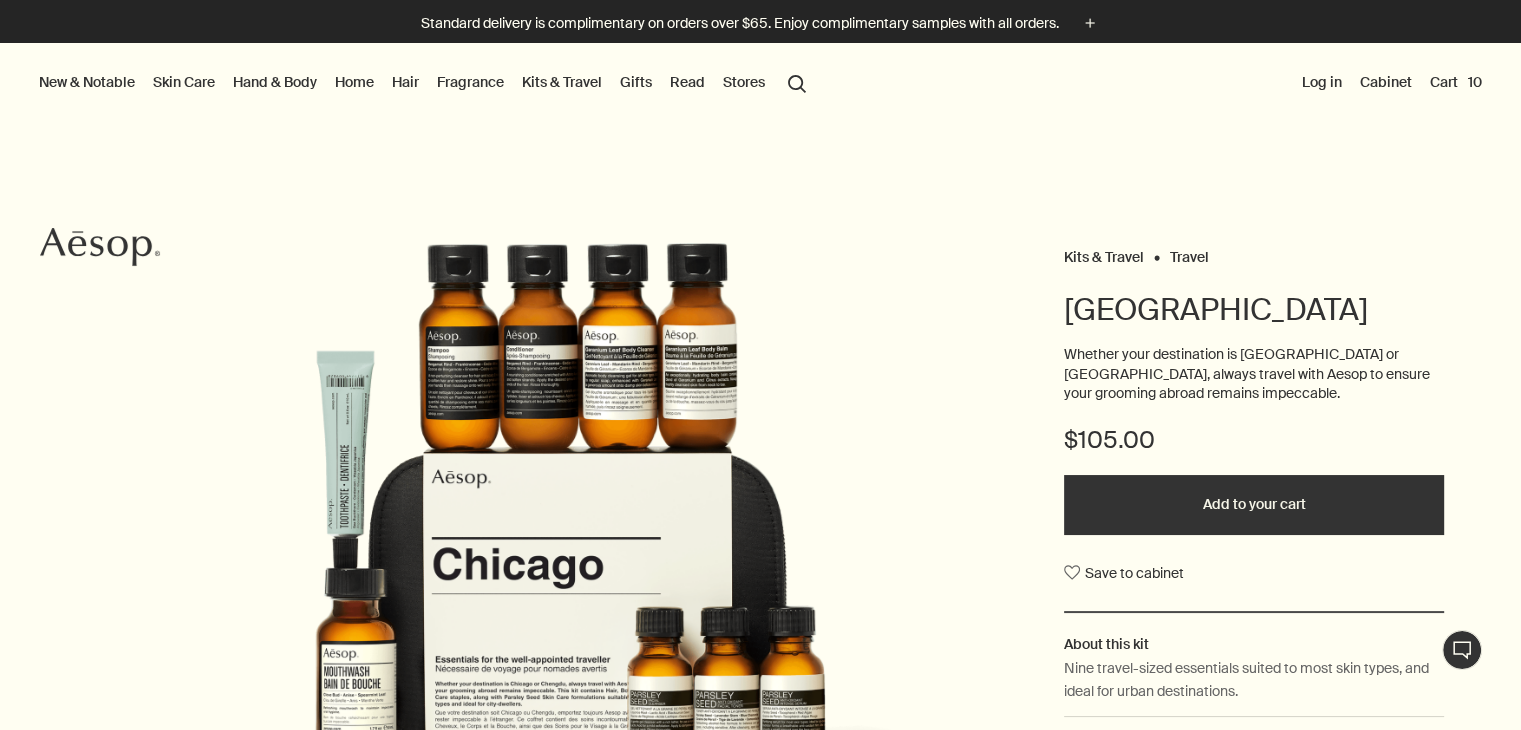 click on "Aesop" 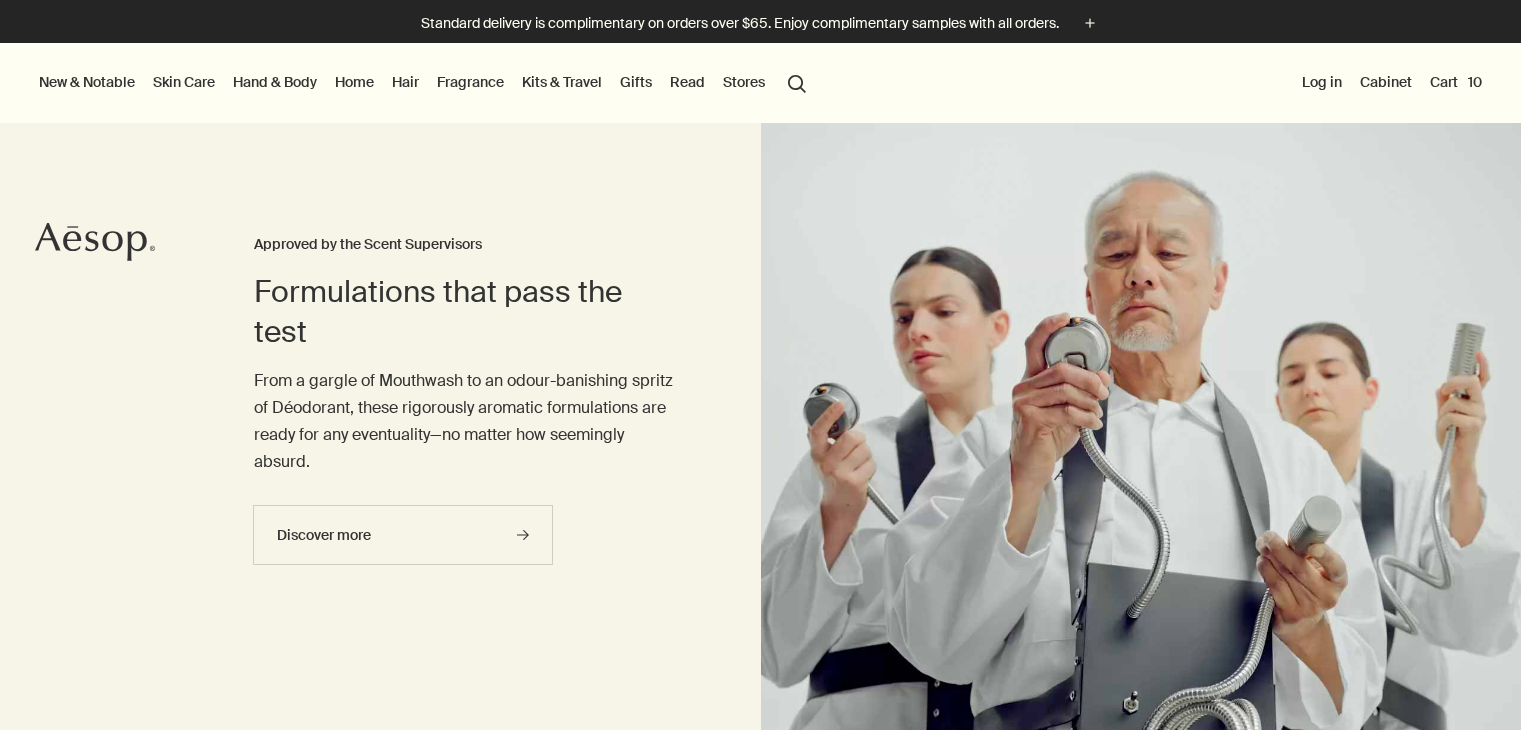 scroll, scrollTop: 0, scrollLeft: 0, axis: both 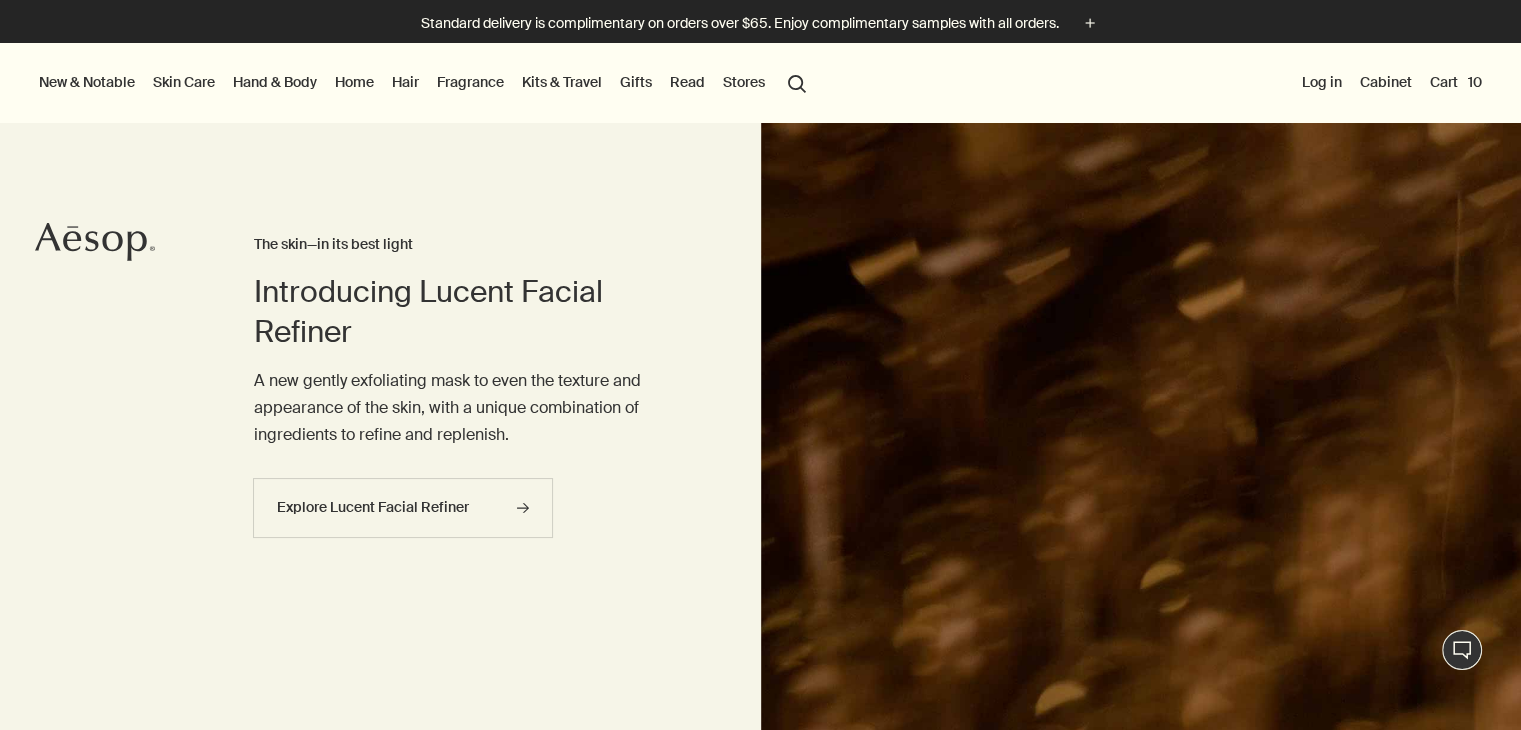 click on "Cart 10" at bounding box center [1456, 82] 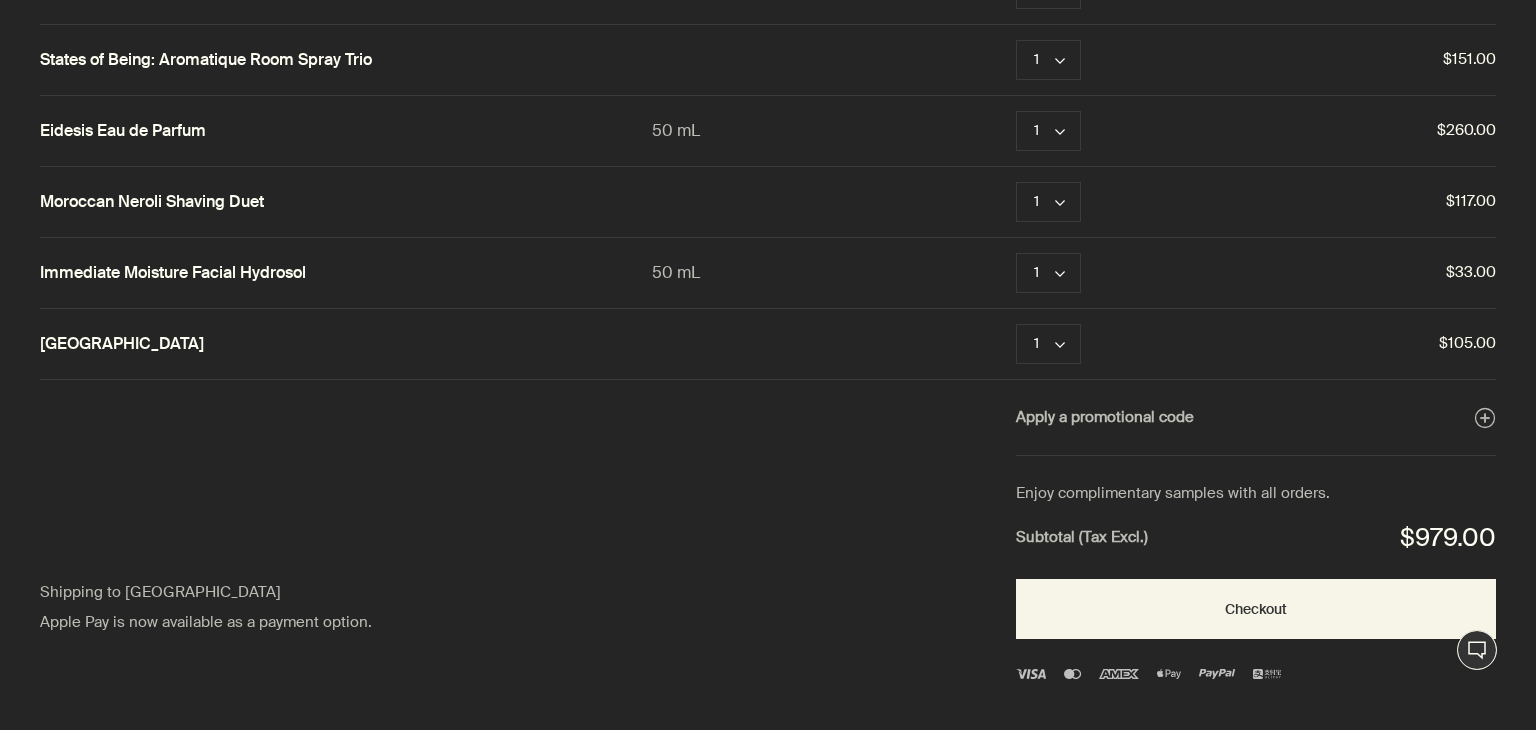 scroll, scrollTop: 419, scrollLeft: 0, axis: vertical 